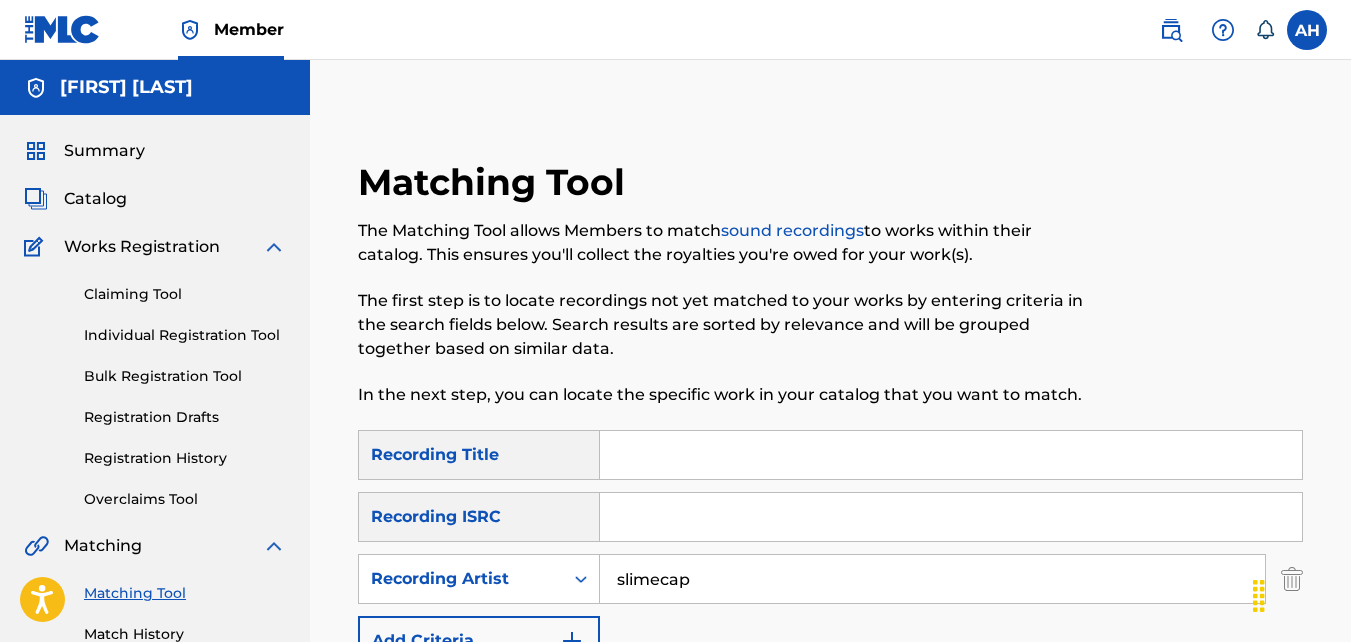 scroll, scrollTop: 341, scrollLeft: 0, axis: vertical 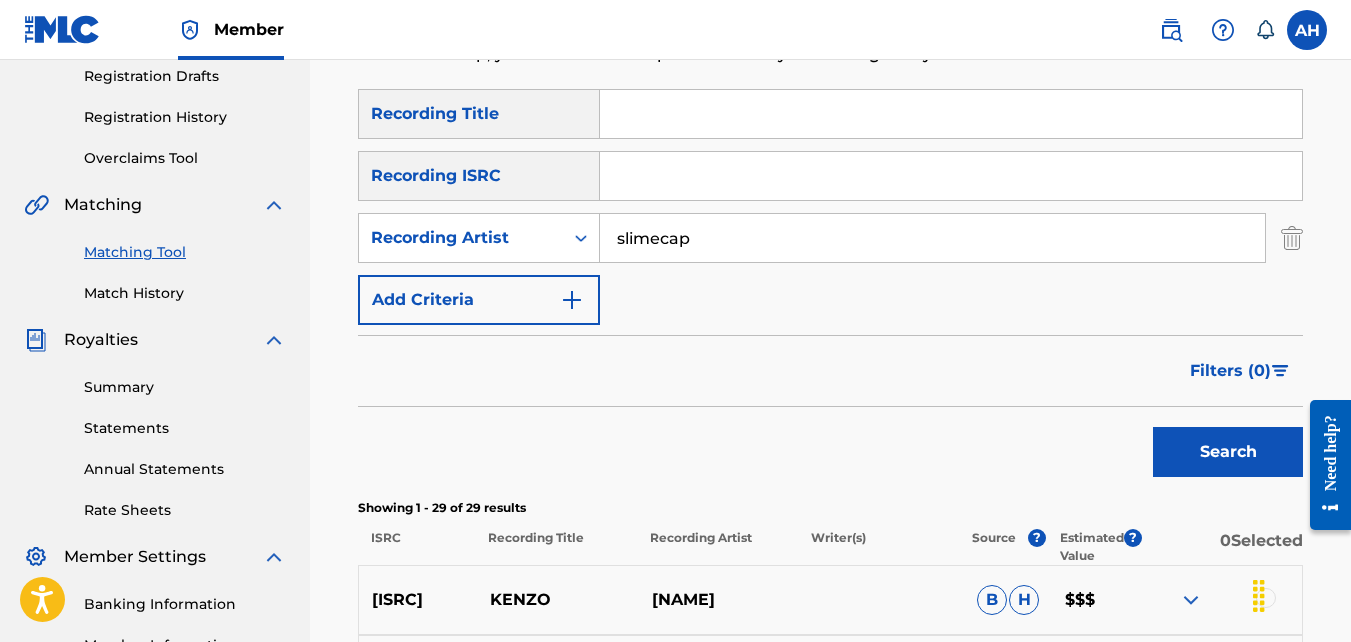 click on "slimecap" at bounding box center [932, 238] 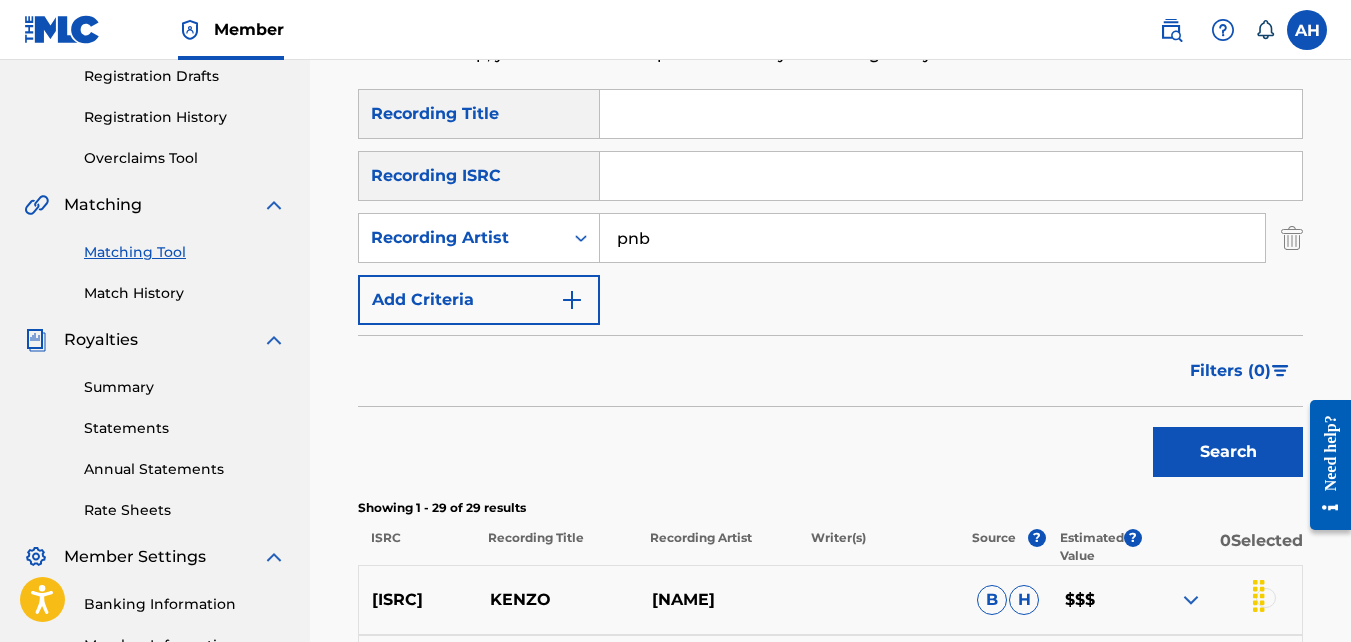 type on "pnbtop" 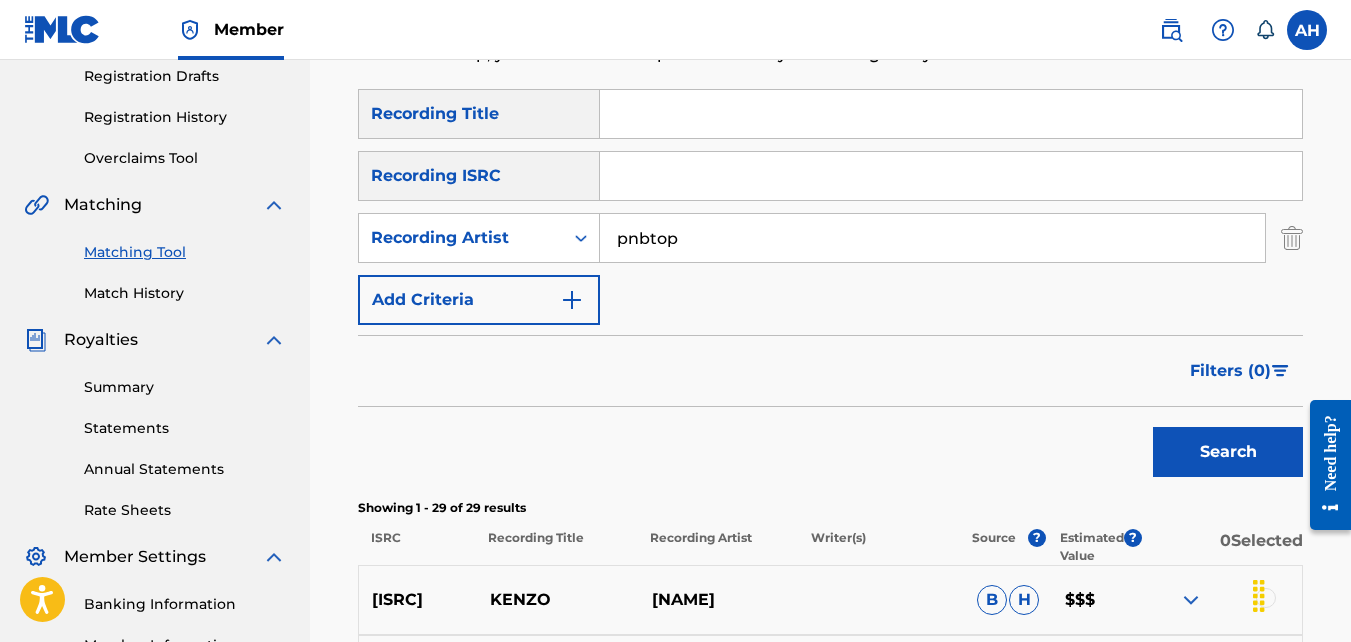 click on "Search" at bounding box center [1228, 452] 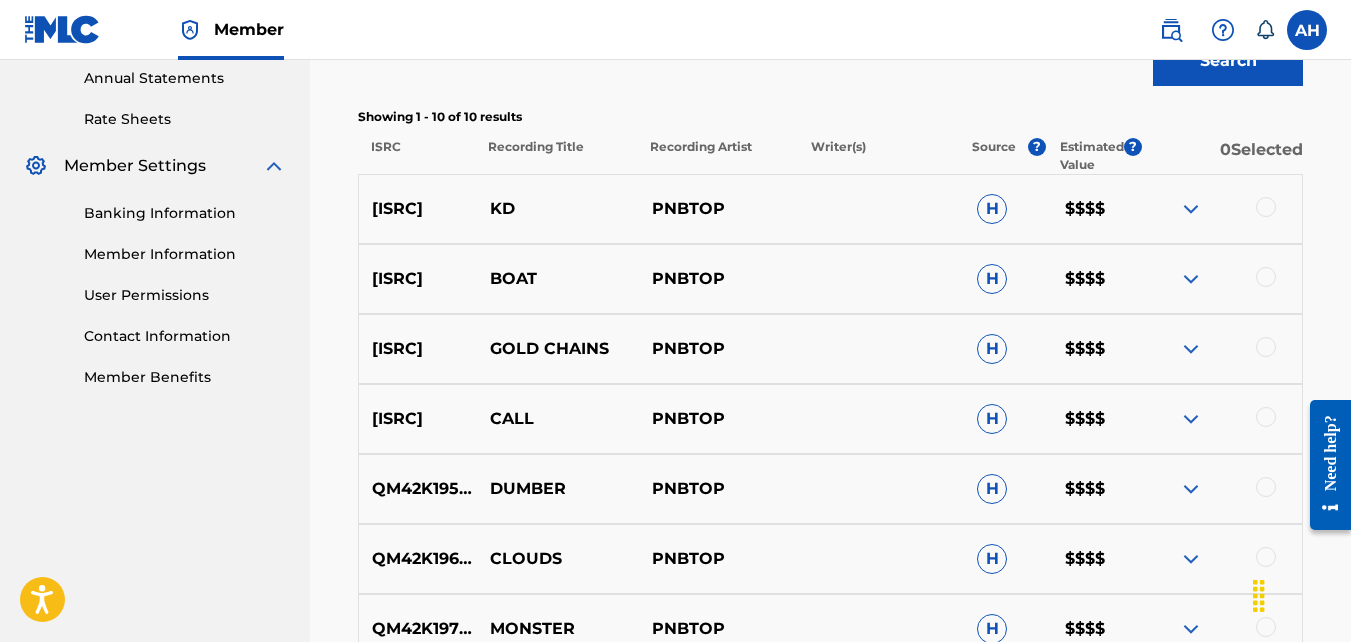 scroll, scrollTop: 0, scrollLeft: 0, axis: both 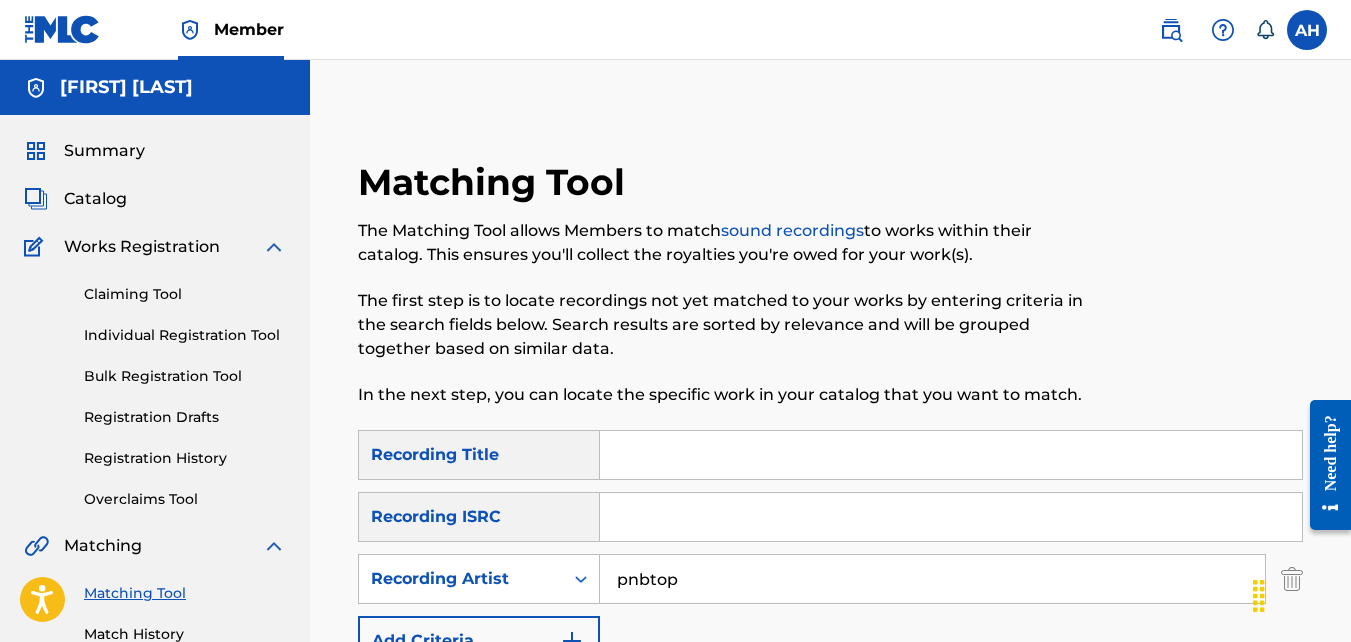 click on "pnbtop" at bounding box center (932, 579) 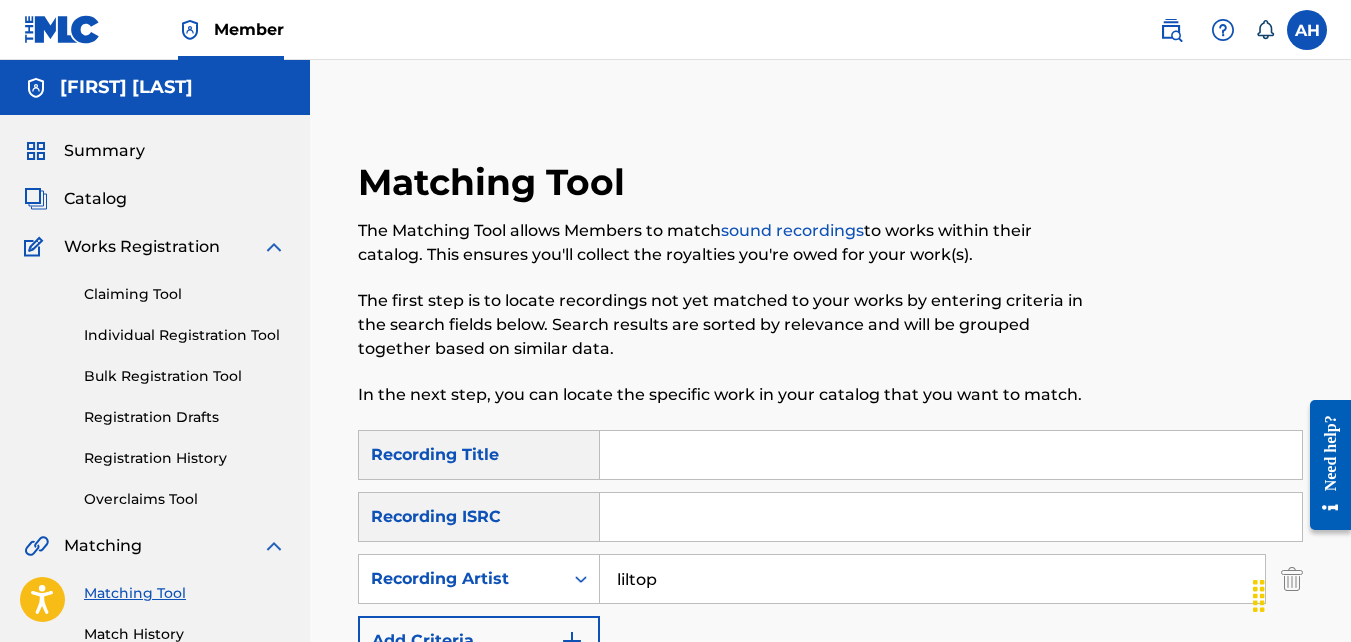 type on "liltop" 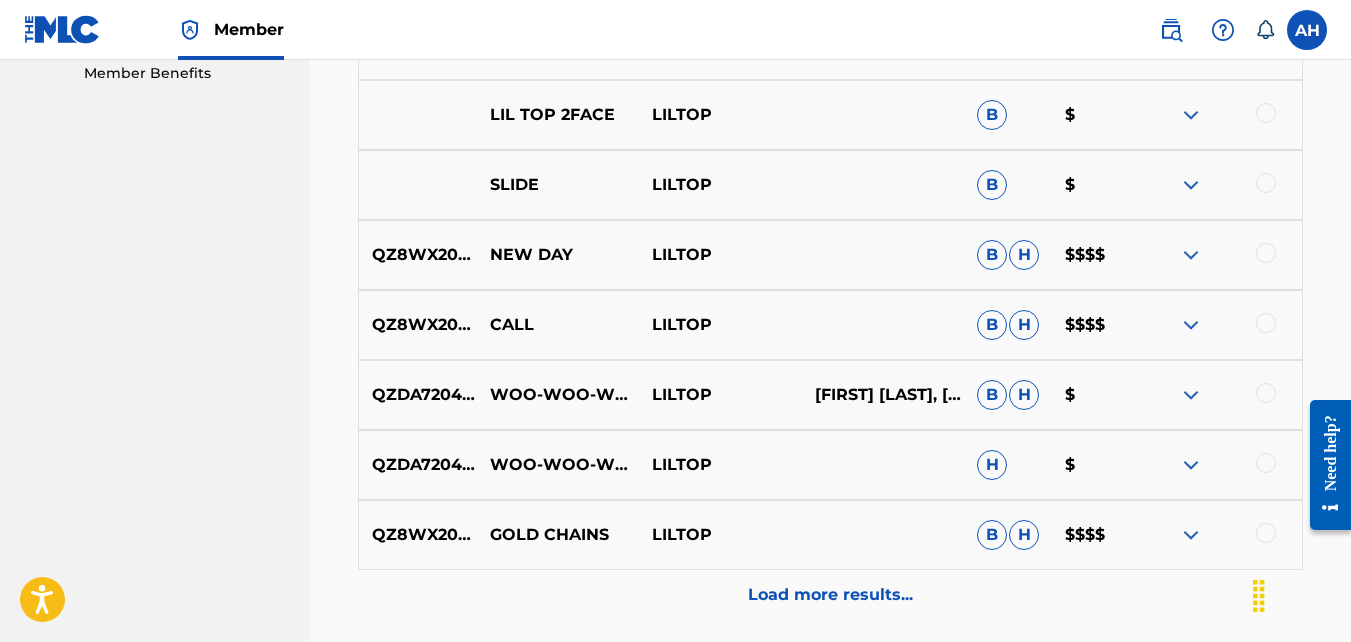 scroll, scrollTop: 1045, scrollLeft: 0, axis: vertical 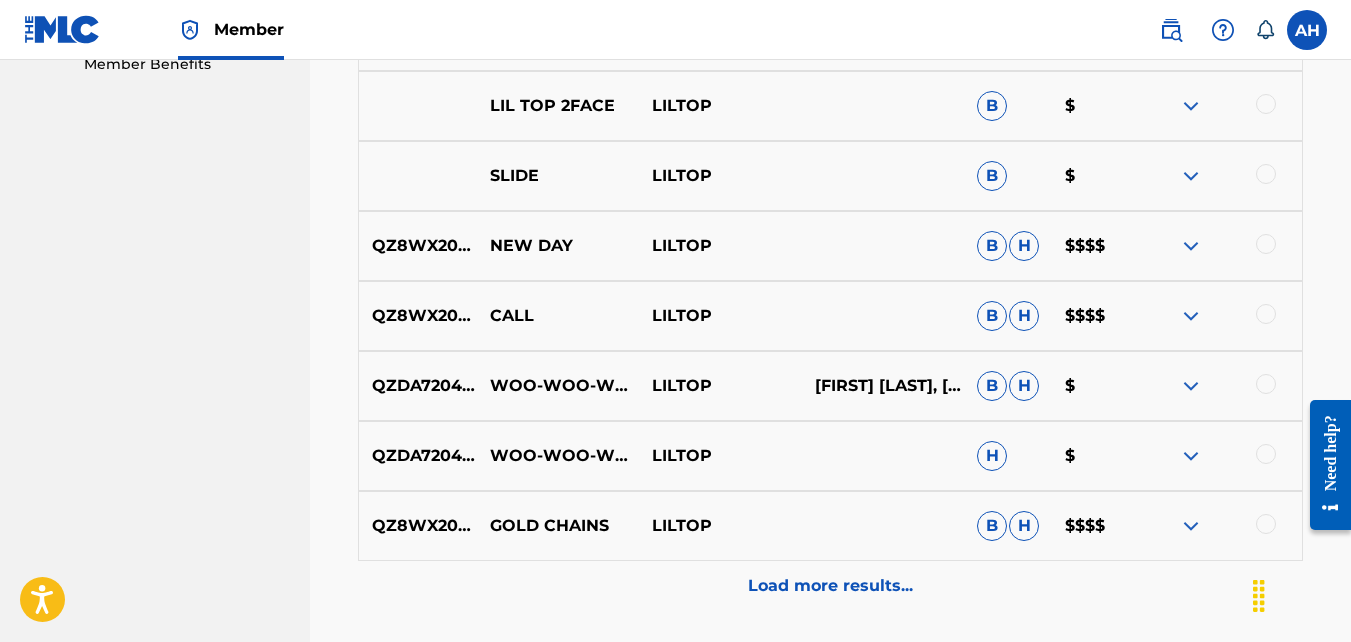 click on "Load more results..." at bounding box center [830, 586] 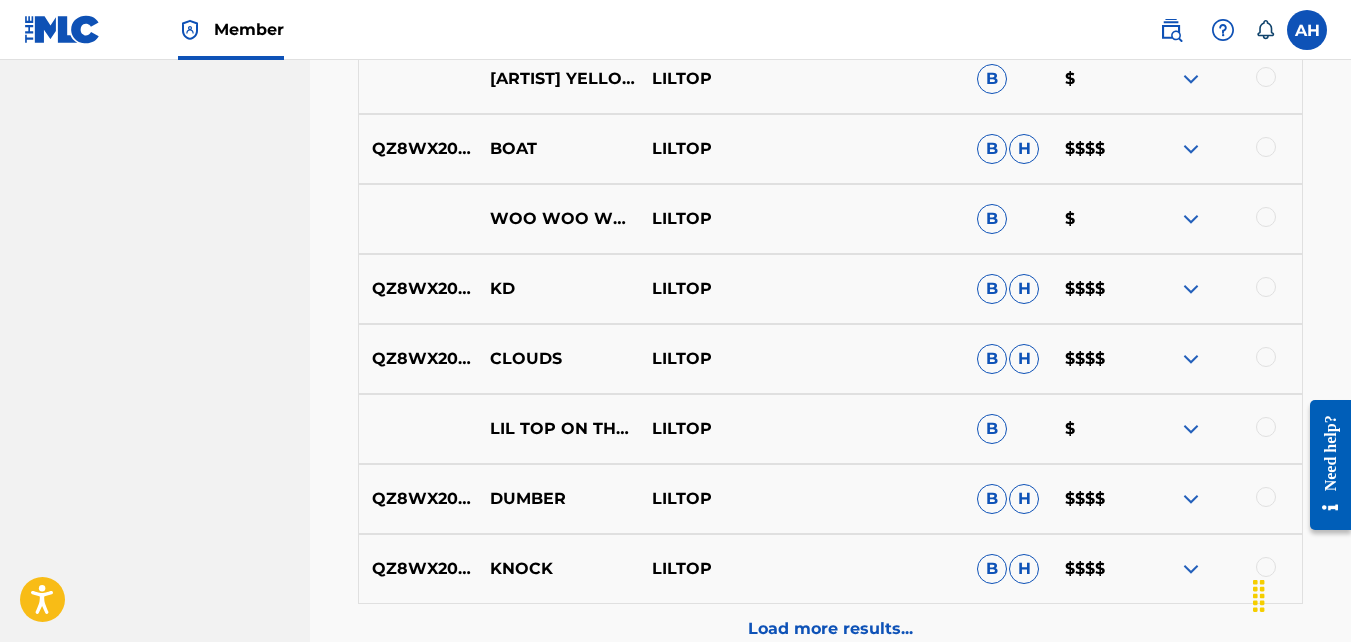 scroll, scrollTop: 1739, scrollLeft: 0, axis: vertical 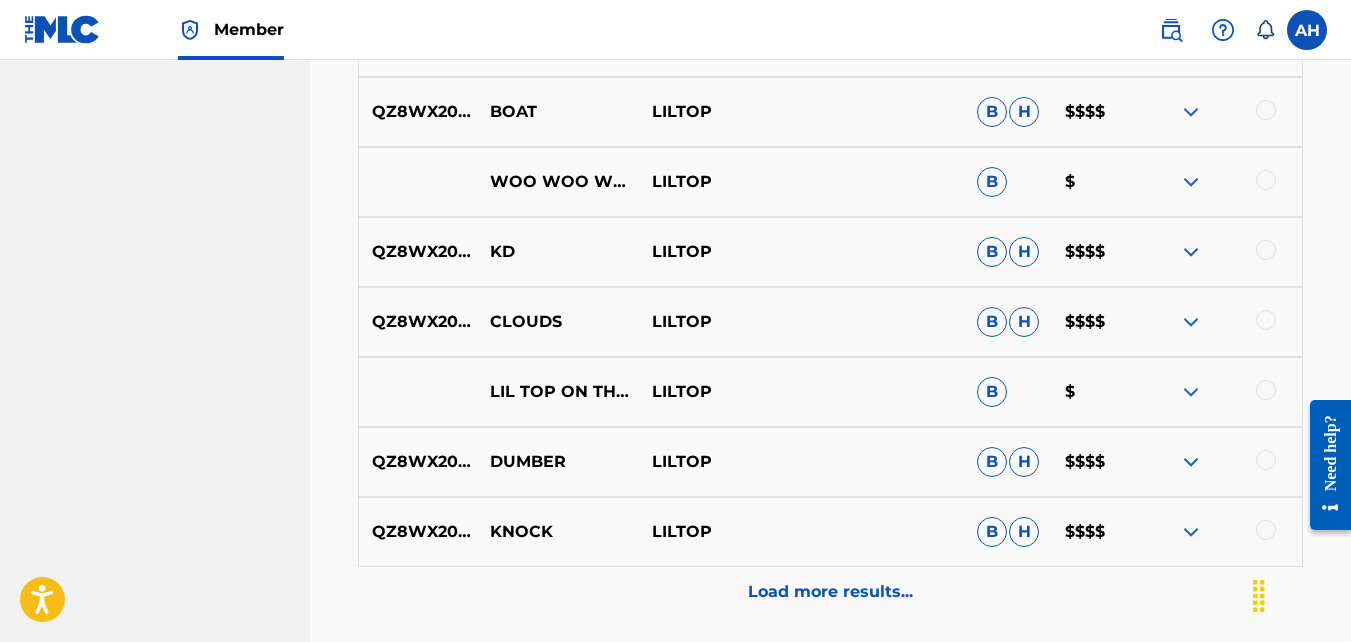 click on "Load more results..." at bounding box center (830, 592) 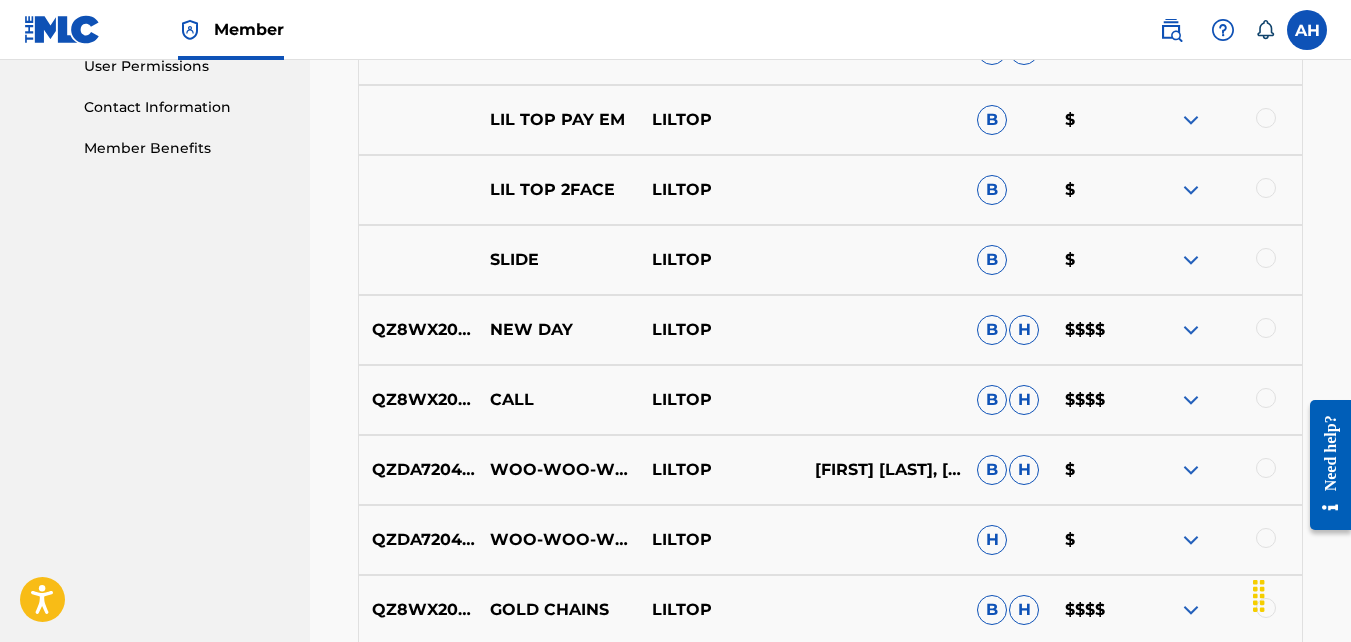 scroll, scrollTop: 0, scrollLeft: 0, axis: both 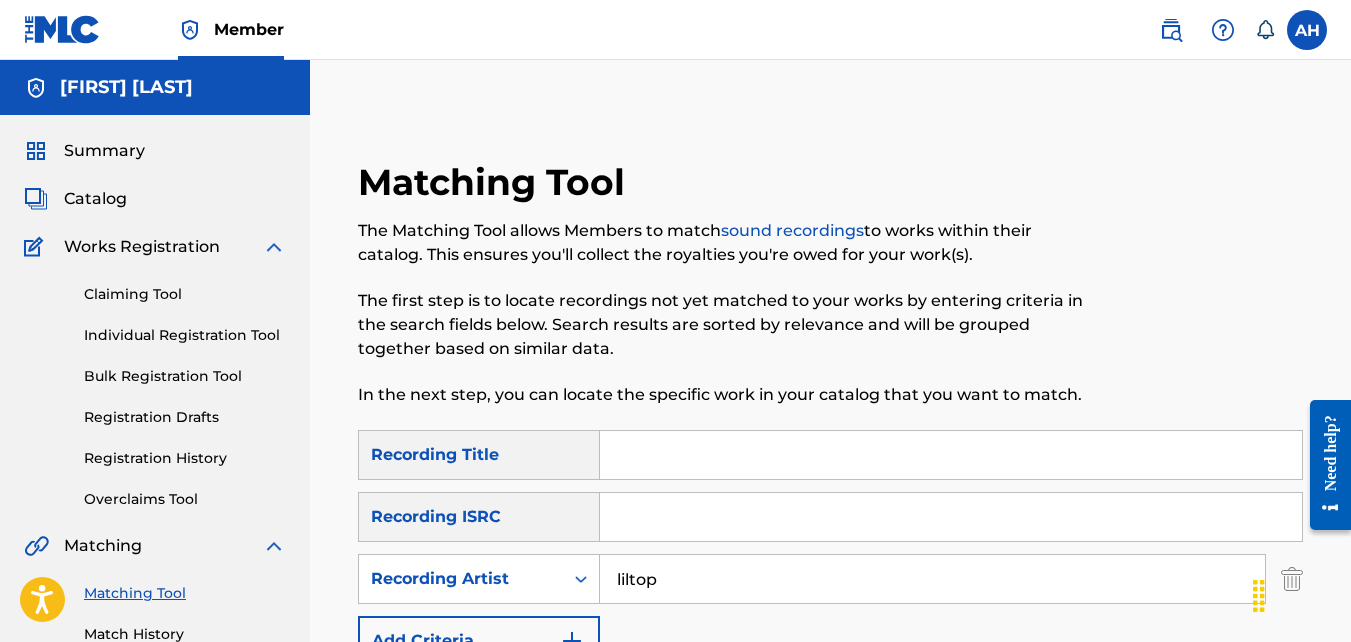 click on "liltop" at bounding box center [932, 579] 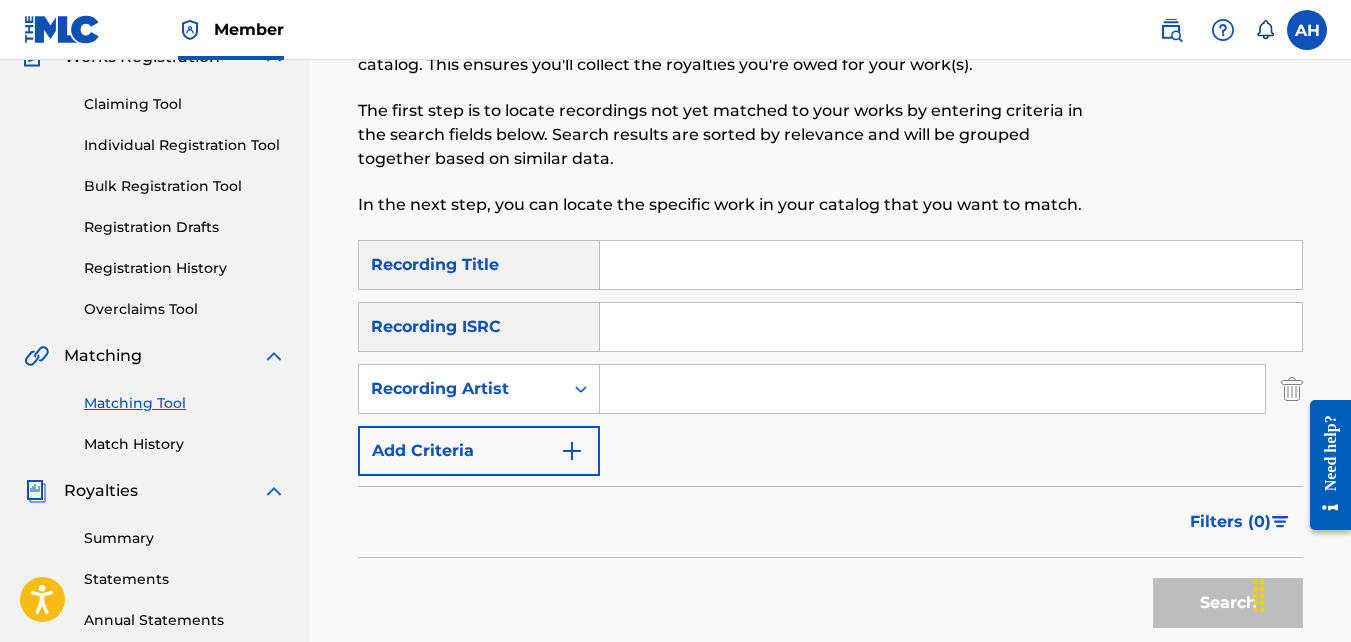scroll, scrollTop: 241, scrollLeft: 0, axis: vertical 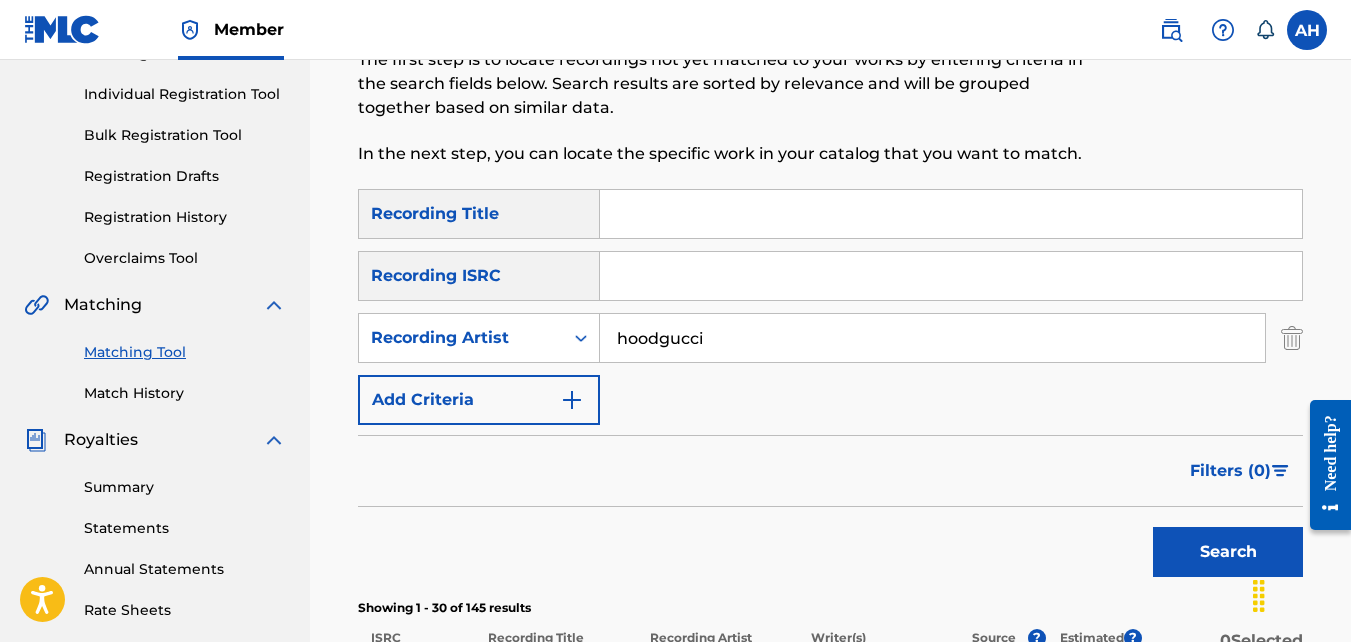 click on "Search" at bounding box center (1228, 552) 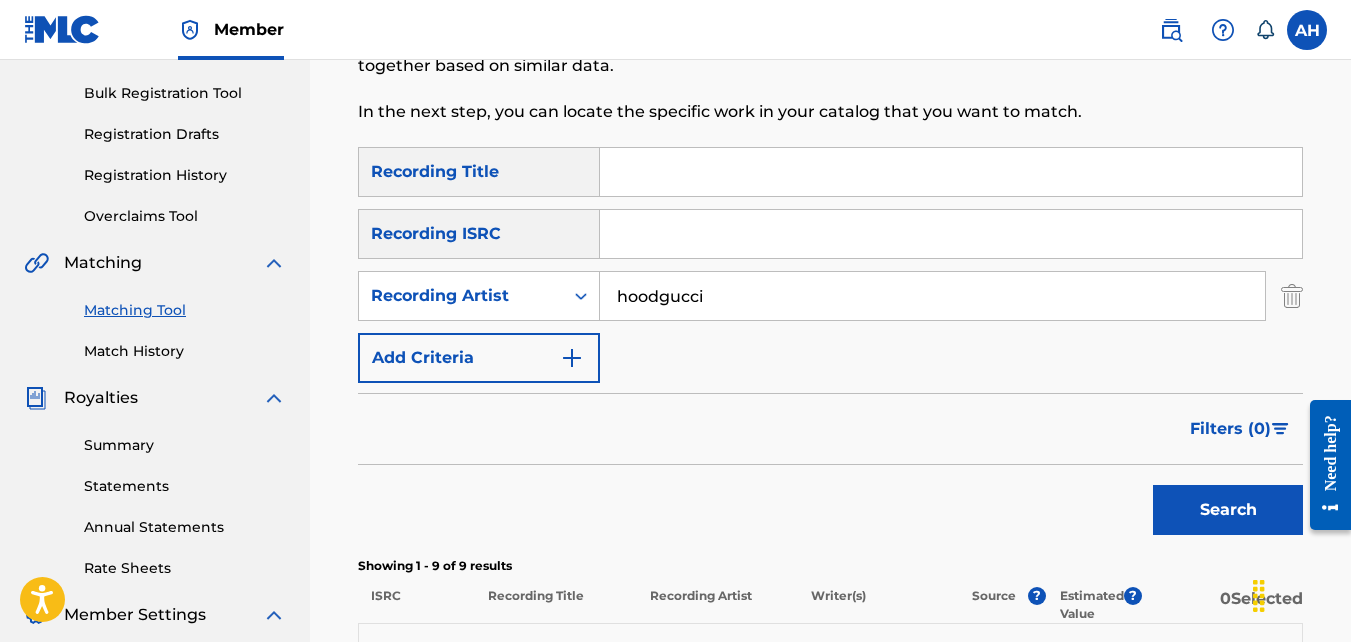 scroll, scrollTop: 257, scrollLeft: 0, axis: vertical 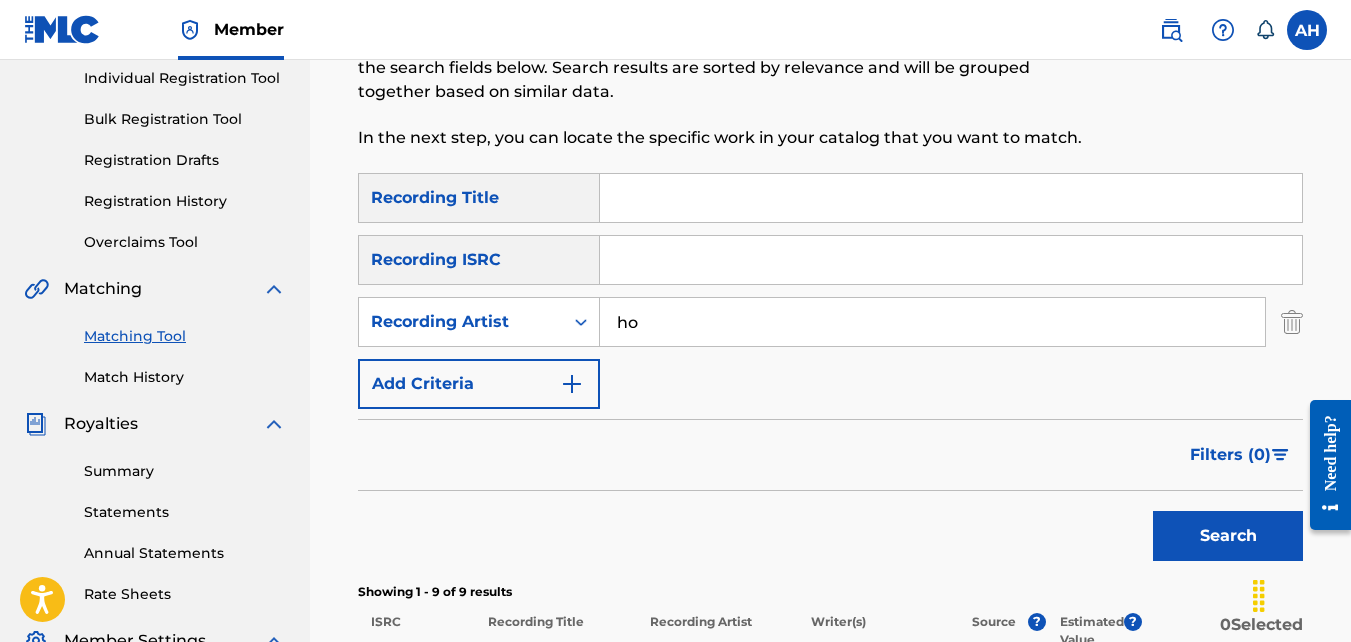 type on "h" 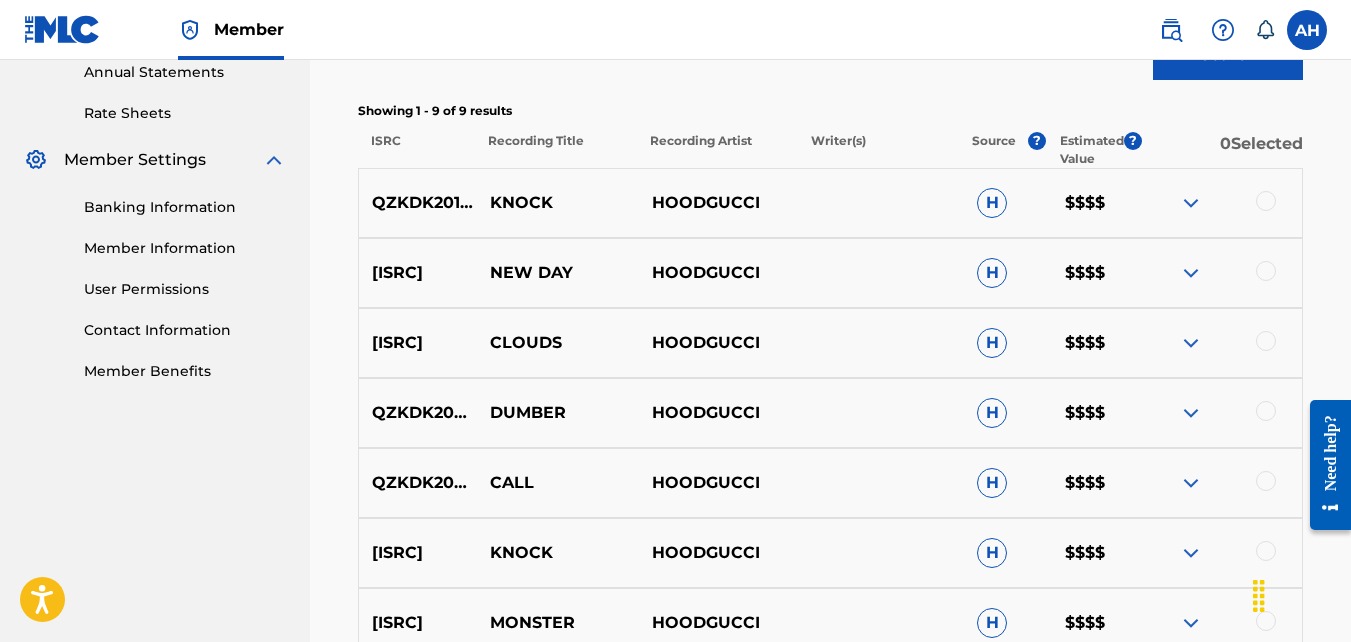 scroll, scrollTop: 737, scrollLeft: 0, axis: vertical 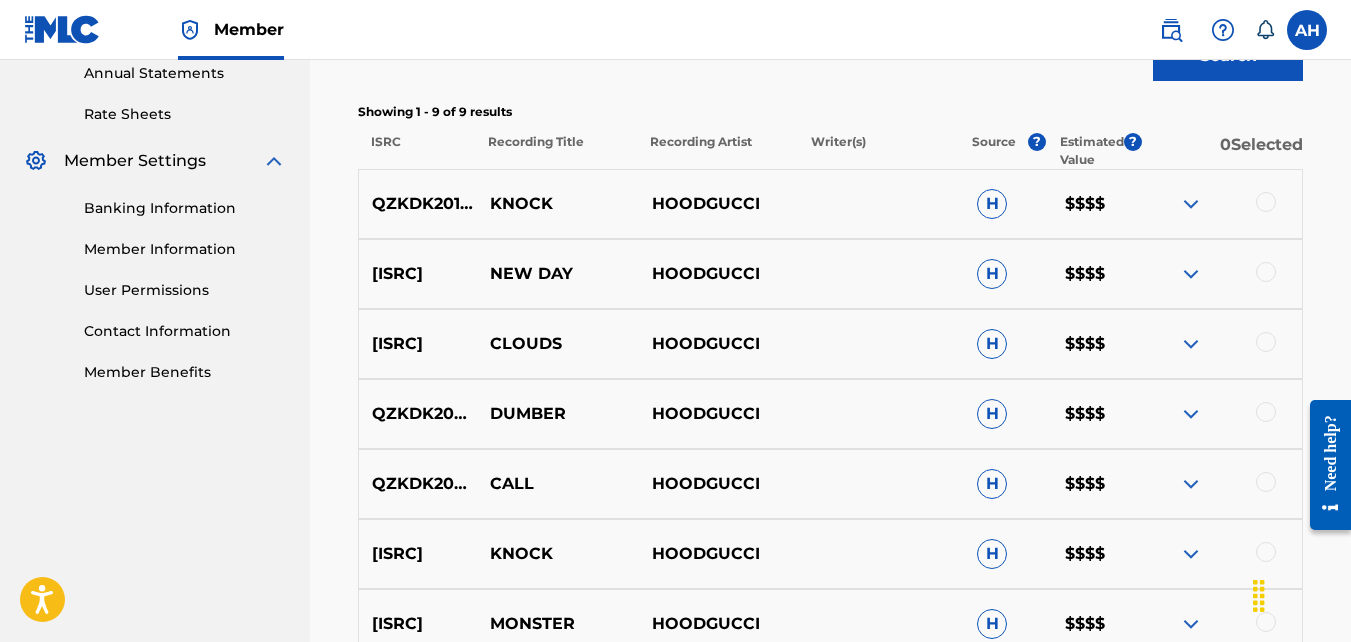 click at bounding box center [1191, 204] 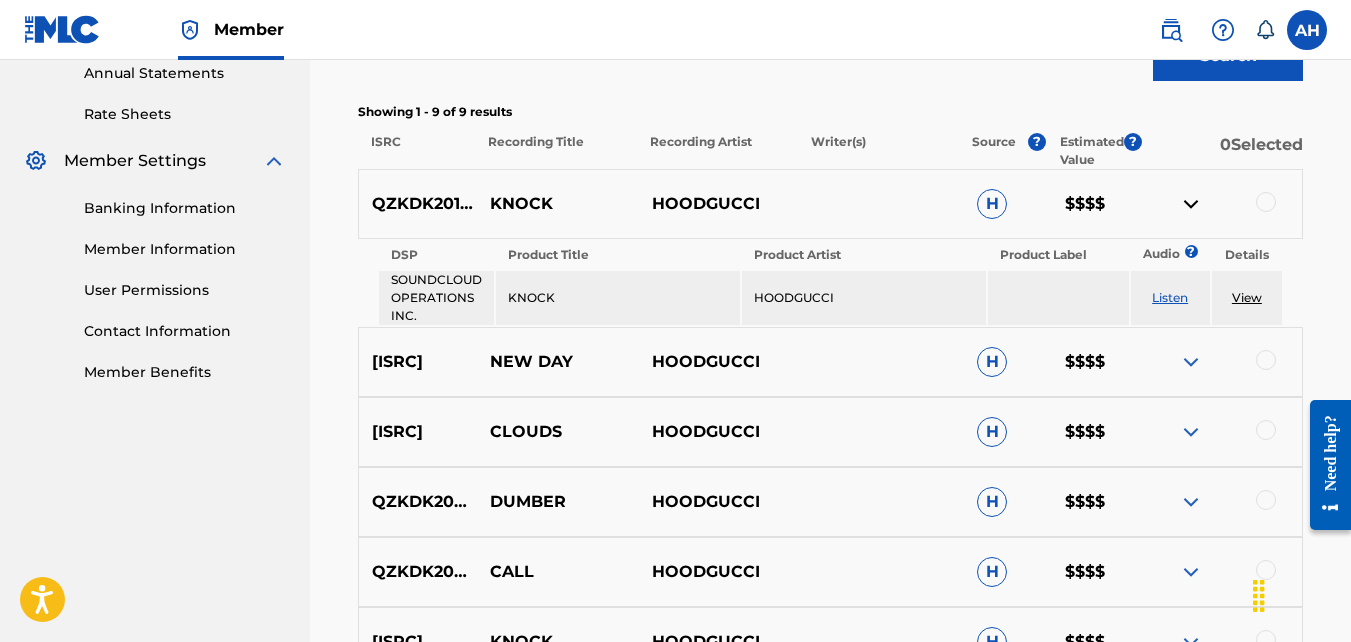 click on "Listen" at bounding box center (1170, 297) 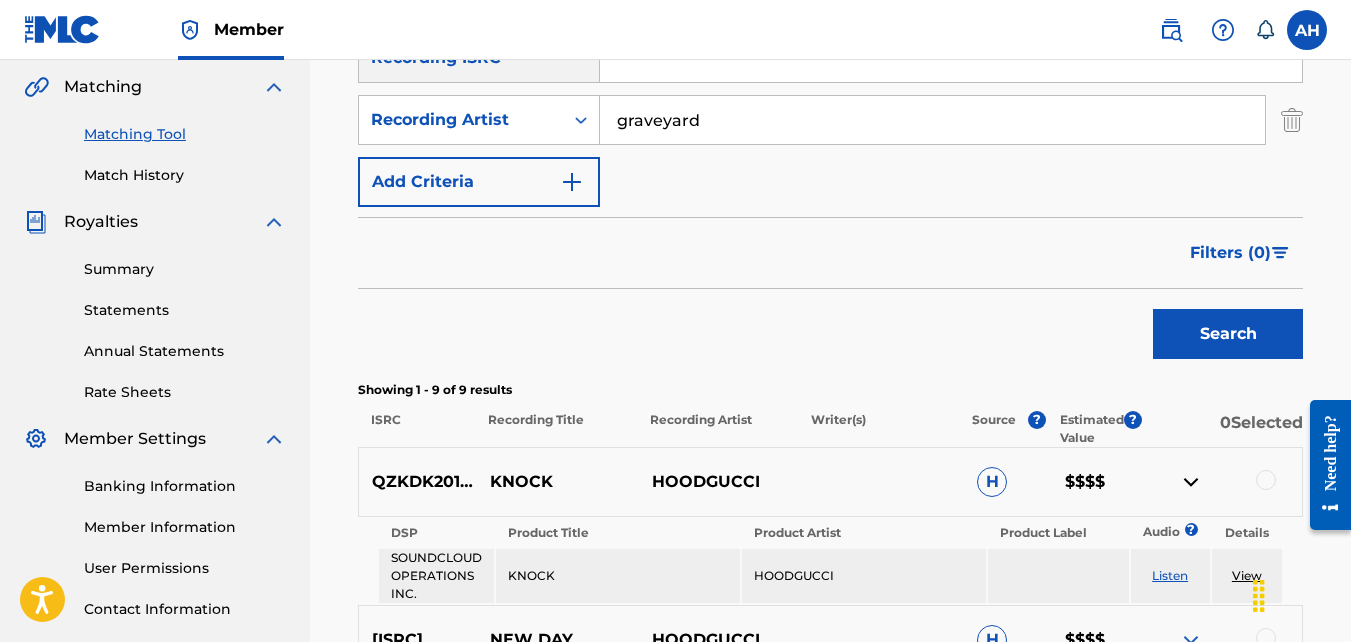 scroll, scrollTop: 454, scrollLeft: 0, axis: vertical 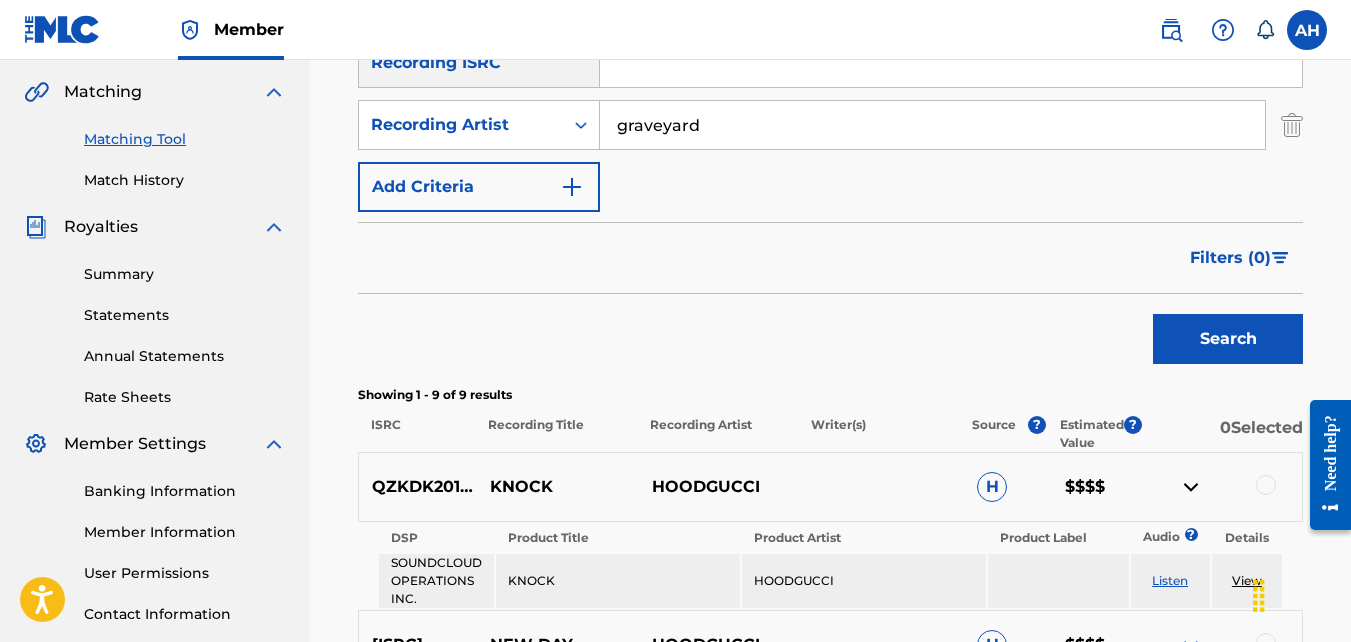 click on "graveyard" at bounding box center (932, 125) 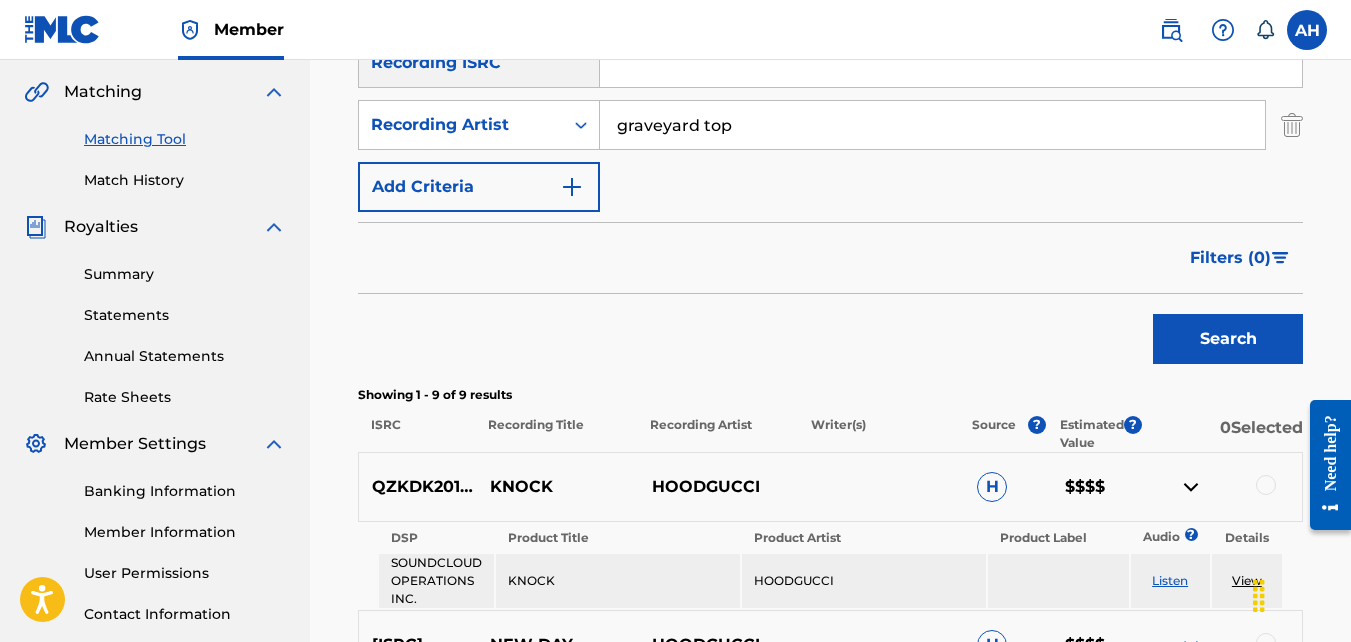 type on "graveyard top" 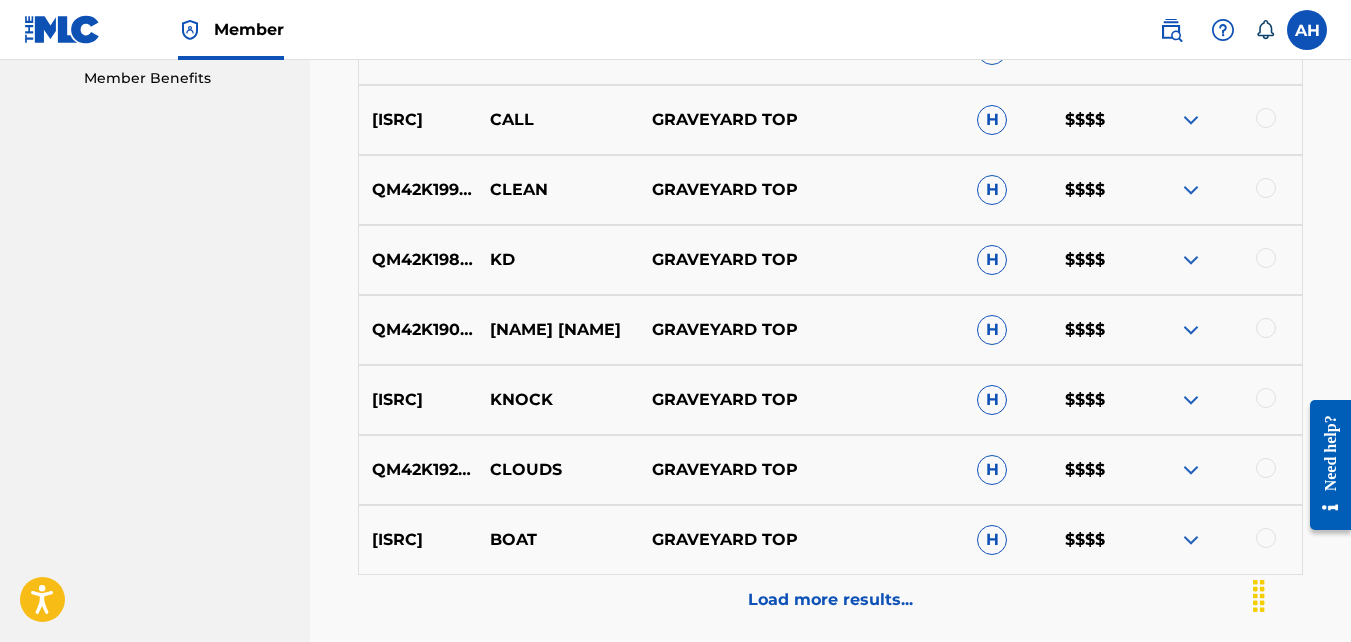 scroll, scrollTop: 1032, scrollLeft: 0, axis: vertical 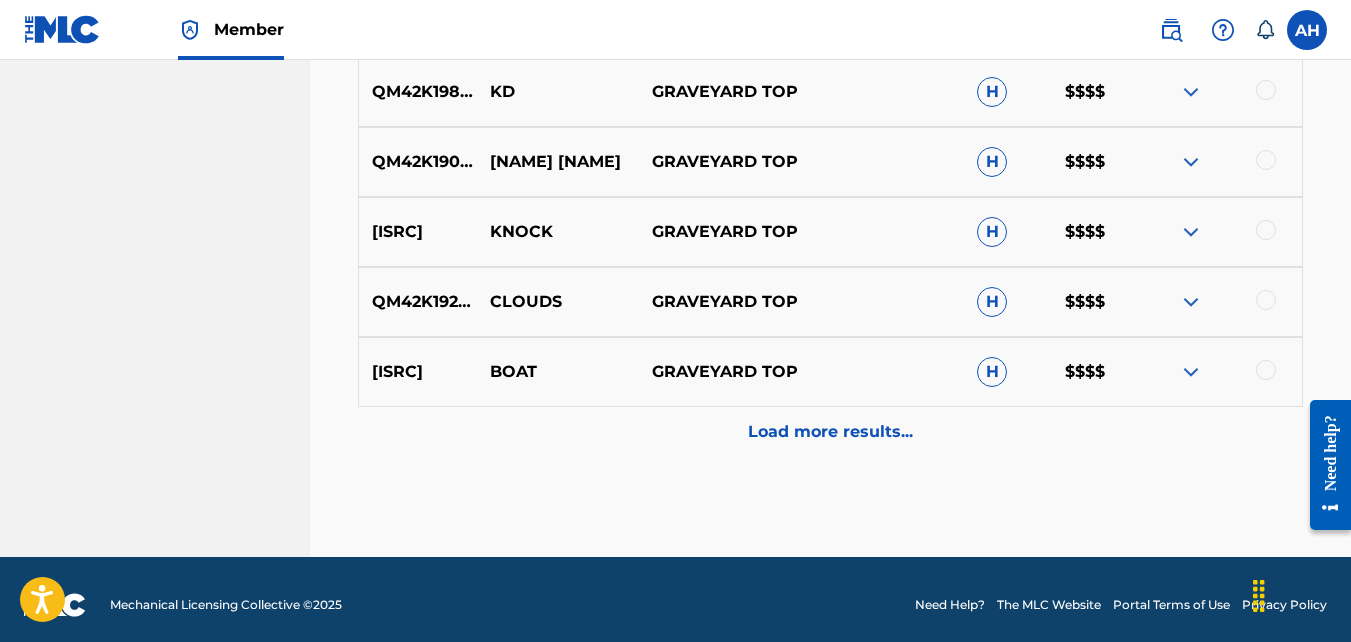 click on "Load more results..." at bounding box center [830, 432] 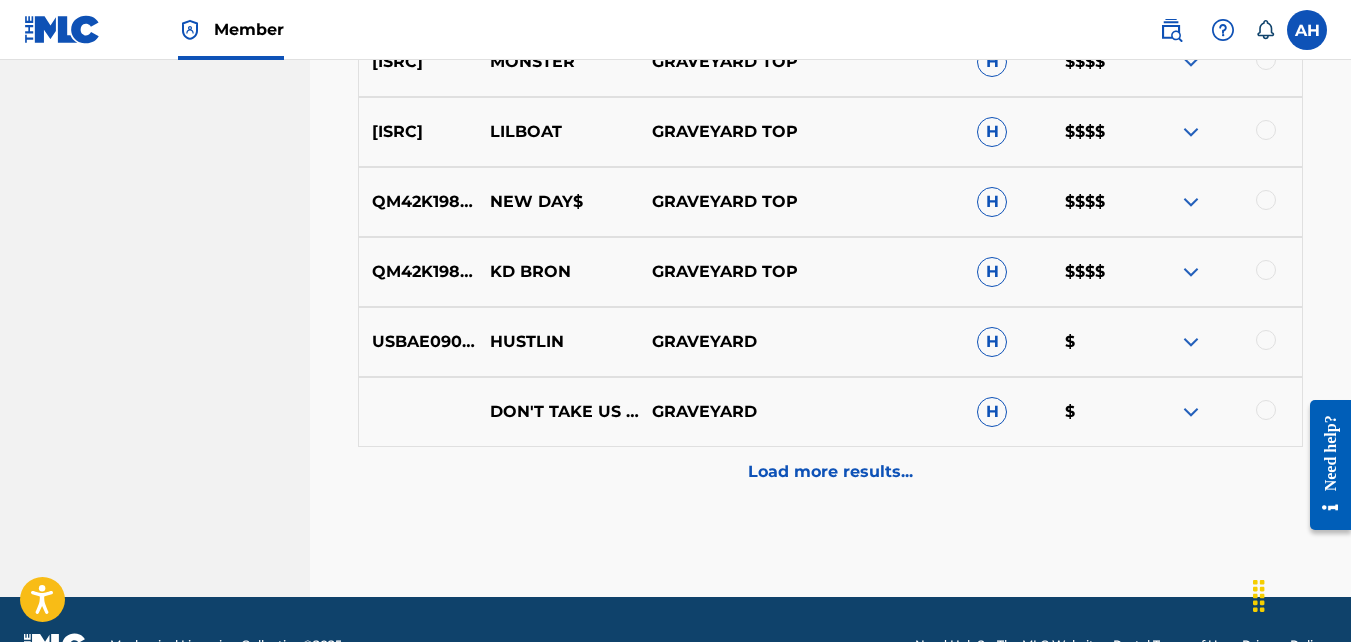 scroll, scrollTop: 1910, scrollLeft: 0, axis: vertical 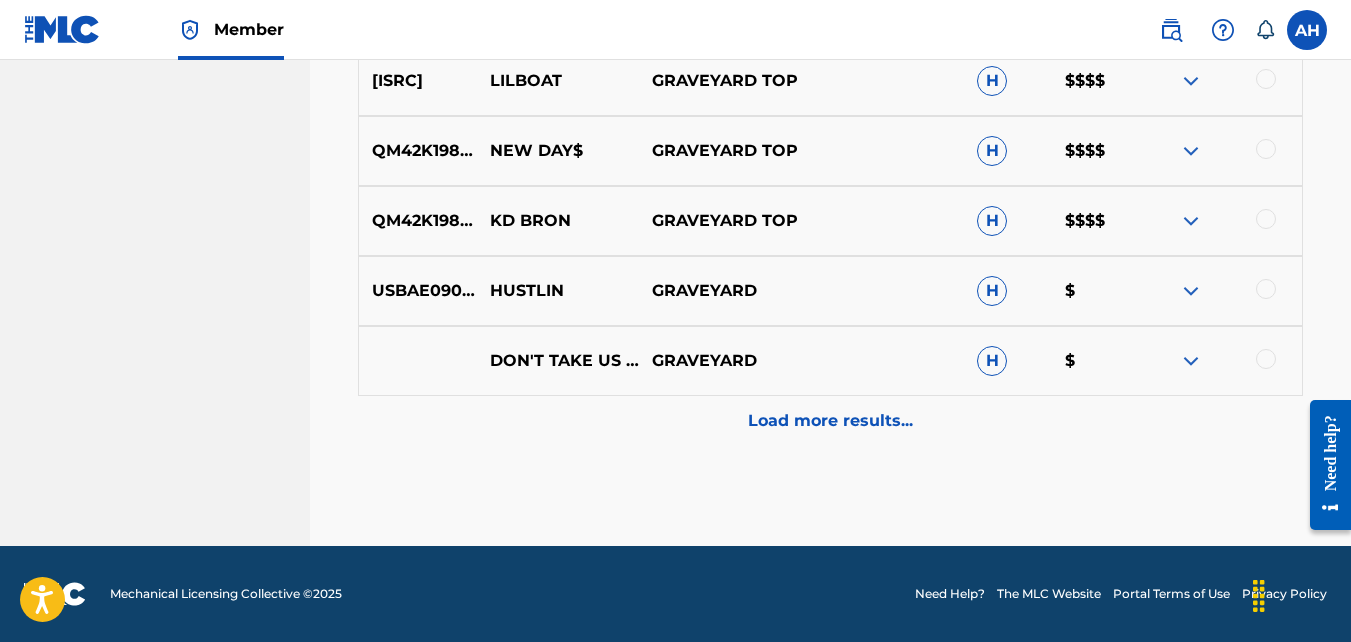 click on "Matching Tool The Matching Tool allows Members to match <span>sound recordings</span> to works within their catalog. This ensures you'll collect the royalties you're owed for your work(s). The first step is to locate recordings not yet matched to your works by entering criteria in the search fields below. Search results are sorted by relevance and will be grouped together based on similar data. In the next step, you can locate the specific work in your catalog that you want to match. SearchWithCriteriaa050939c-5c4d-4e3a-80fc-aec01618b994 Recording Title SearchWithCriteriad1c382b1-dc8d-4183-a0f1-5839abccdead Recording ISRC SearchWithCriteria97a0e808-d9ef-4b86-b607-d8fe153e9950 Recording Artist graveyard [ARTIST] Add Criteria Filter Estimated Value All $$$$$ $$$$ $$$ $$ $ Source All Blanket License Historical Unmatched Remove Filters Apply Filters Filters ( 0 ) Search Showing 1 - 20 of 200+ results [ISRC] NEW DAY GRAVEYARD TOP H $$$$" at bounding box center [830, -602] 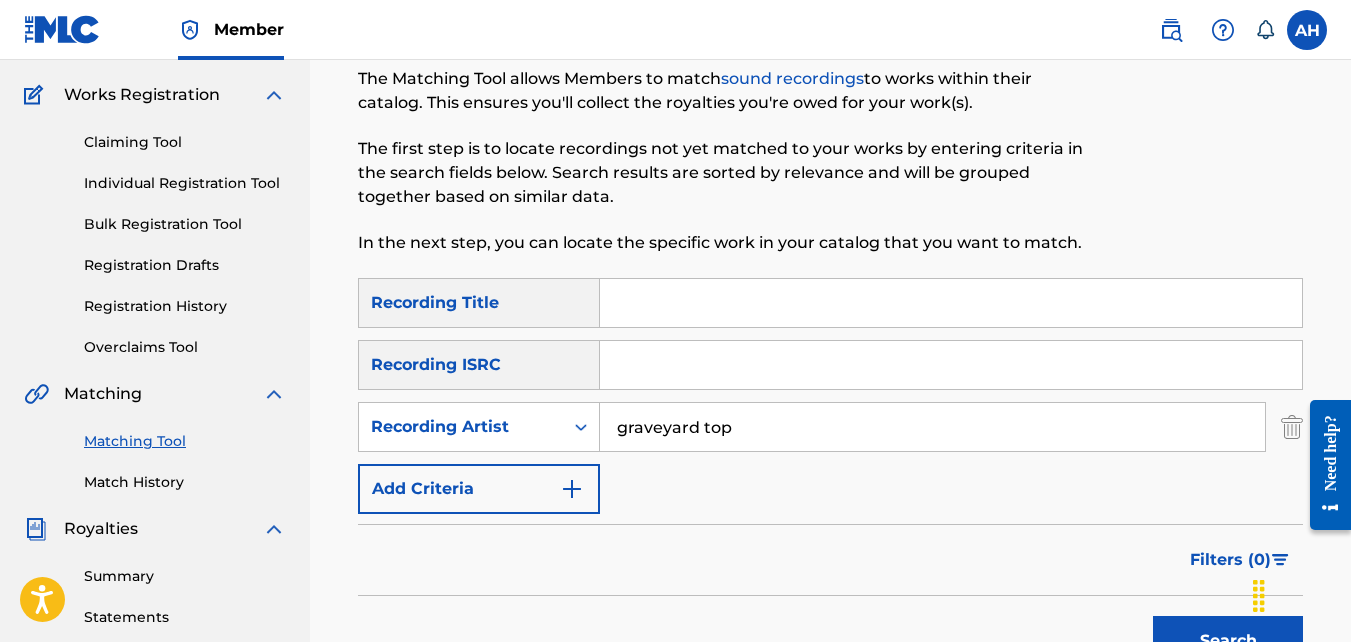 scroll, scrollTop: 171, scrollLeft: 0, axis: vertical 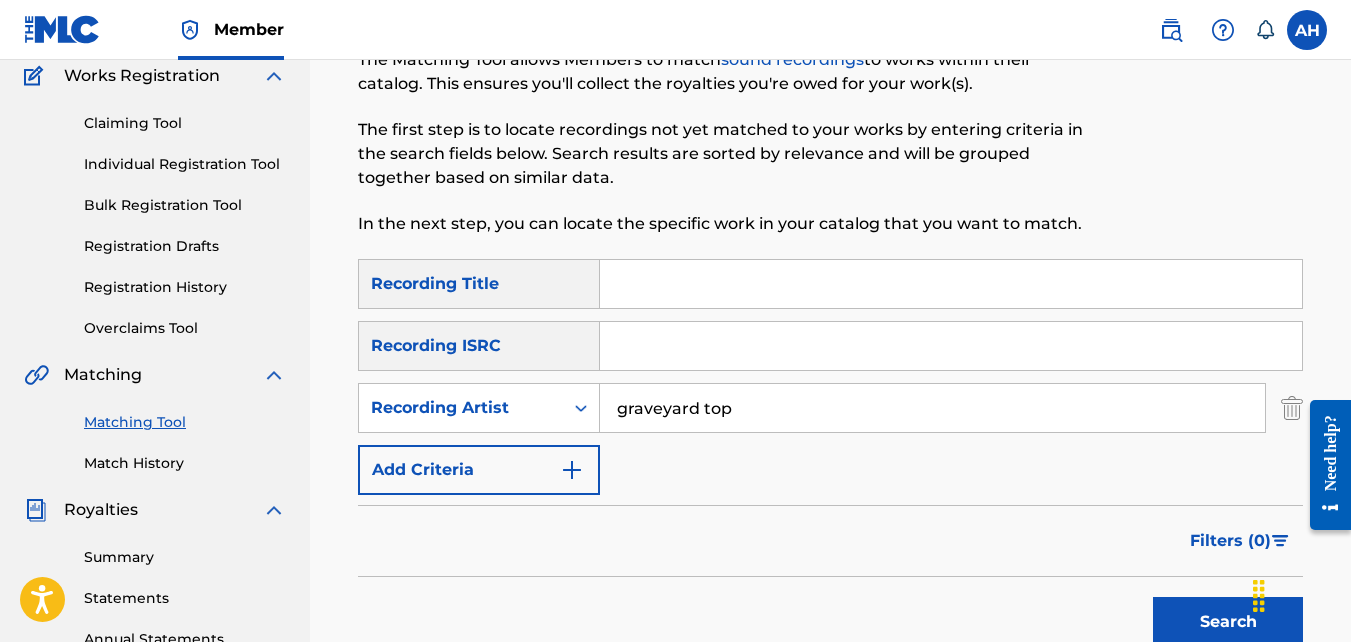 click on "graveyard top" at bounding box center (932, 408) 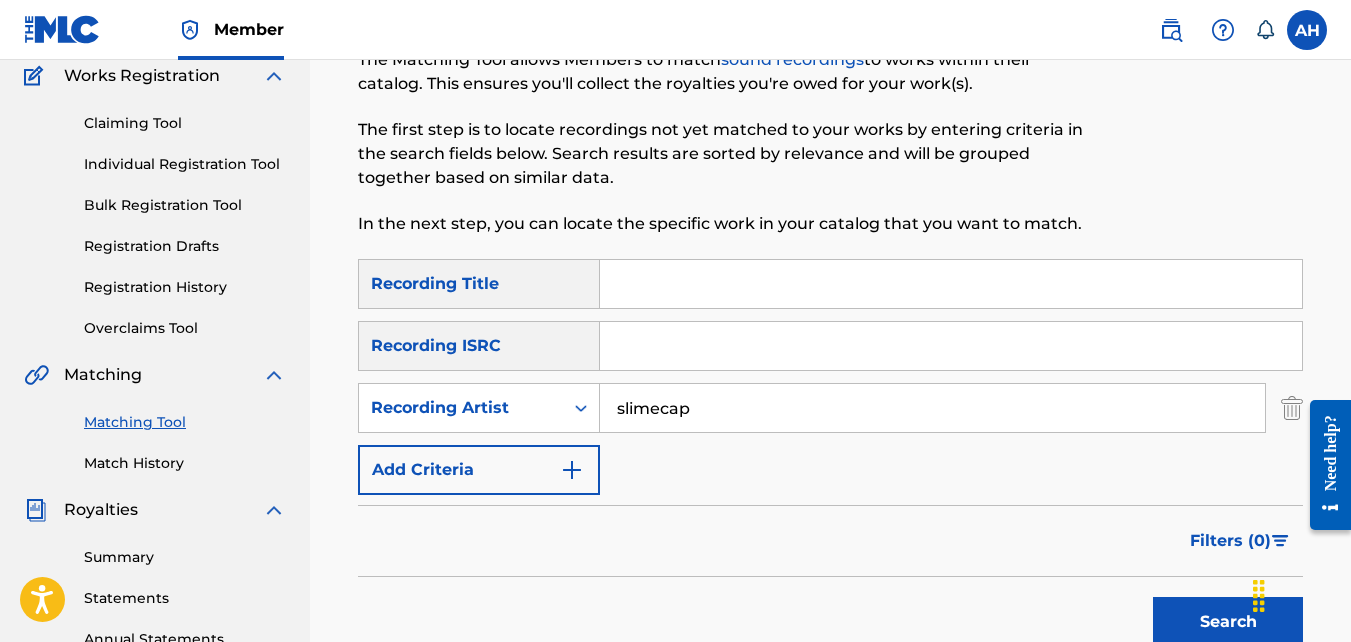 type on "slimecap" 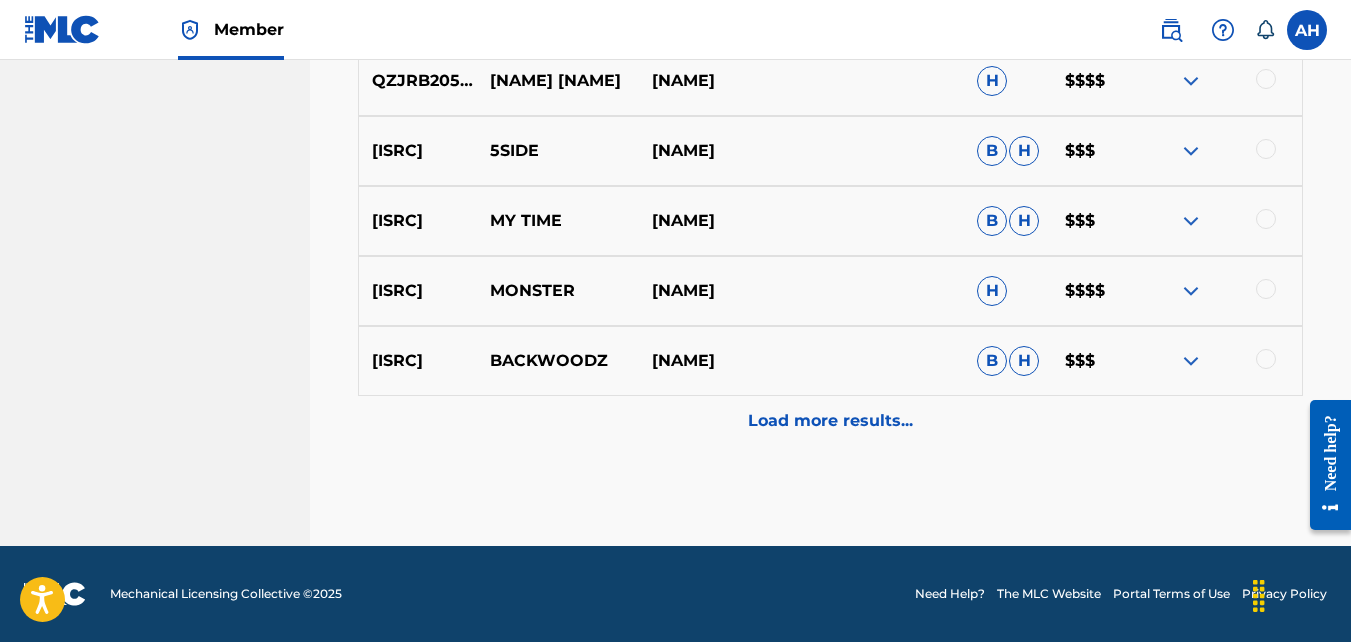 click on "Load more results..." at bounding box center [830, 421] 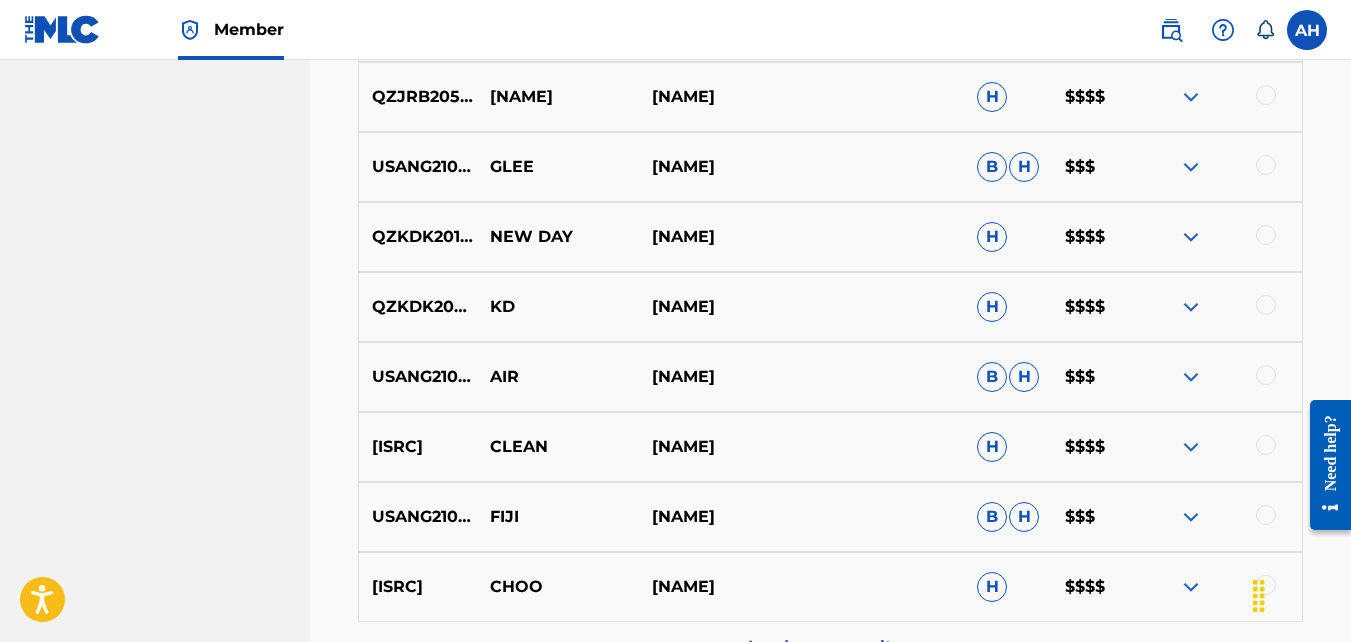 scroll, scrollTop: 1910, scrollLeft: 0, axis: vertical 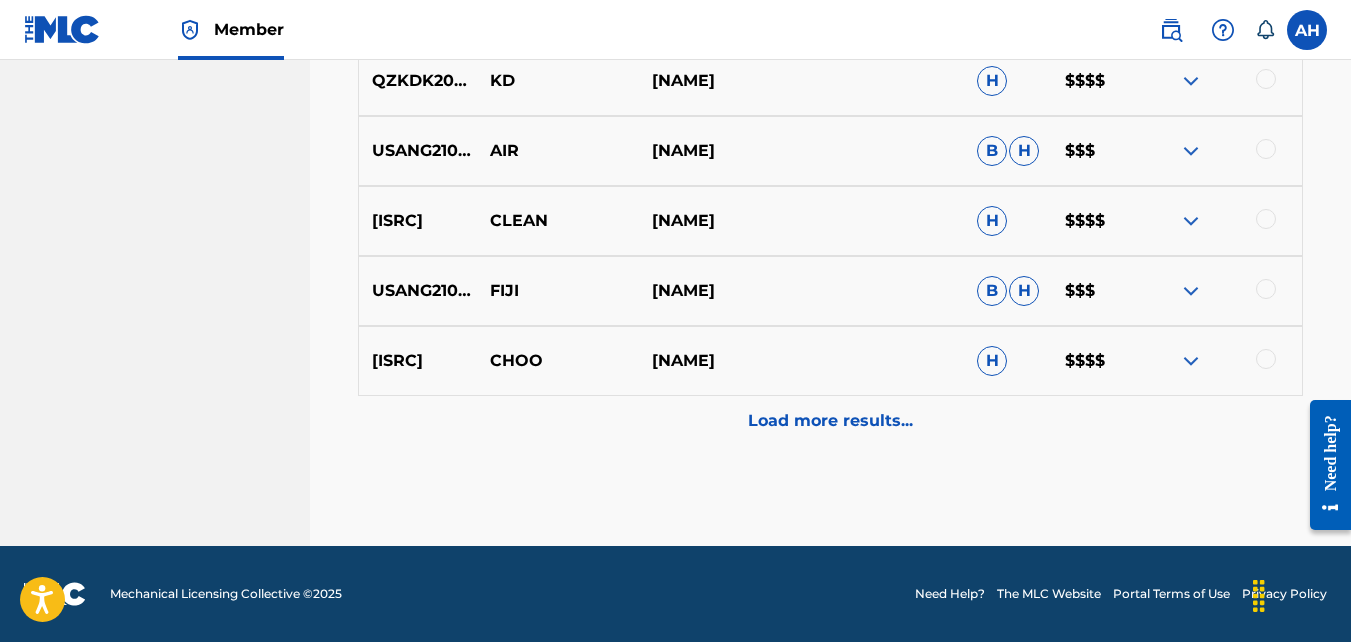 click on "Load more results..." at bounding box center (830, 421) 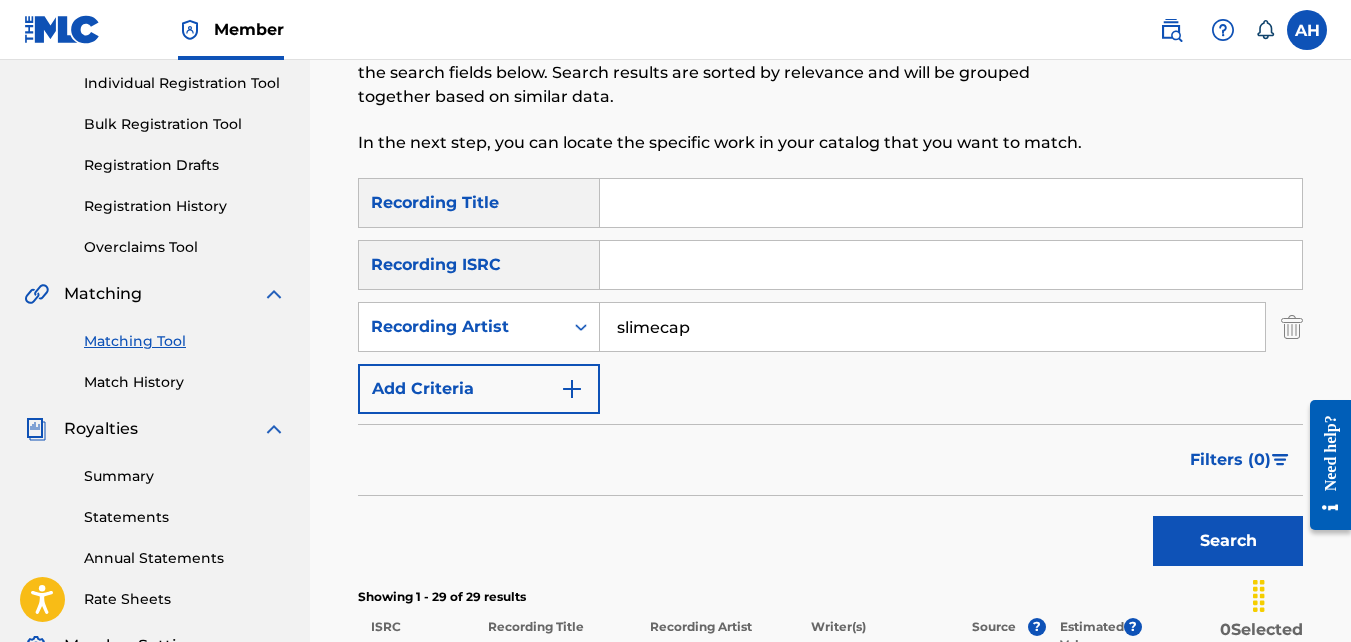 scroll, scrollTop: 253, scrollLeft: 0, axis: vertical 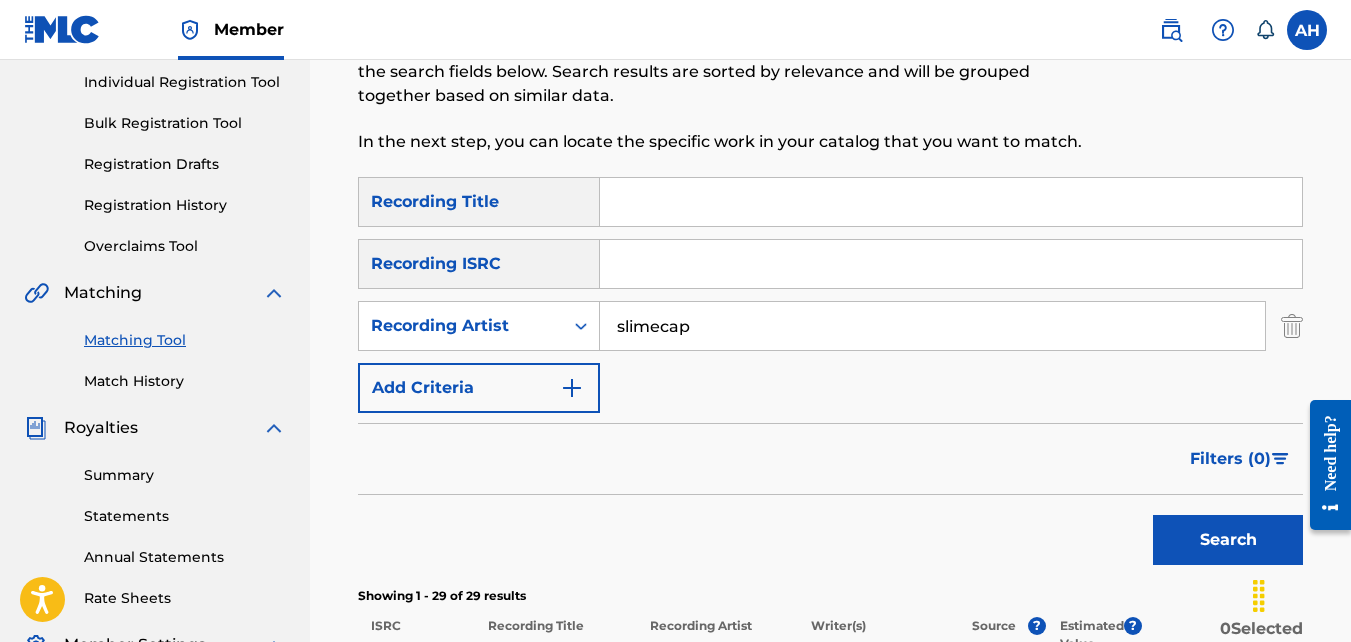 click on "slimecap" at bounding box center (932, 326) 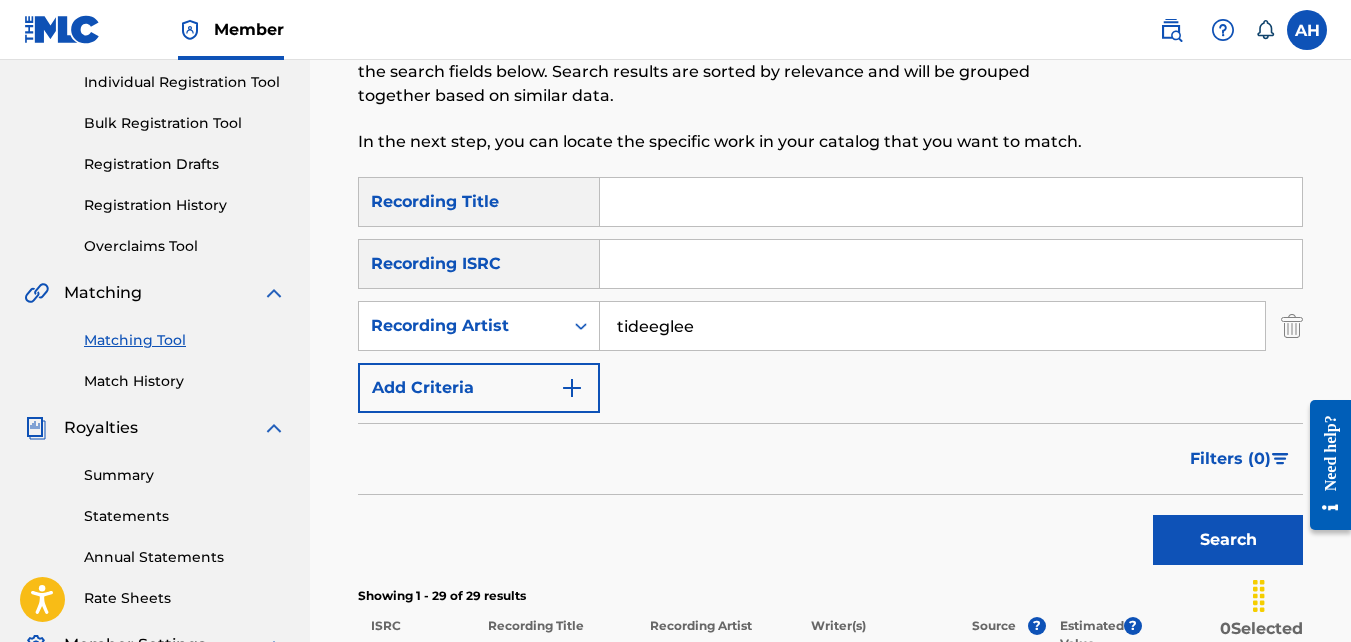 type on "tideeglee" 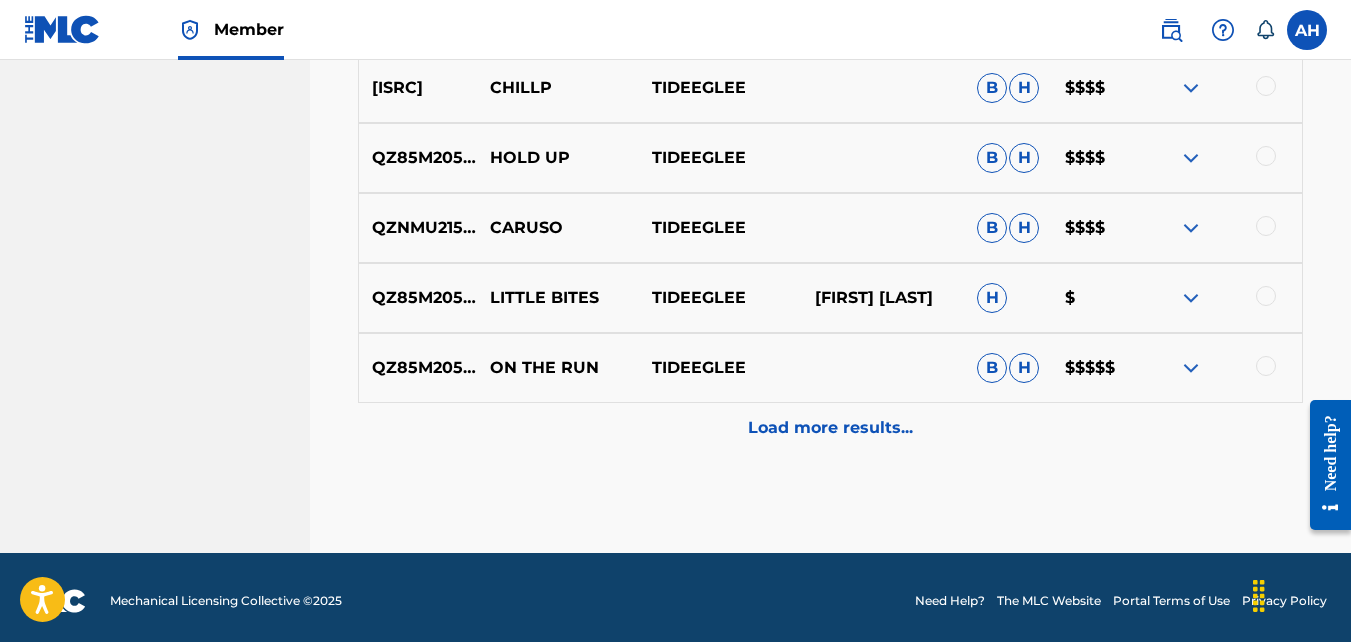 scroll, scrollTop: 1210, scrollLeft: 0, axis: vertical 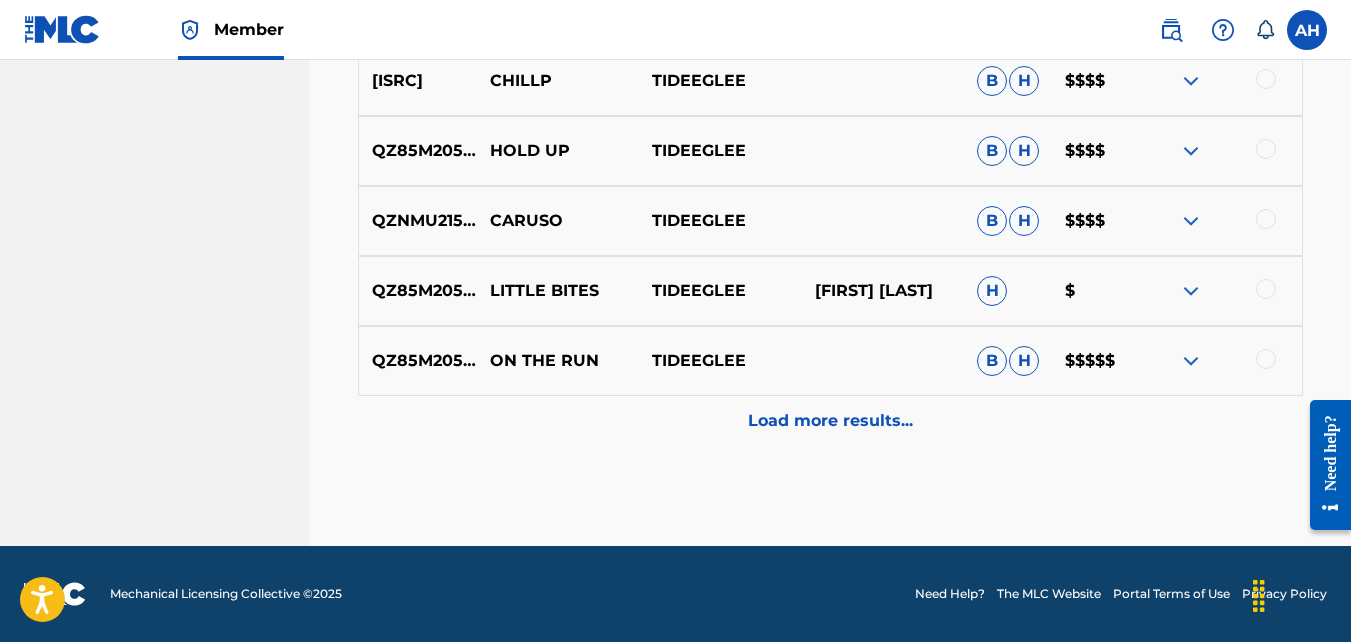 click on "[ISRC] ON THE RUN TIDEEGLEE B H $$$$$" at bounding box center [830, 361] 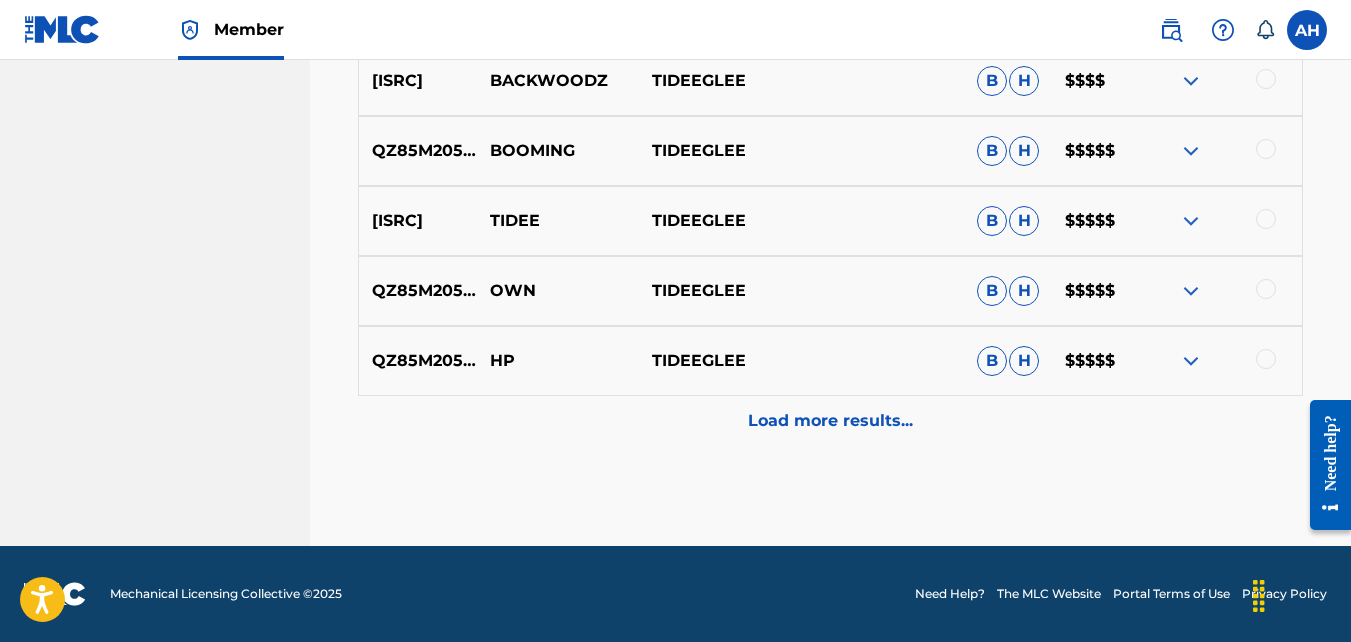 click on "Load more results..." at bounding box center [830, 421] 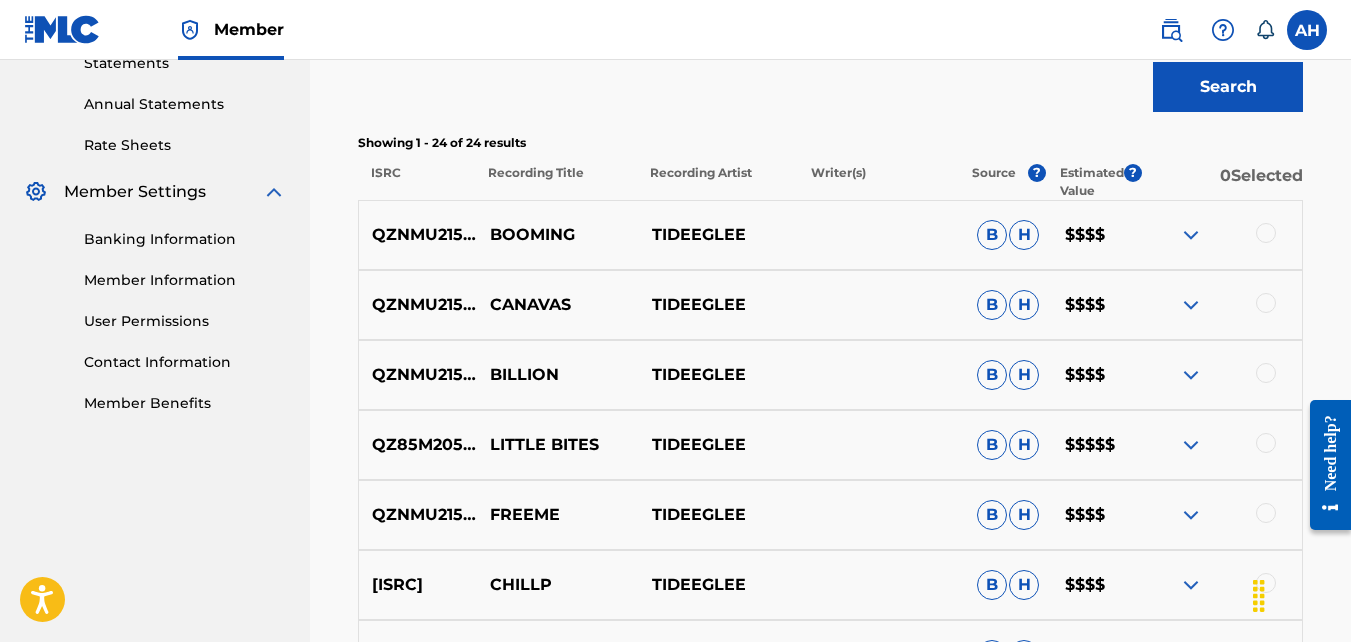 scroll, scrollTop: 705, scrollLeft: 0, axis: vertical 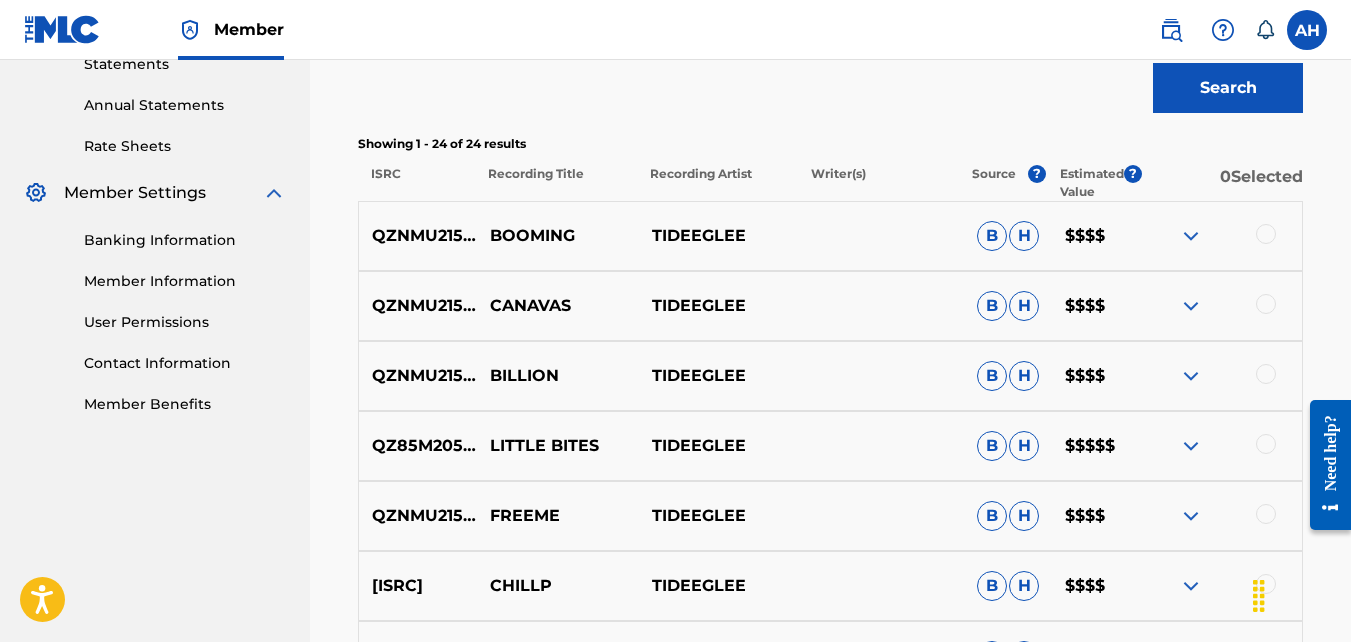 click on "[ISRC] [ARTIST] [ARTIST] H $$$$" at bounding box center [830, 306] 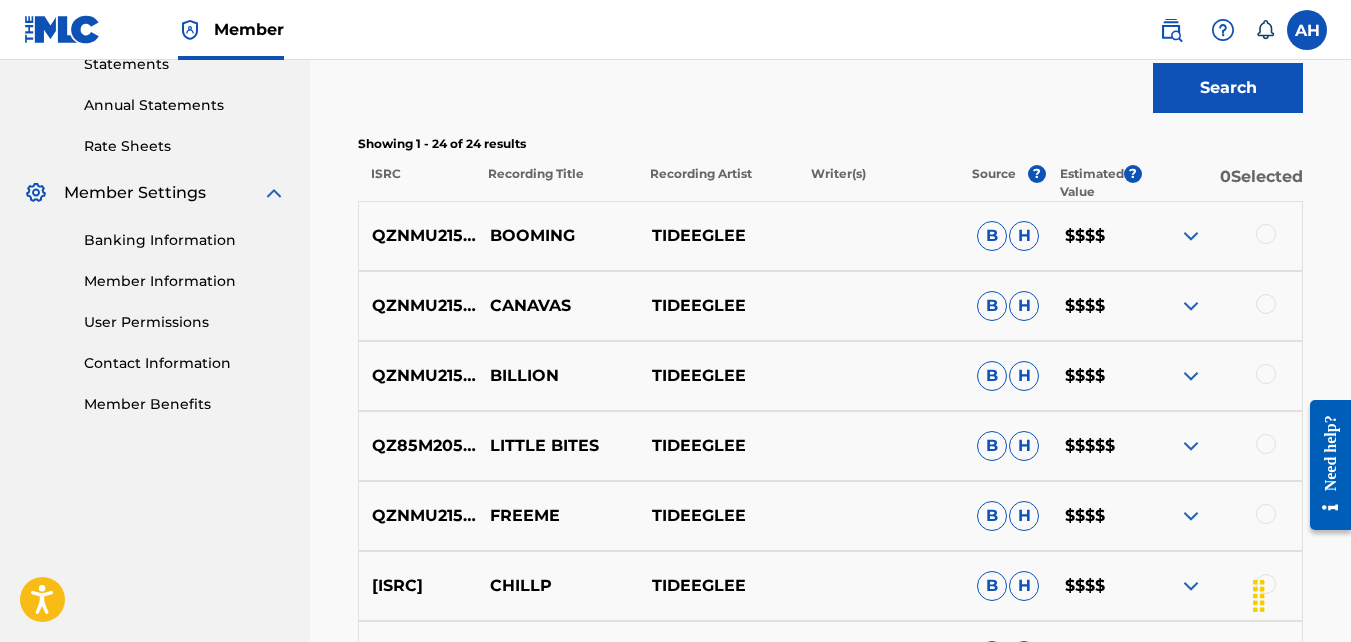 click at bounding box center (1191, 236) 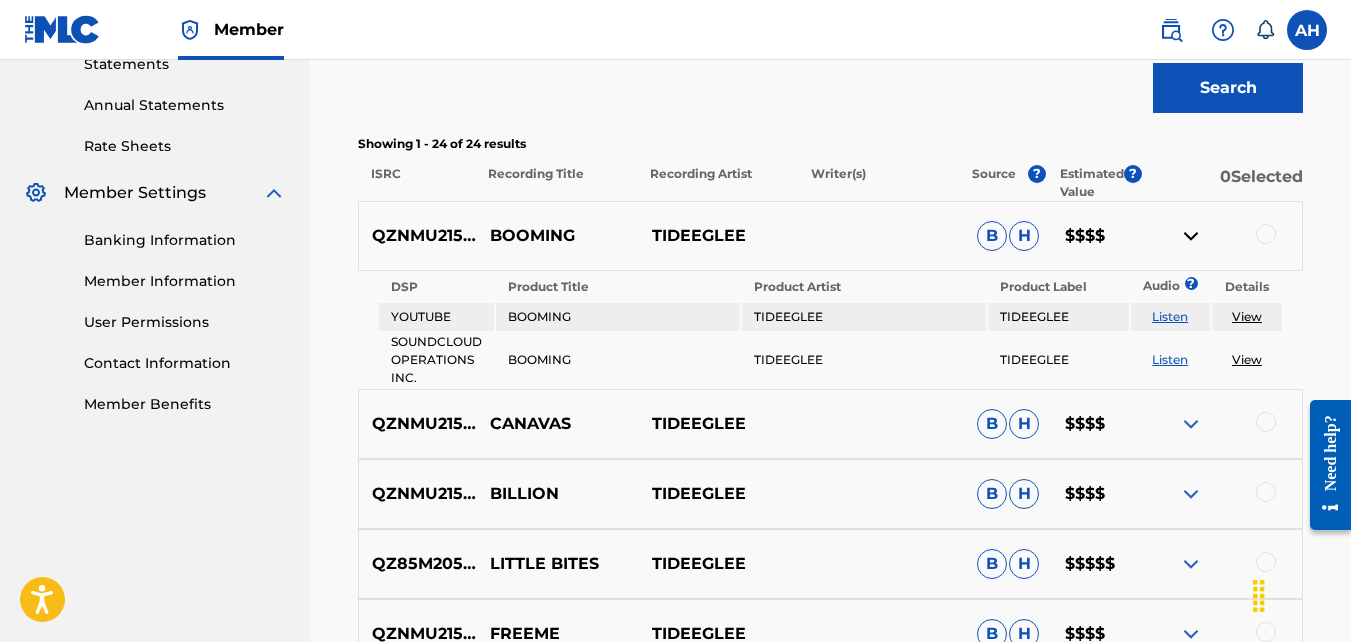 click on "Listen" at bounding box center [1170, 316] 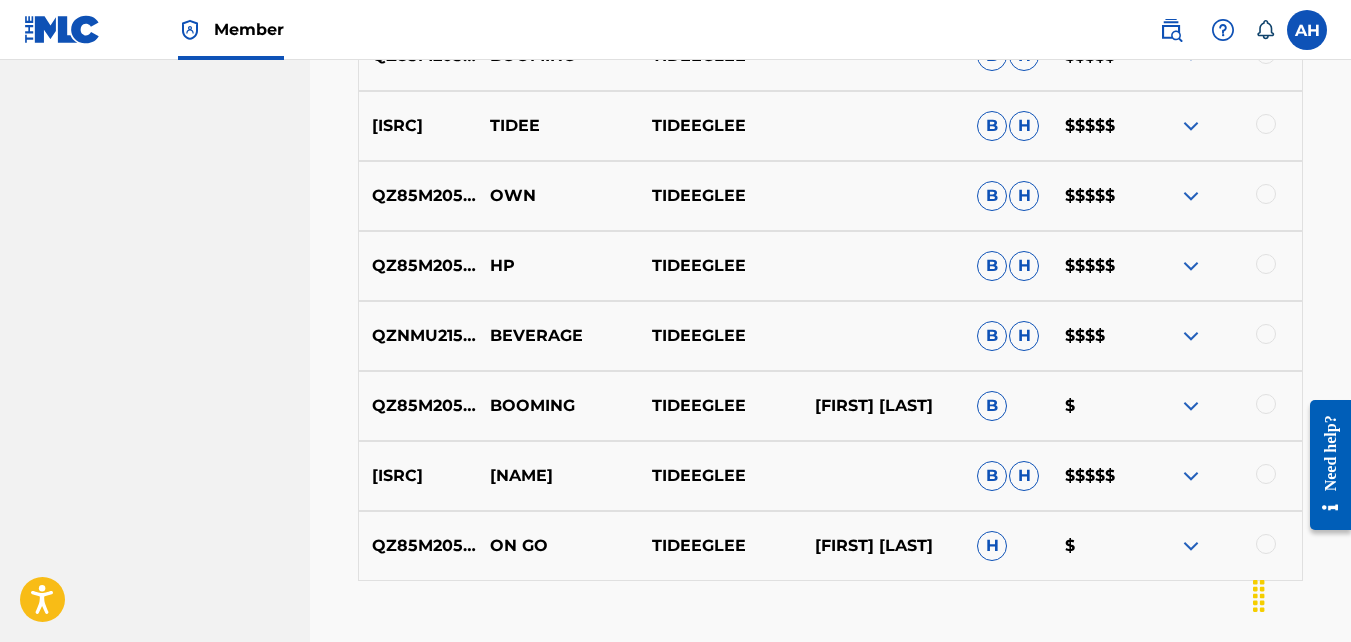 scroll, scrollTop: 2125, scrollLeft: 0, axis: vertical 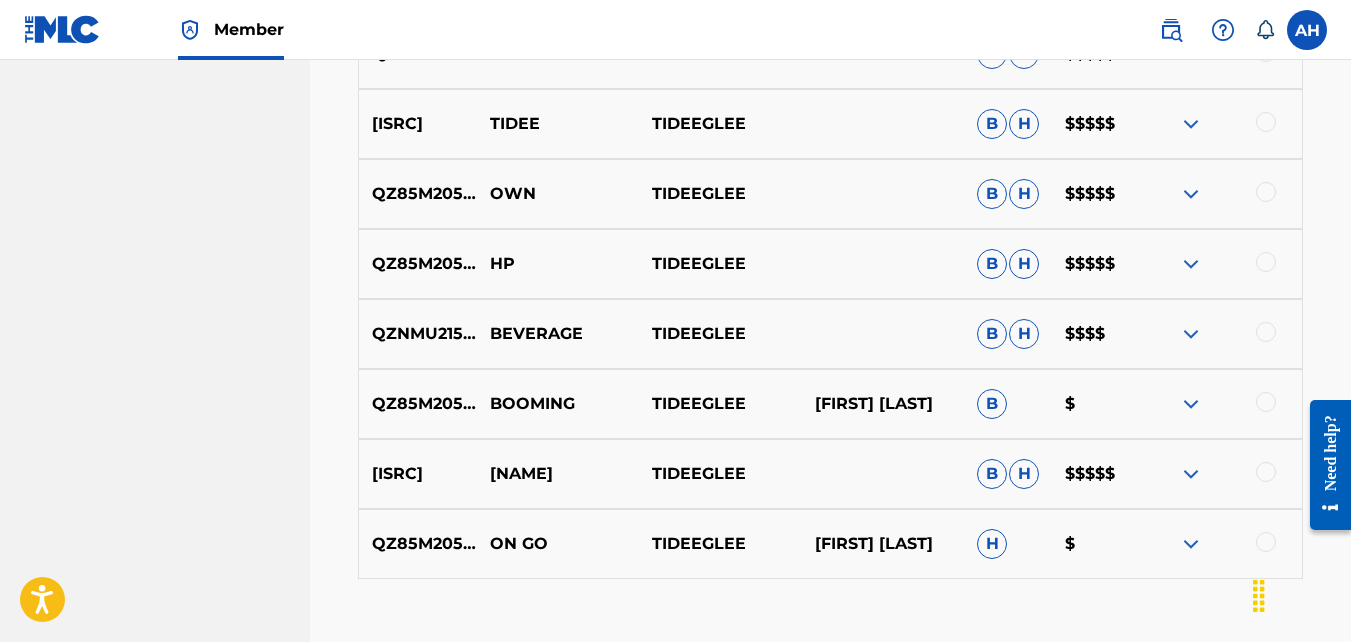 click at bounding box center (1191, 264) 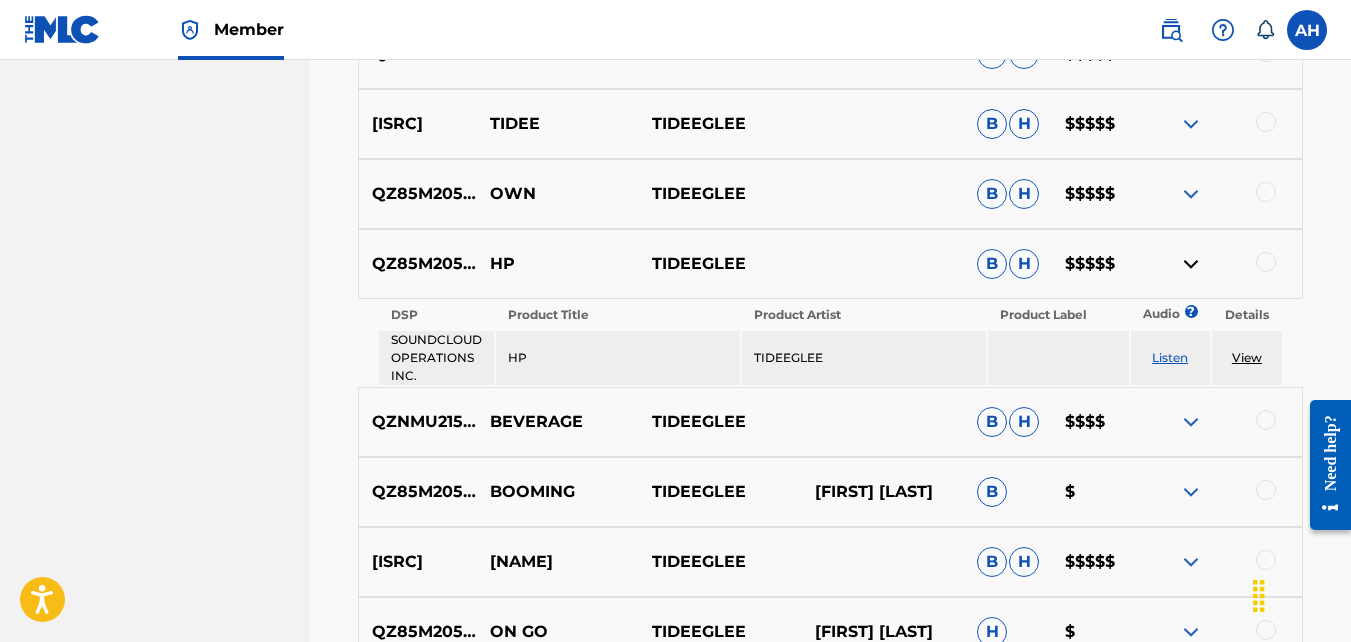 click at bounding box center [1191, 562] 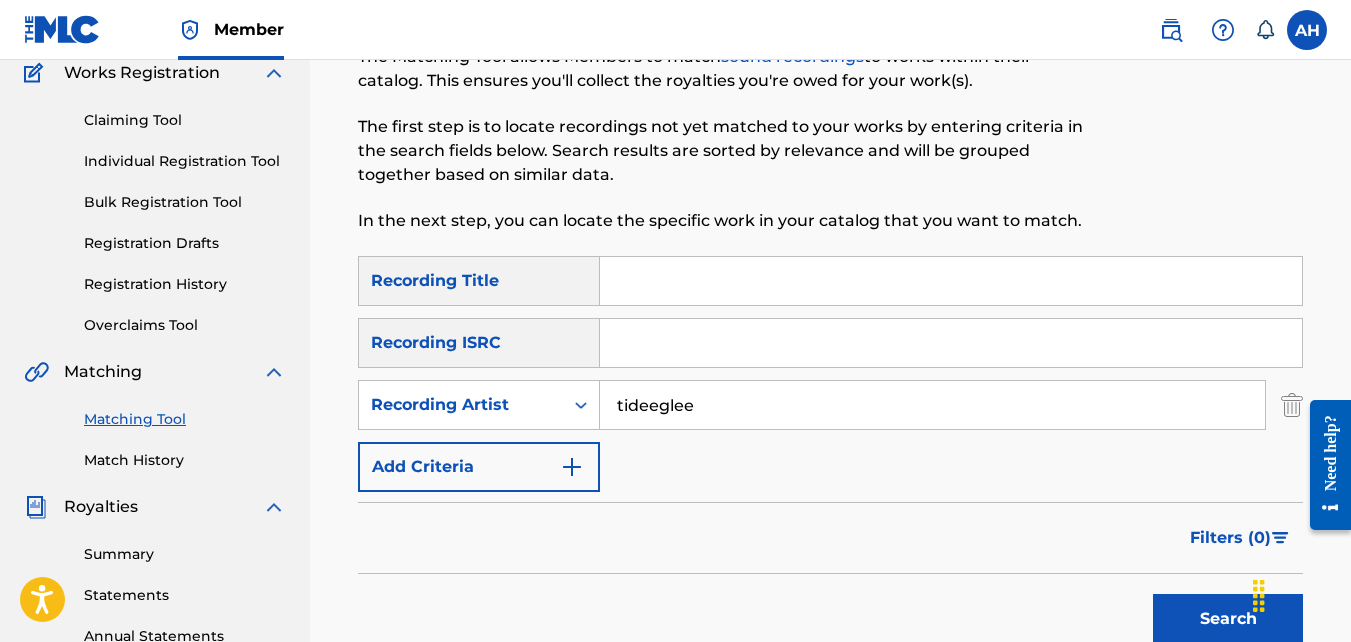 scroll, scrollTop: 173, scrollLeft: 0, axis: vertical 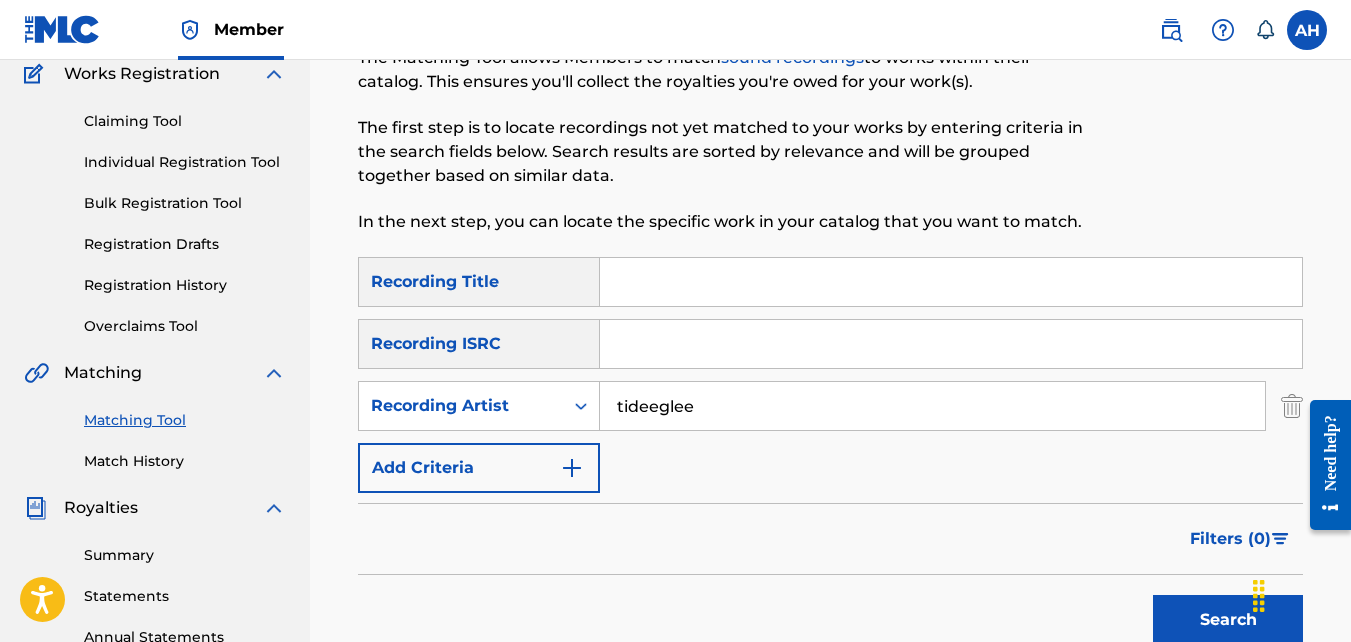 click on "tideeglee" at bounding box center [932, 406] 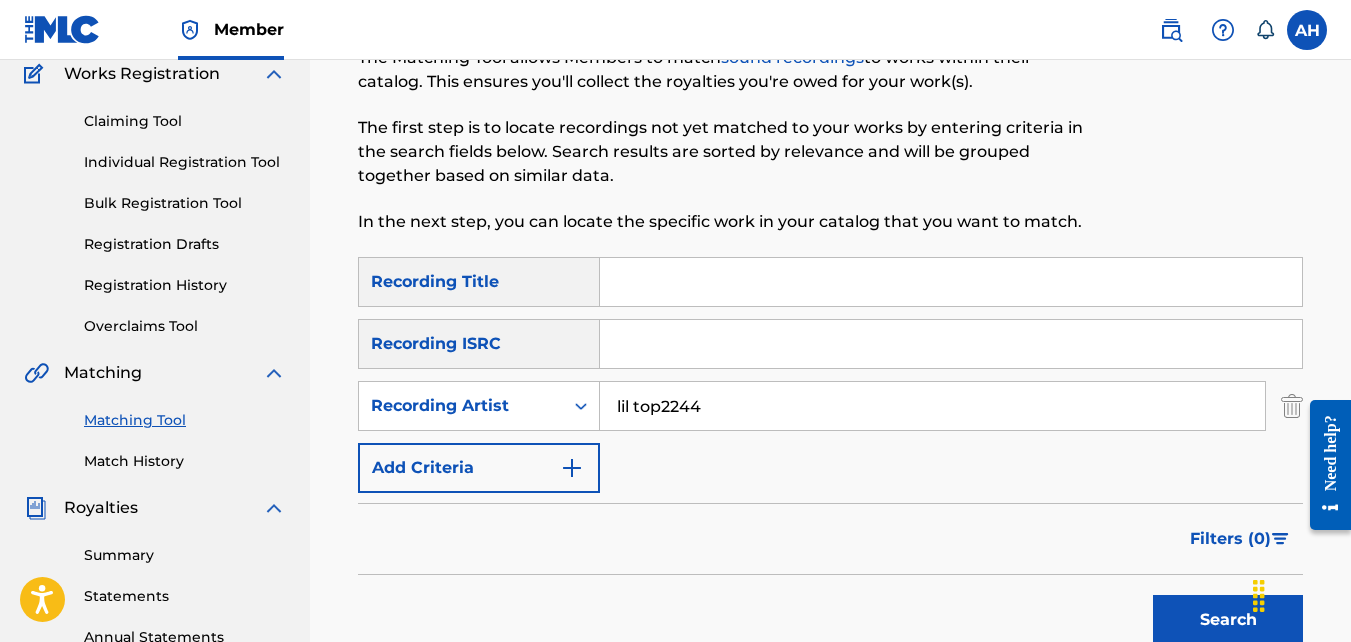 click on "Search" at bounding box center [1228, 620] 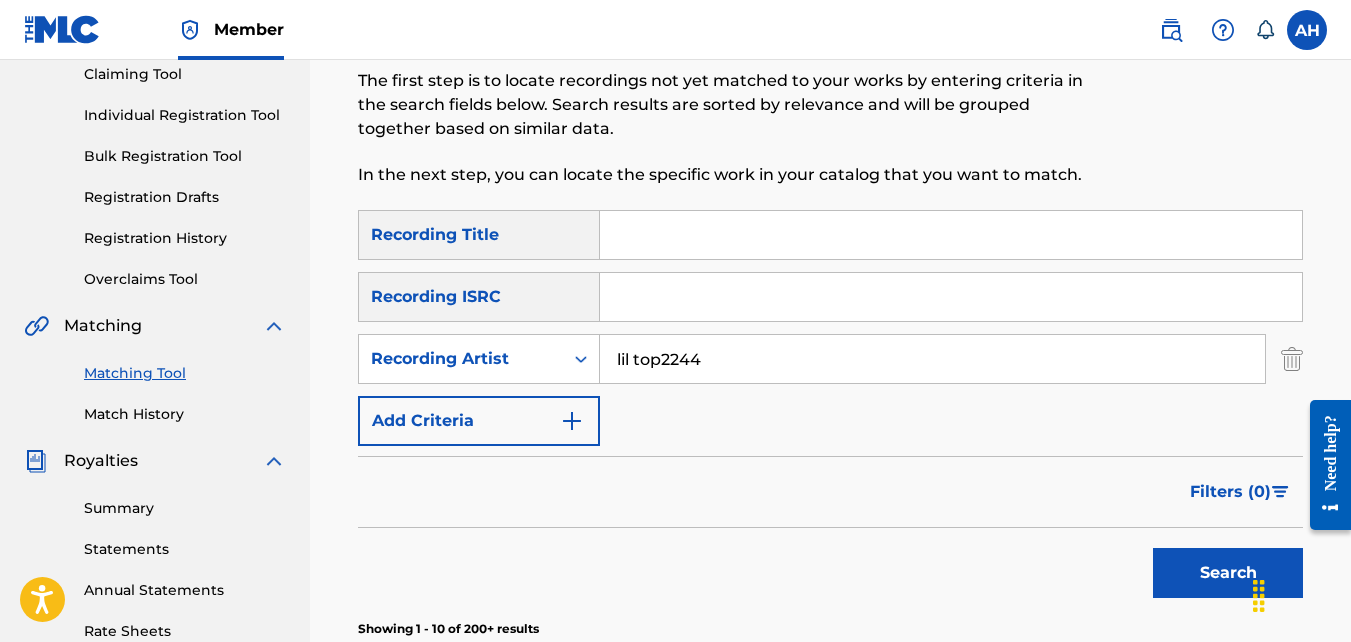 scroll, scrollTop: 94, scrollLeft: 0, axis: vertical 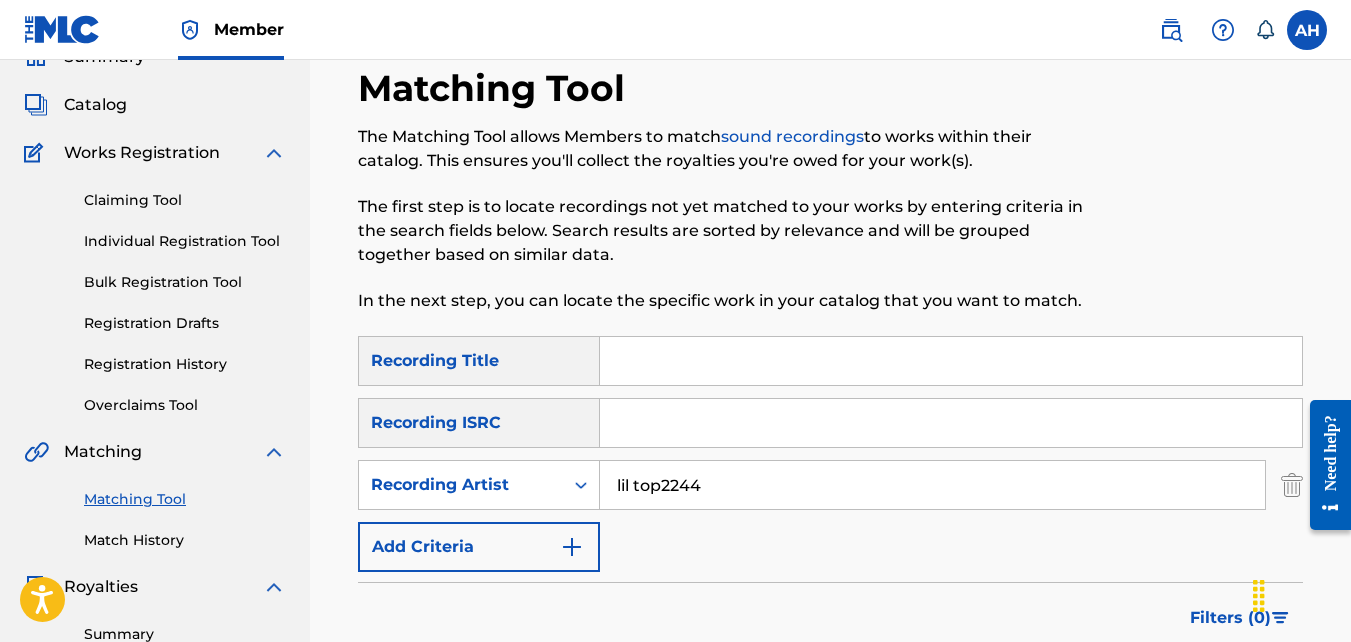 click at bounding box center (951, 423) 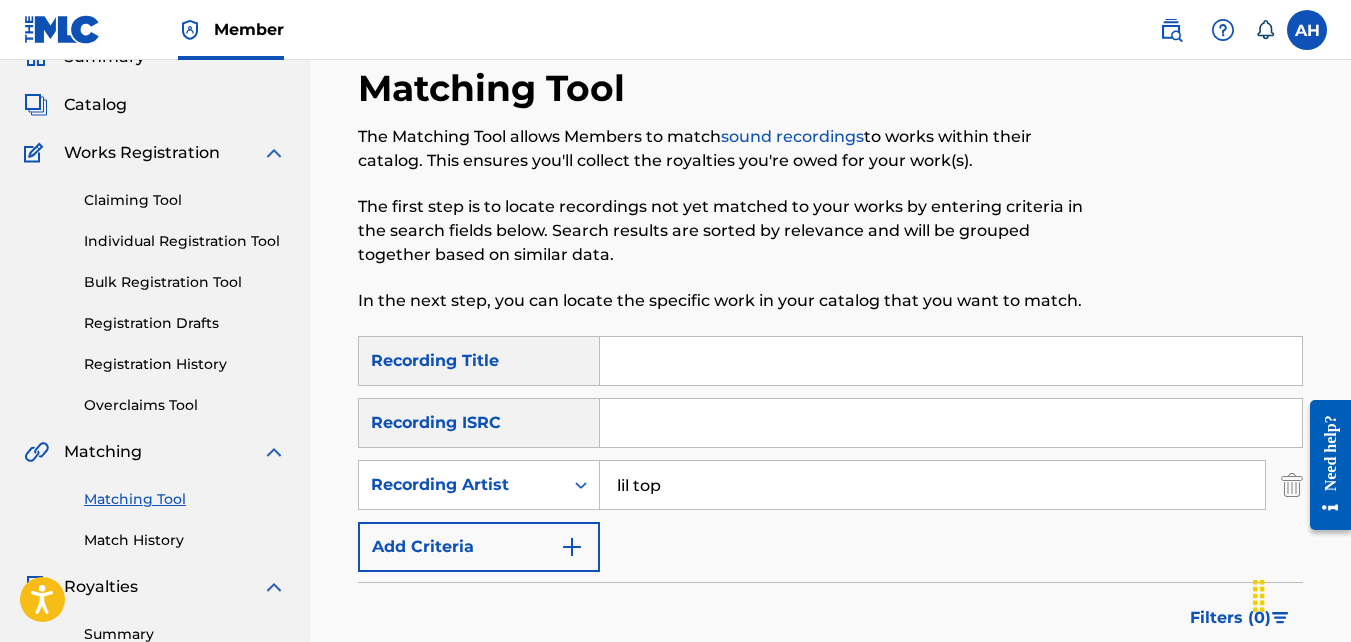 click on "Search" at bounding box center (1228, 699) 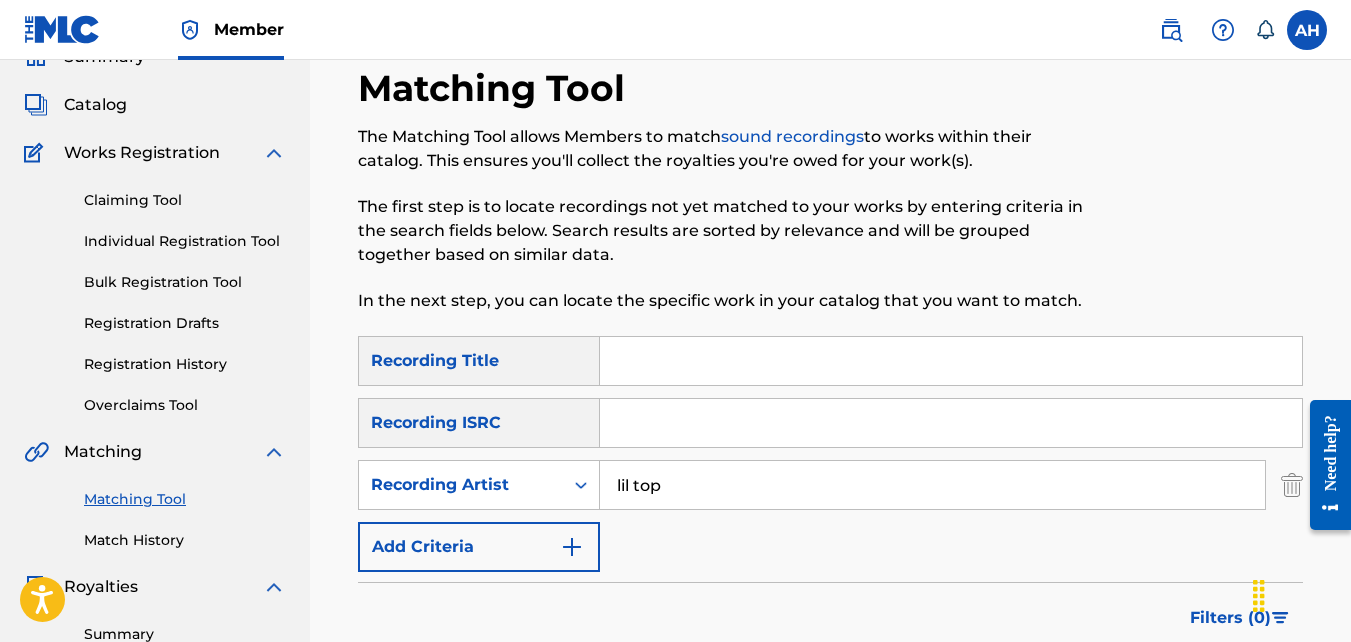 click on "Search" at bounding box center (1228, 699) 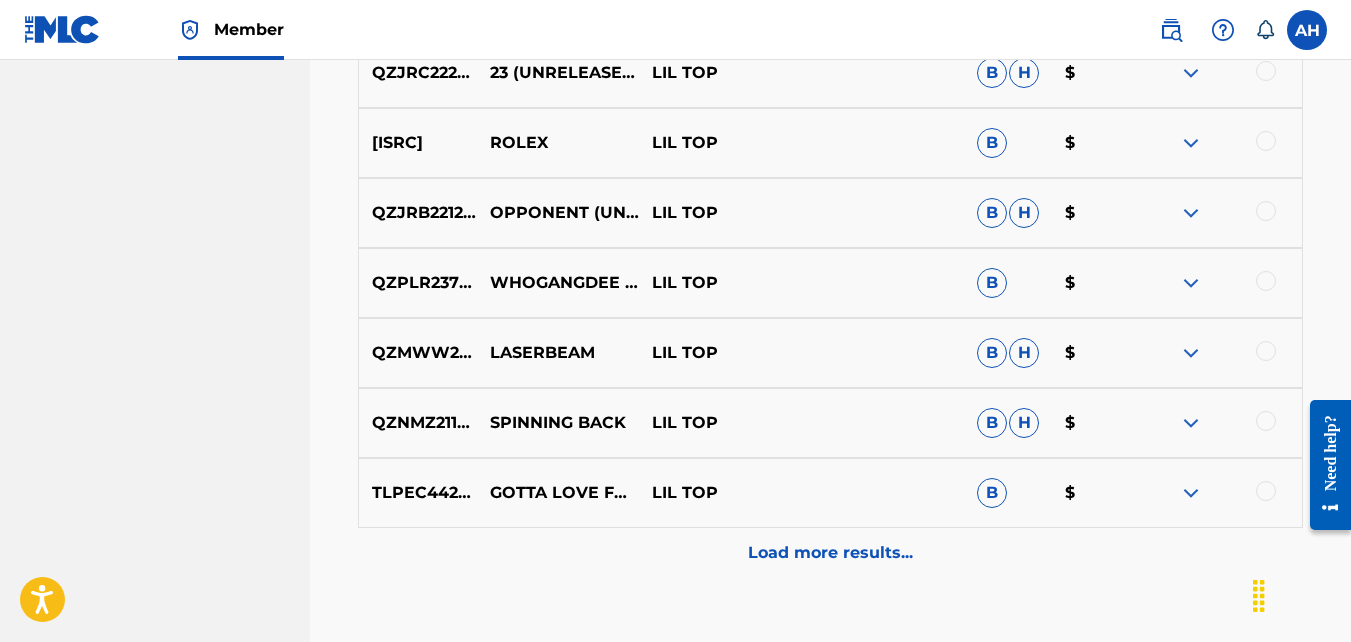 scroll, scrollTop: 1079, scrollLeft: 0, axis: vertical 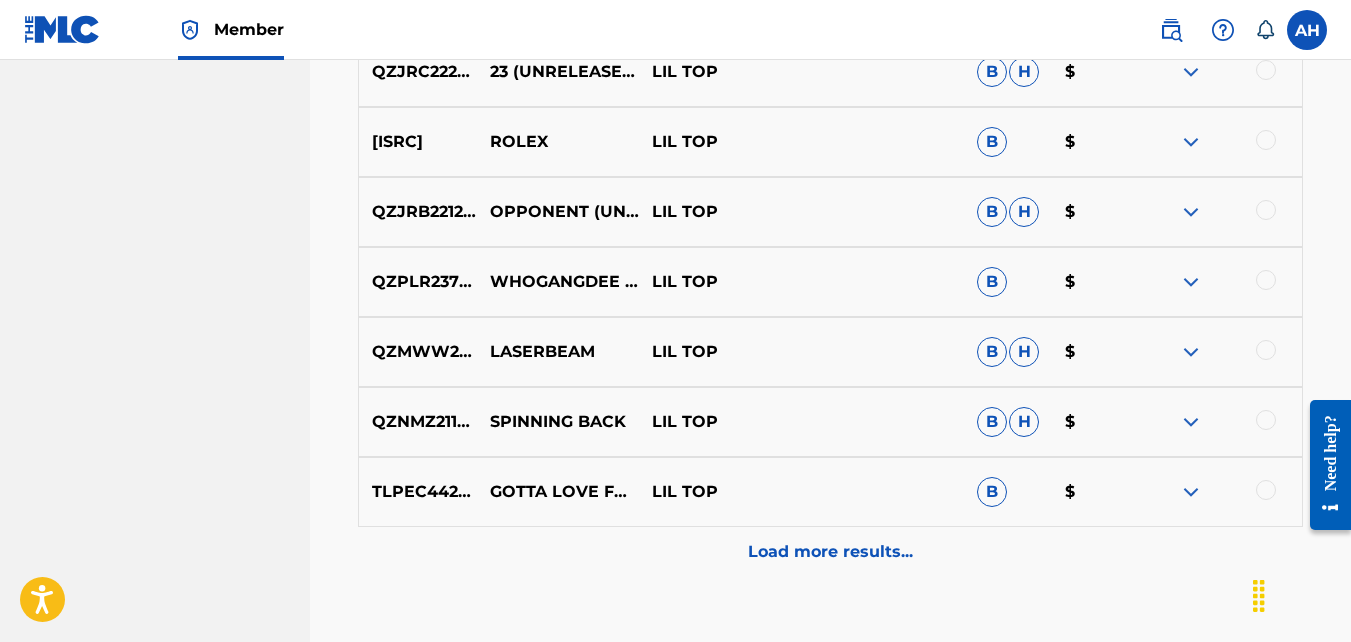 click on "Load more results..." at bounding box center (830, 552) 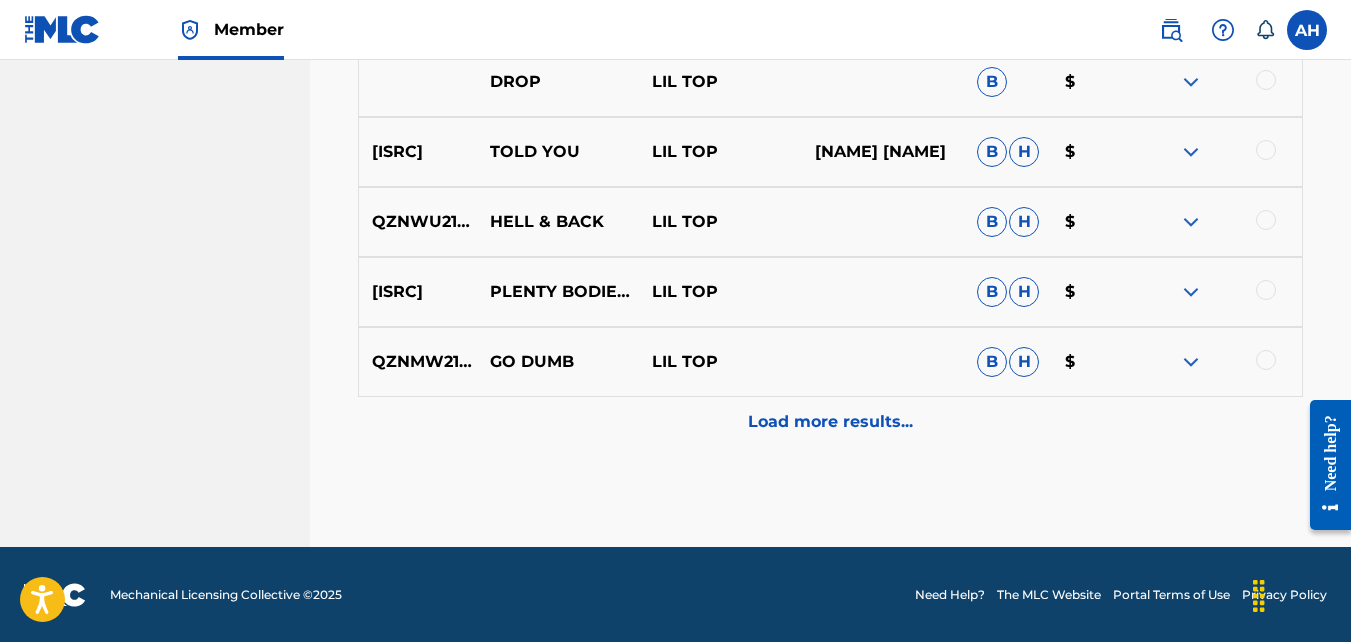 click on "Load more results..." at bounding box center (830, 422) 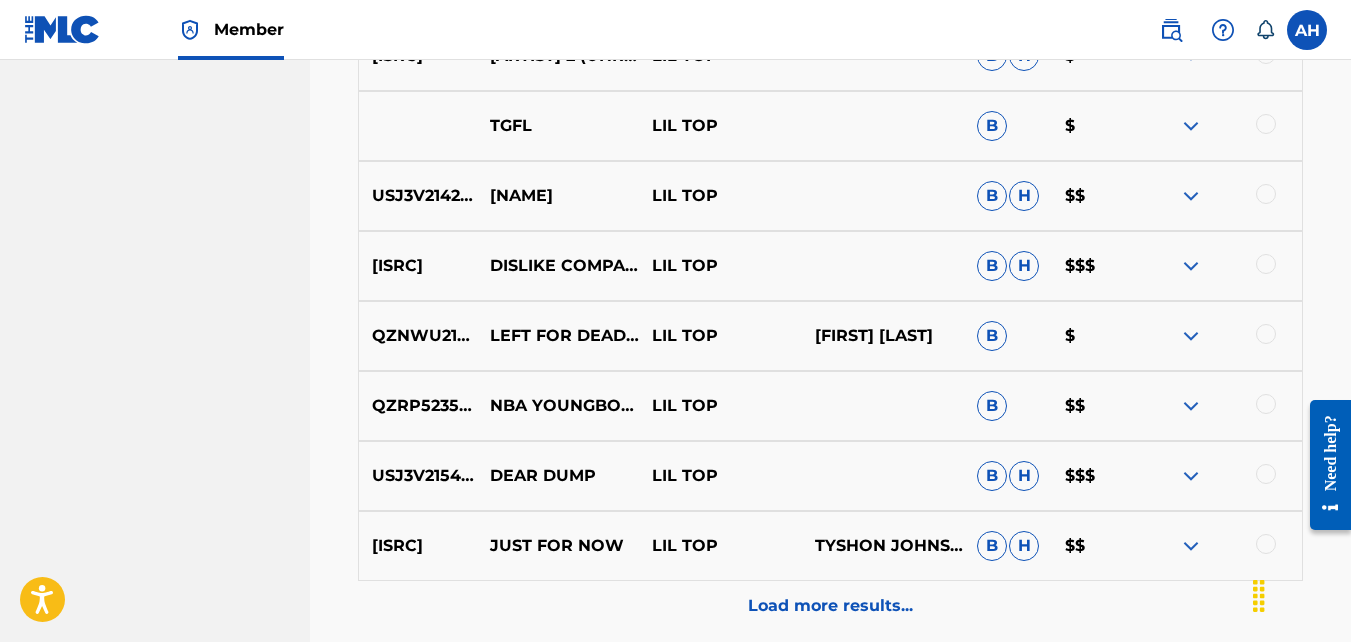 scroll, scrollTop: 2610, scrollLeft: 0, axis: vertical 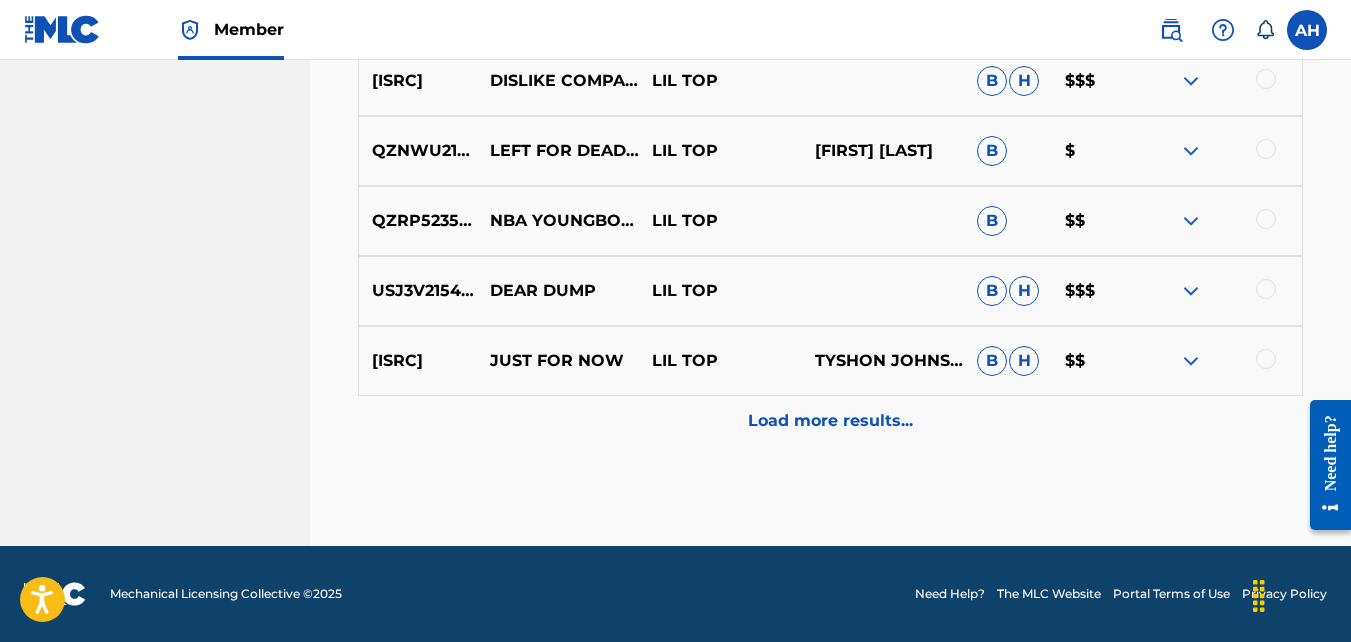 click on "Load more results..." at bounding box center (830, 421) 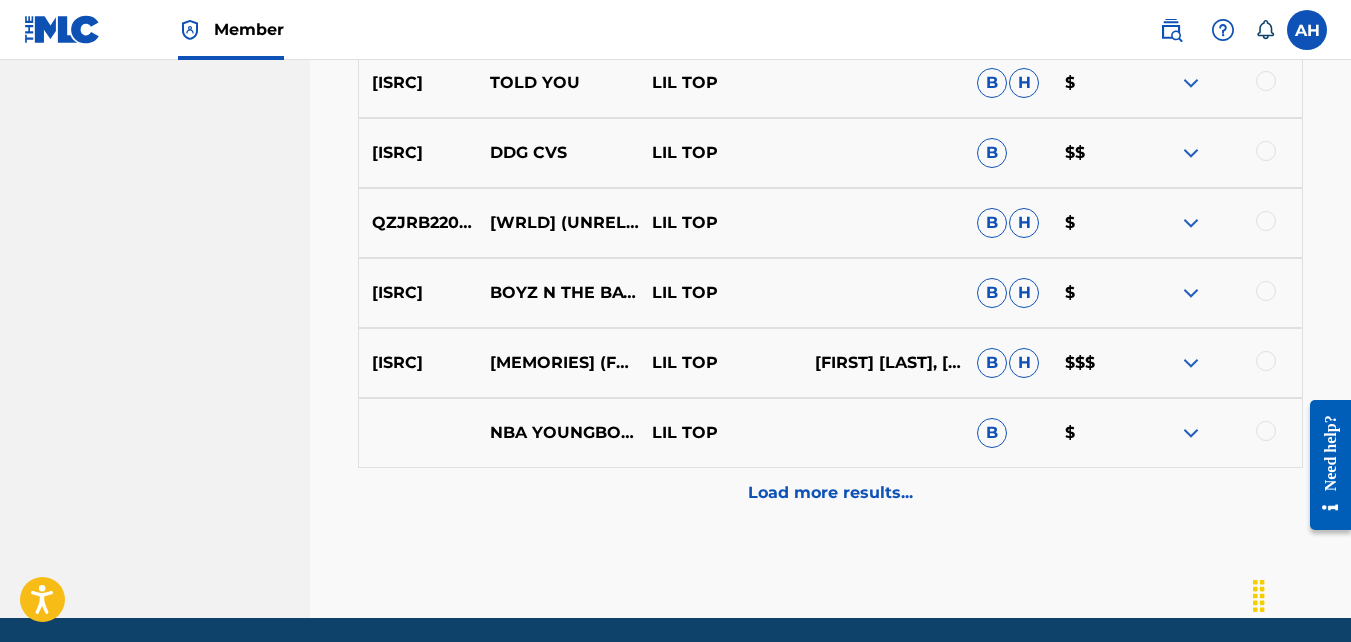 scroll, scrollTop: 3310, scrollLeft: 0, axis: vertical 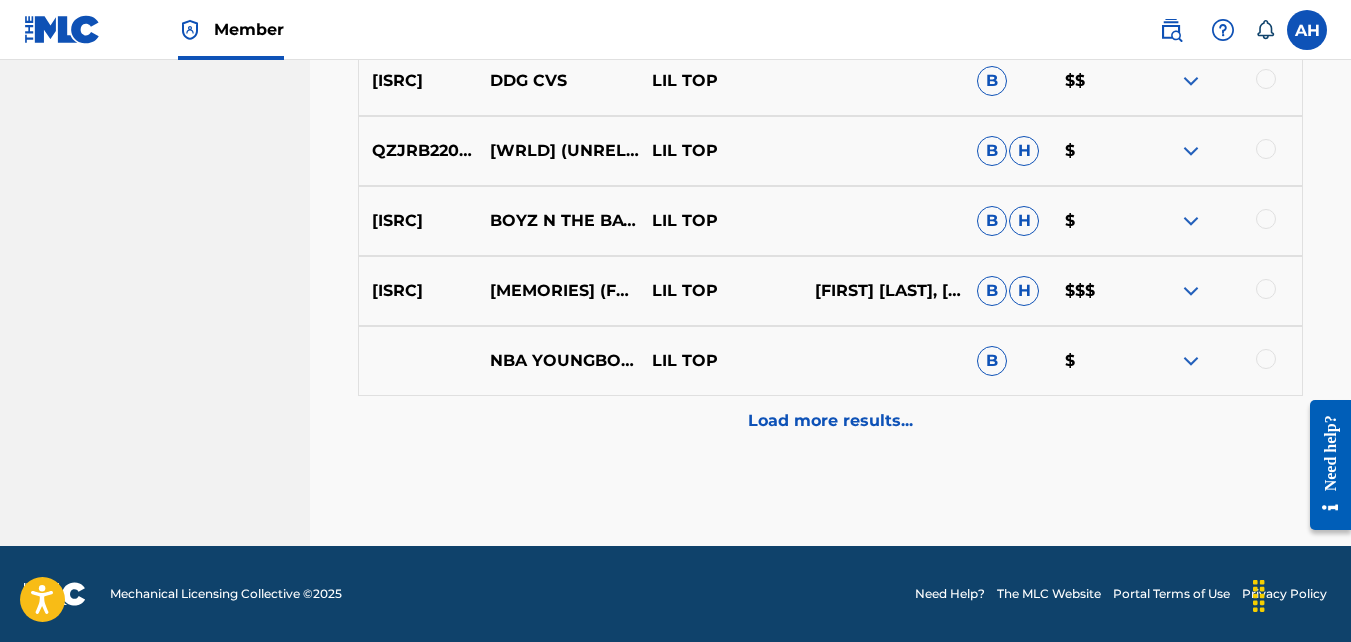 click on "Load more results..." at bounding box center (830, 421) 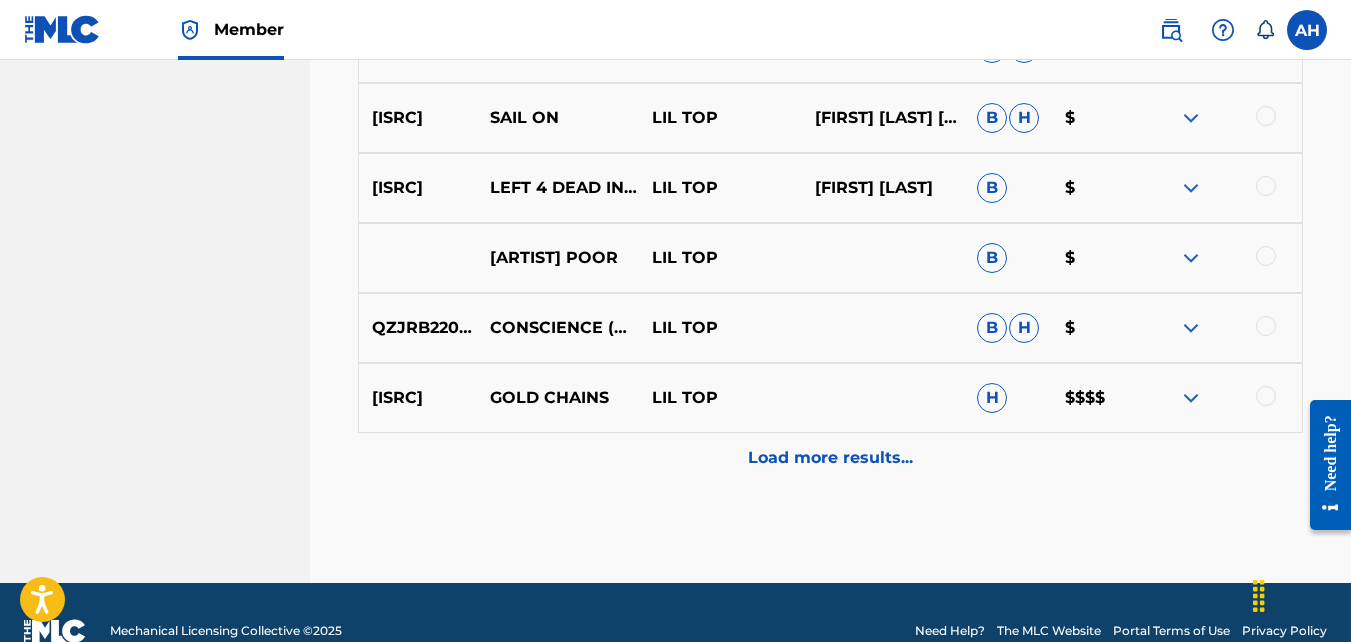 scroll, scrollTop: 3965, scrollLeft: 0, axis: vertical 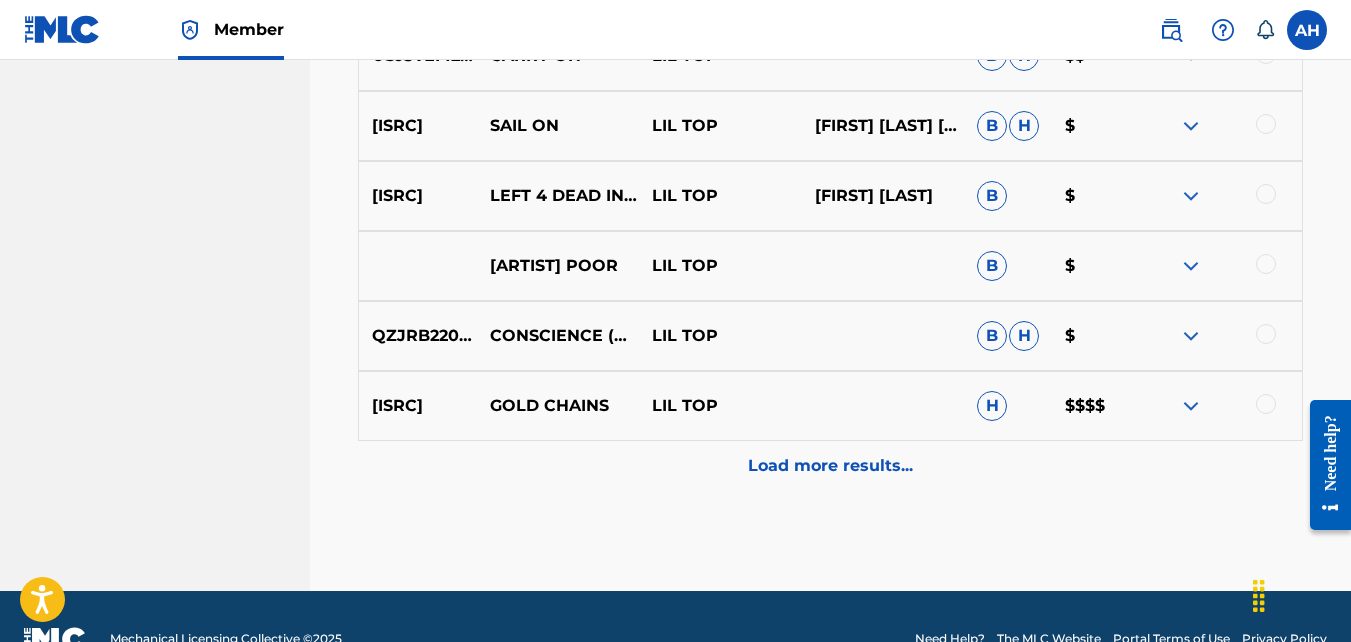 drag, startPoint x: 833, startPoint y: 503, endPoint x: 831, endPoint y: 482, distance: 21.095022 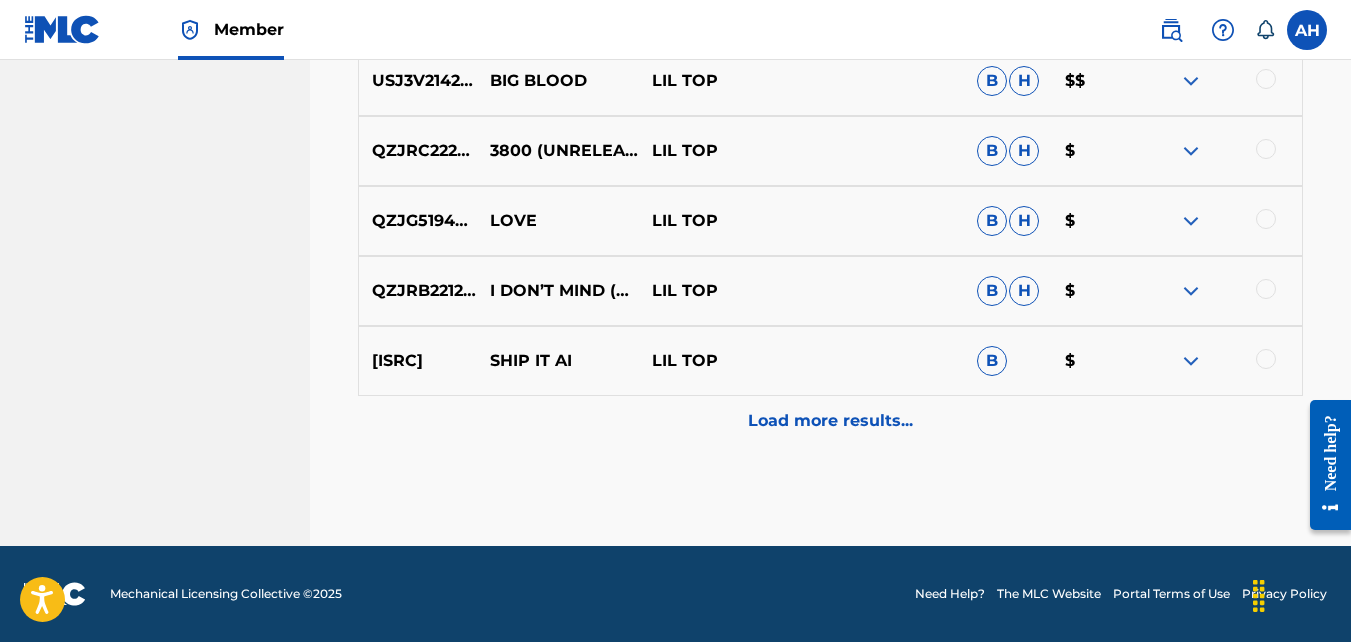 click on "Load more results..." at bounding box center [830, 421] 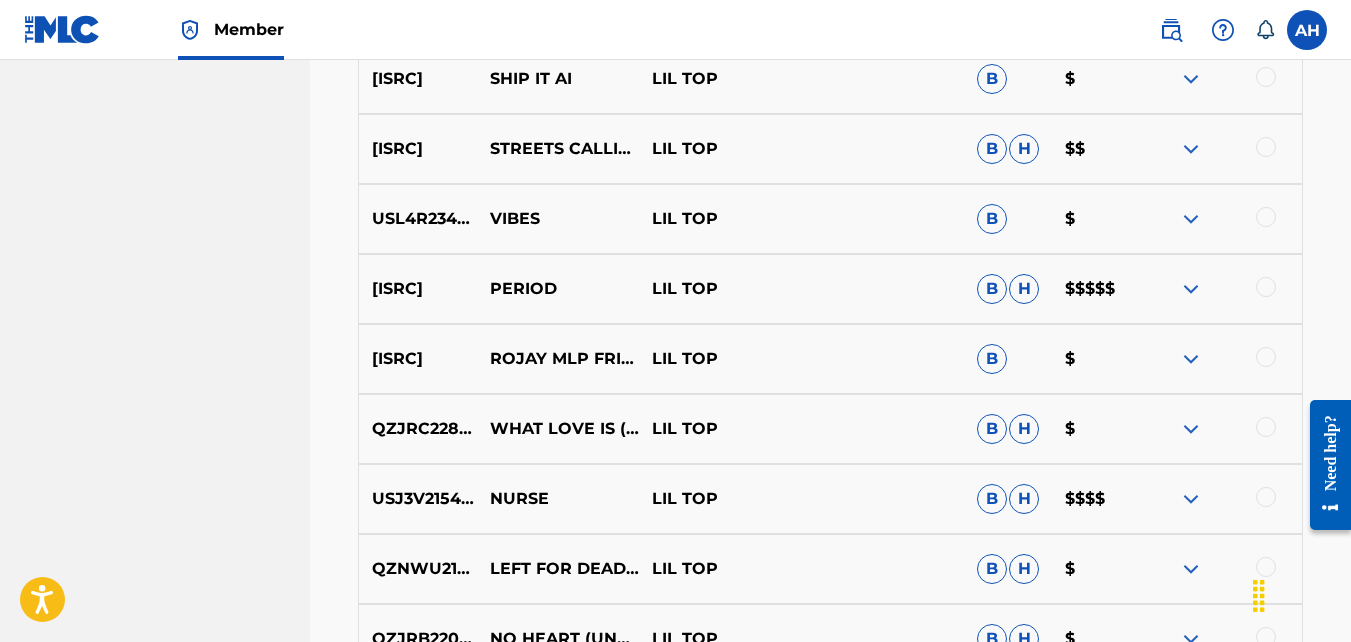 scroll, scrollTop: 4993, scrollLeft: 0, axis: vertical 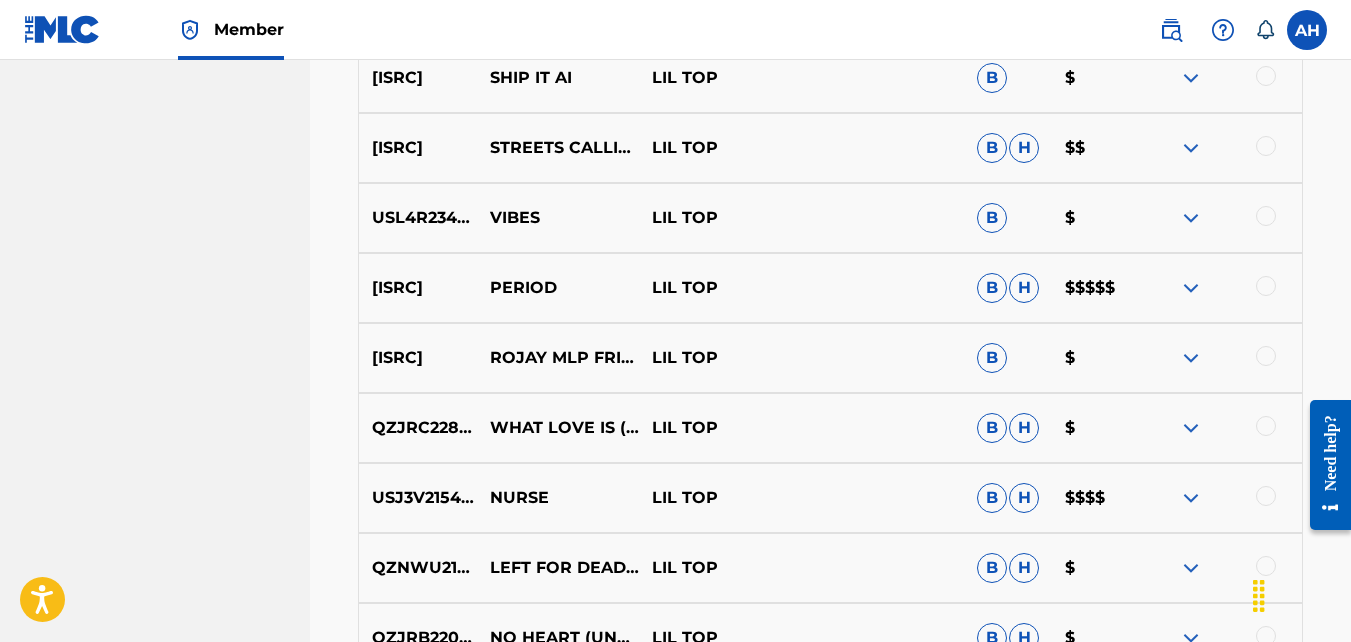 click at bounding box center (1191, 288) 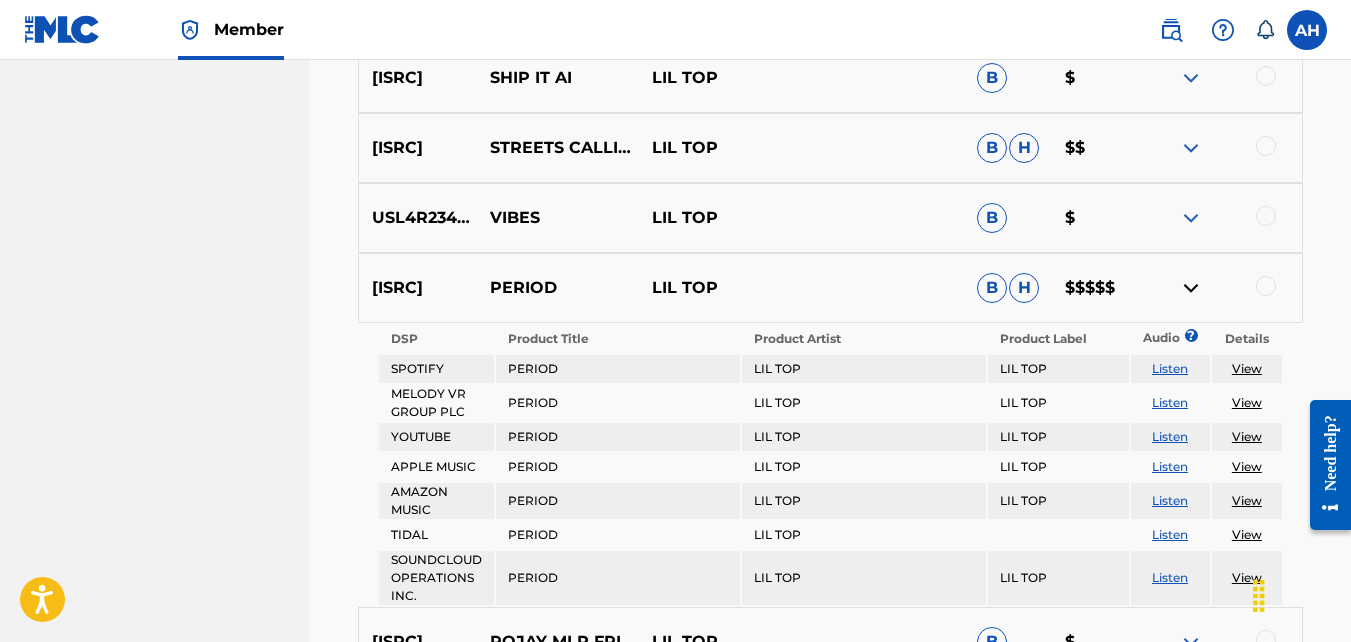 click on "Listen" at bounding box center (1170, 368) 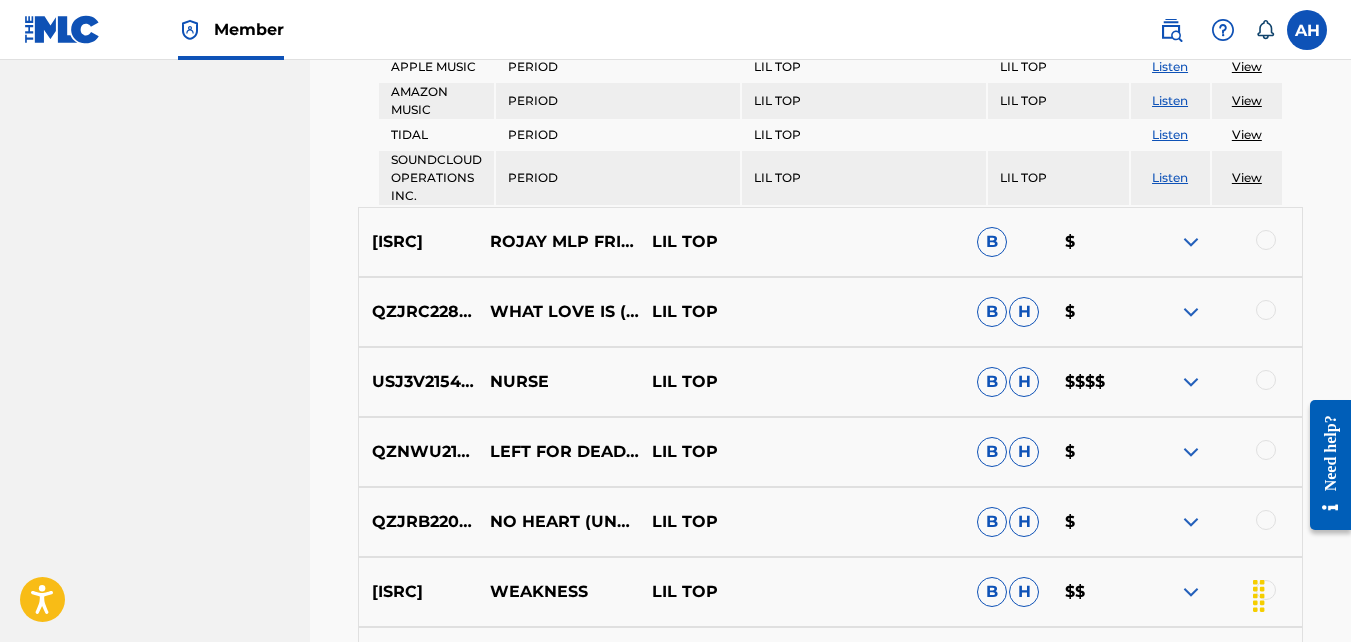 scroll, scrollTop: 5395, scrollLeft: 0, axis: vertical 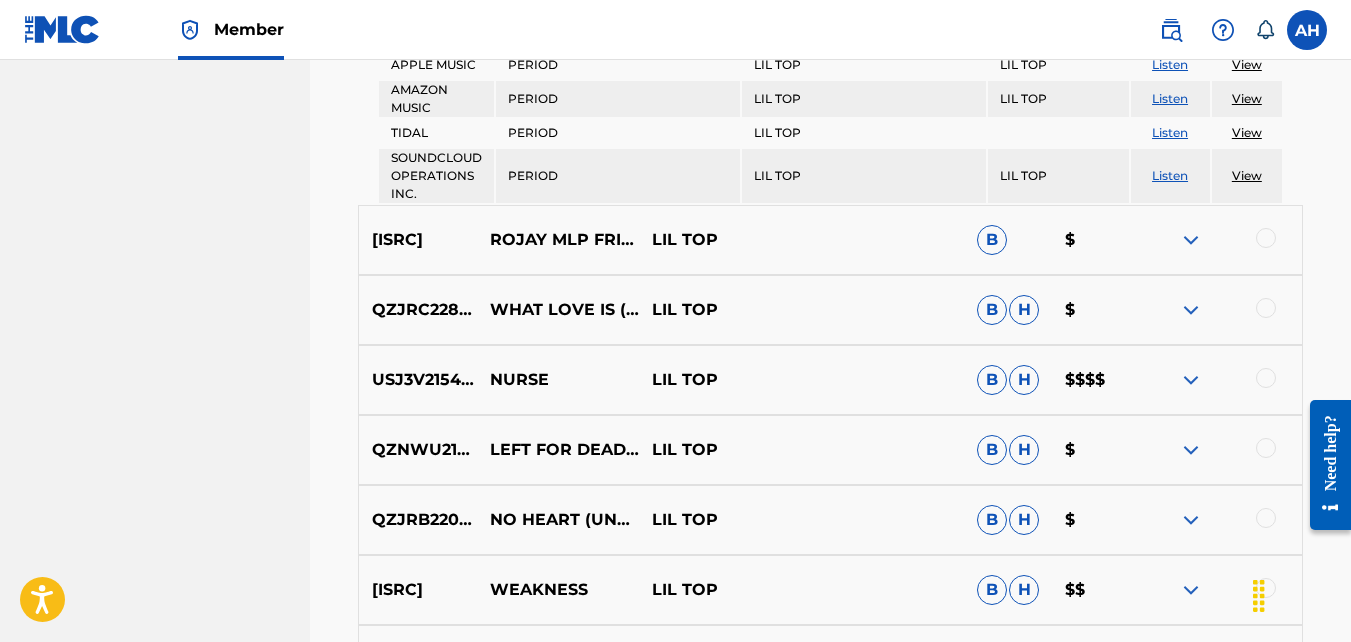 click at bounding box center [1191, 380] 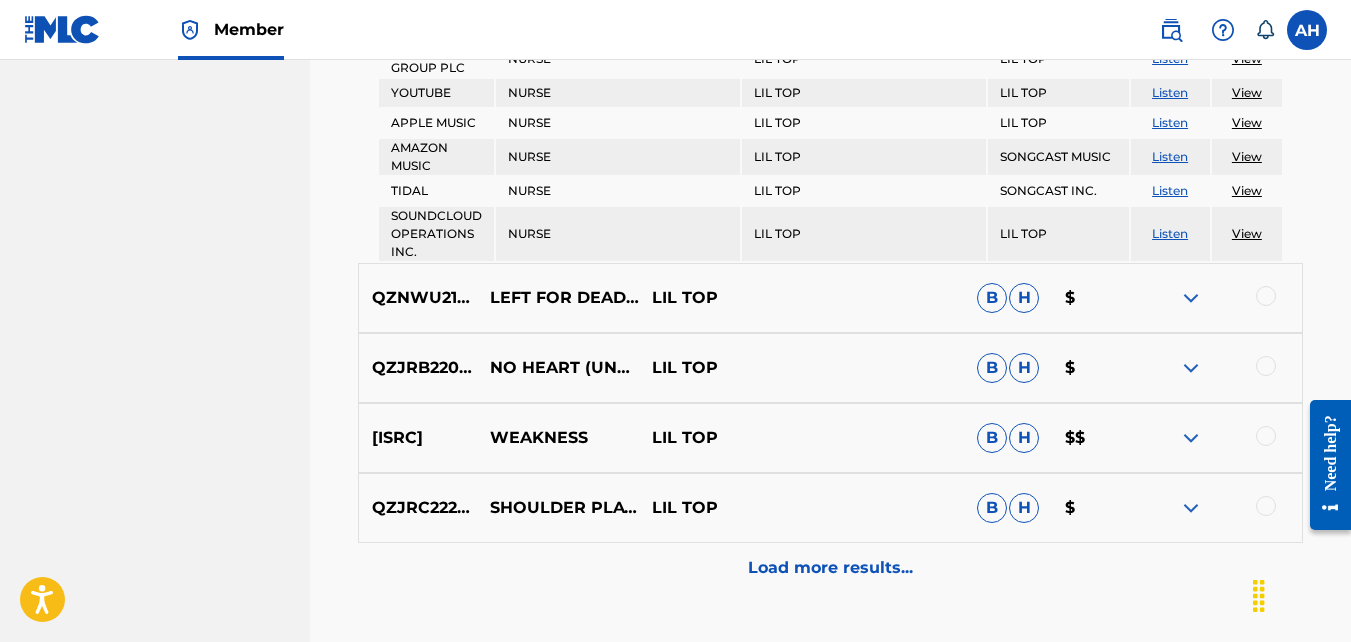 scroll, scrollTop: 5828, scrollLeft: 0, axis: vertical 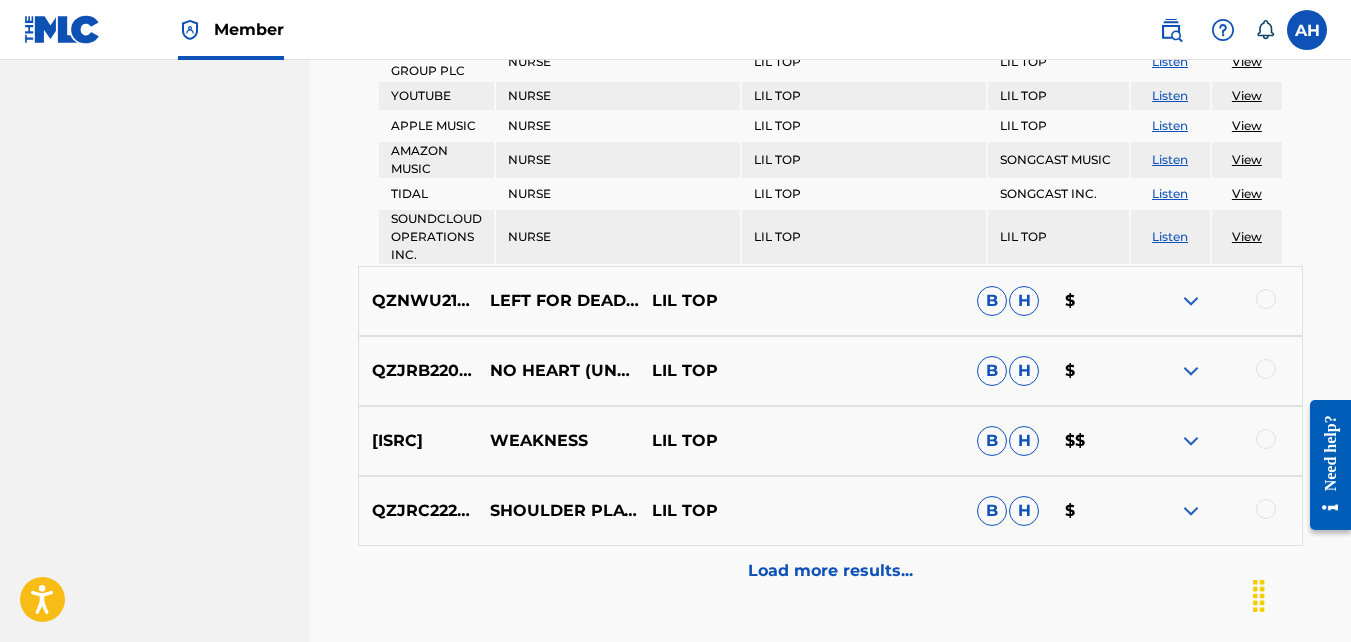 click on "Load more results..." at bounding box center [830, 571] 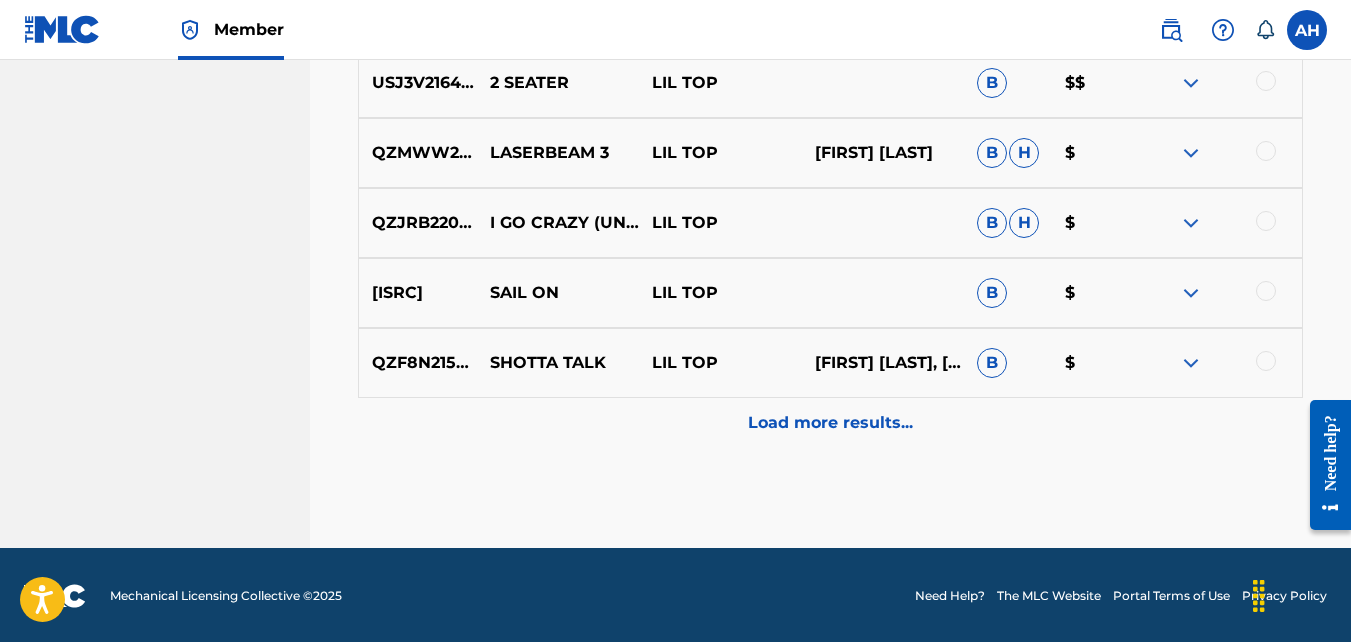 scroll, scrollTop: 6109, scrollLeft: 0, axis: vertical 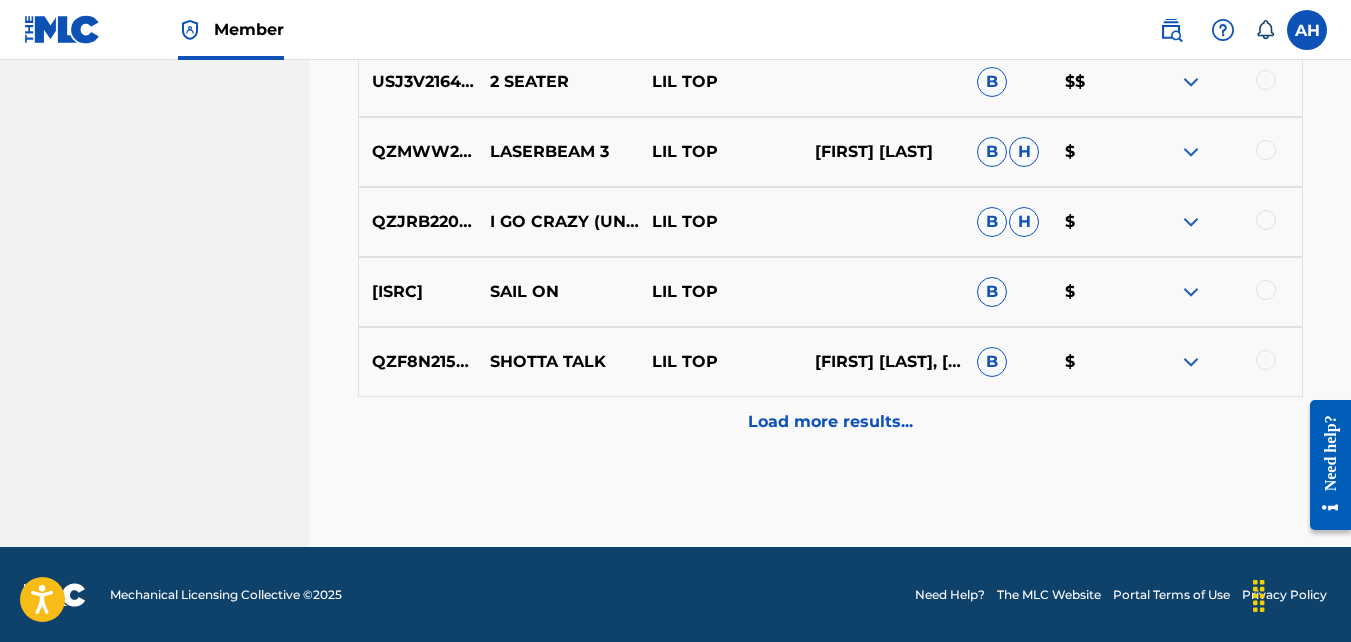 click on "Load more results..." at bounding box center [830, 422] 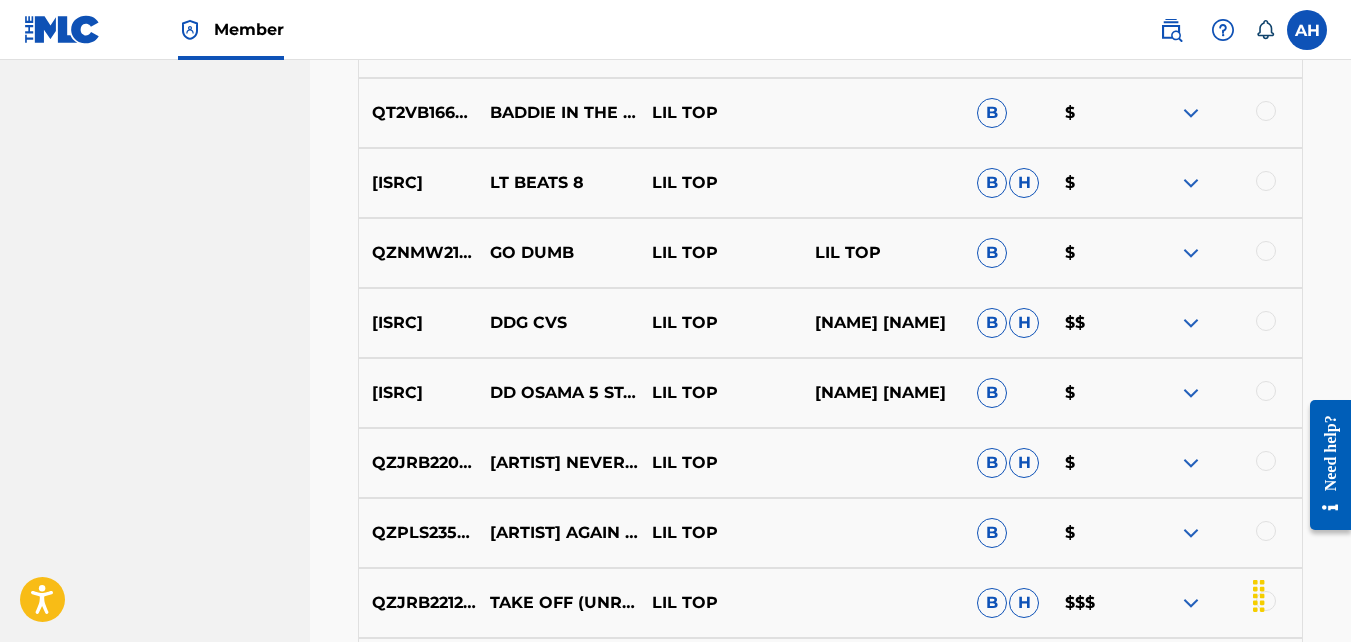scroll, scrollTop: 6810, scrollLeft: 0, axis: vertical 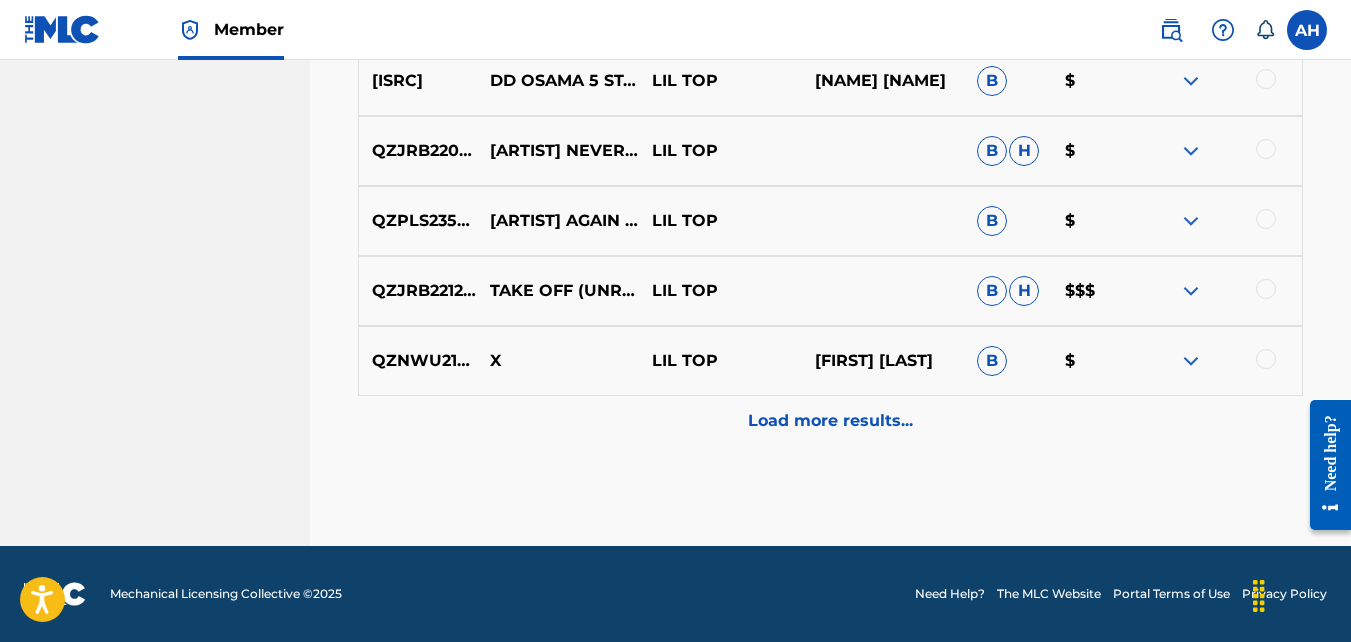 click on "Load more results..." at bounding box center [830, 421] 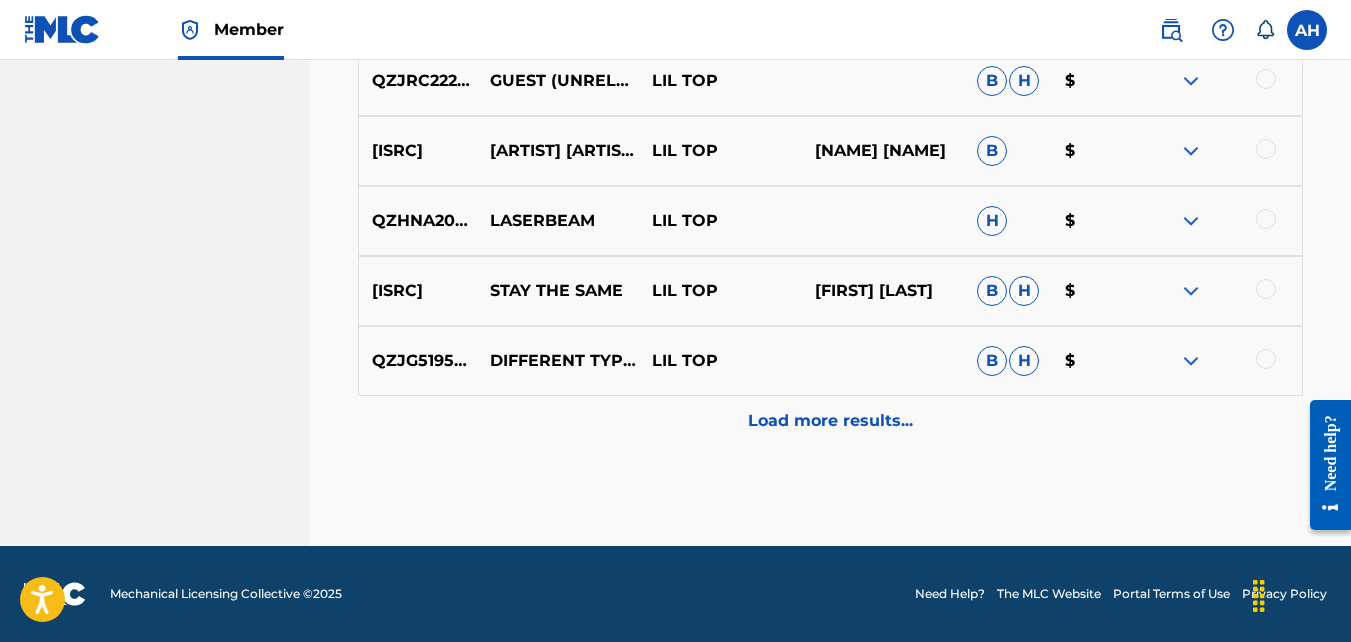 click on "Load more results..." at bounding box center [830, 421] 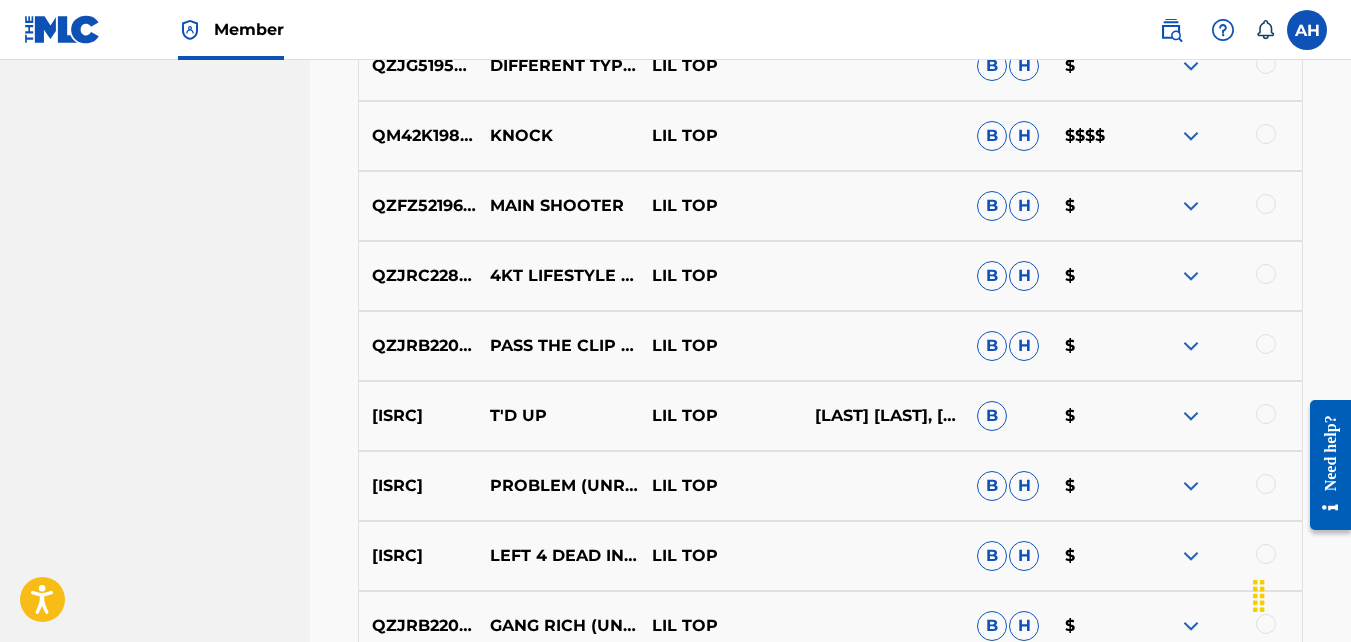 scroll, scrollTop: 7746, scrollLeft: 0, axis: vertical 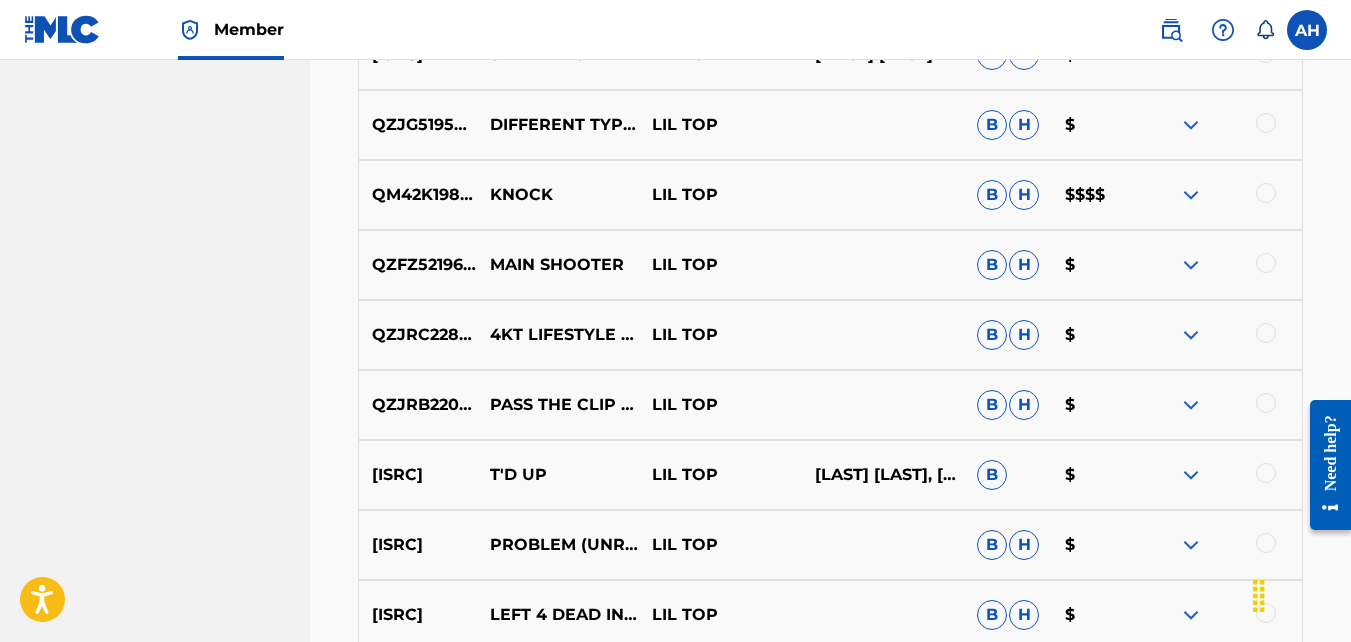 click at bounding box center (1191, 195) 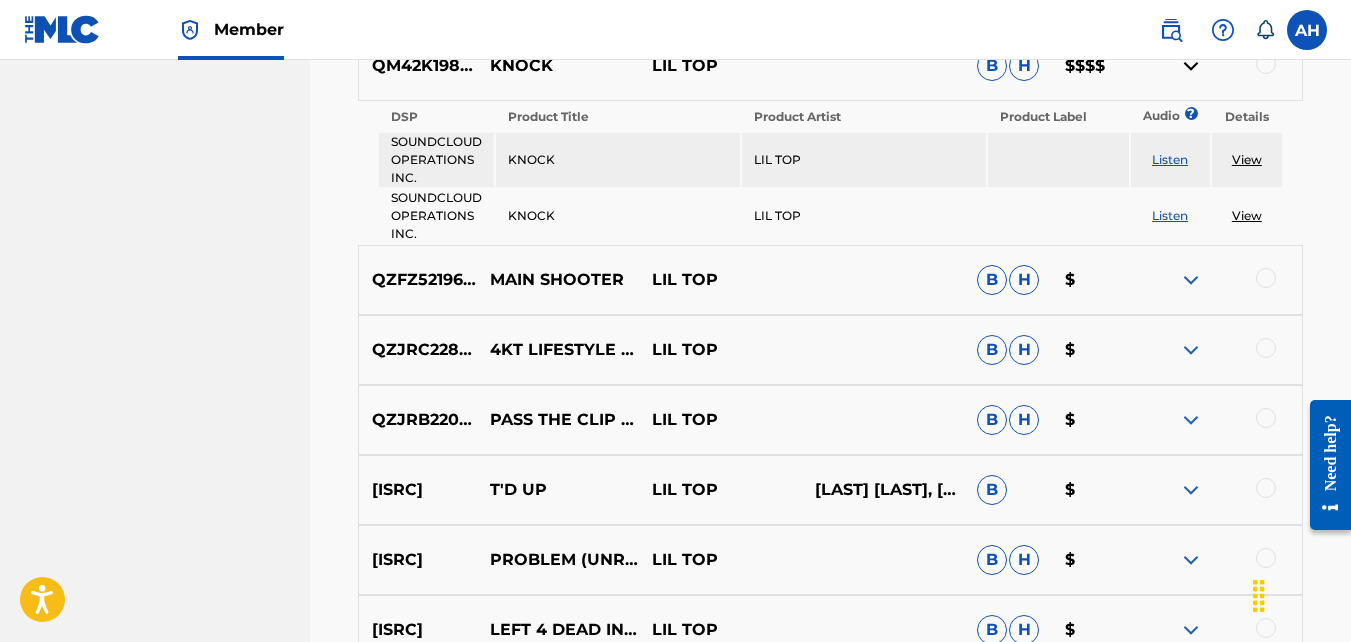 scroll, scrollTop: 7862, scrollLeft: 0, axis: vertical 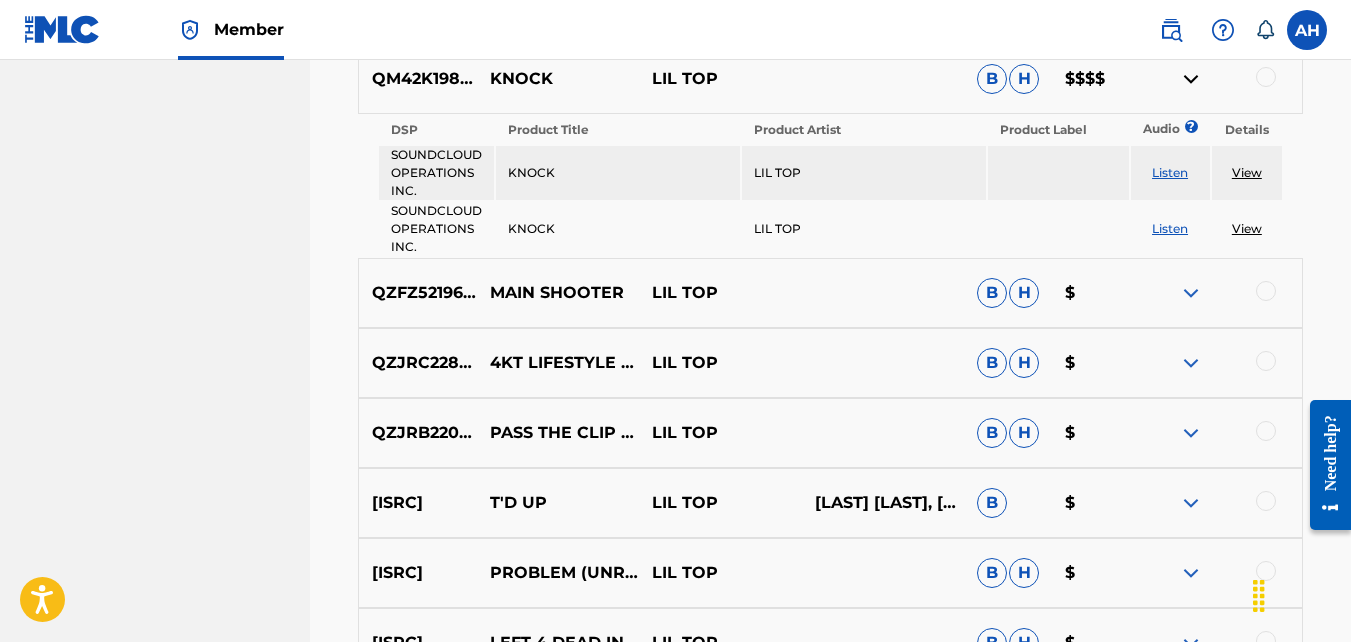 click on "Listen" at bounding box center (1170, 172) 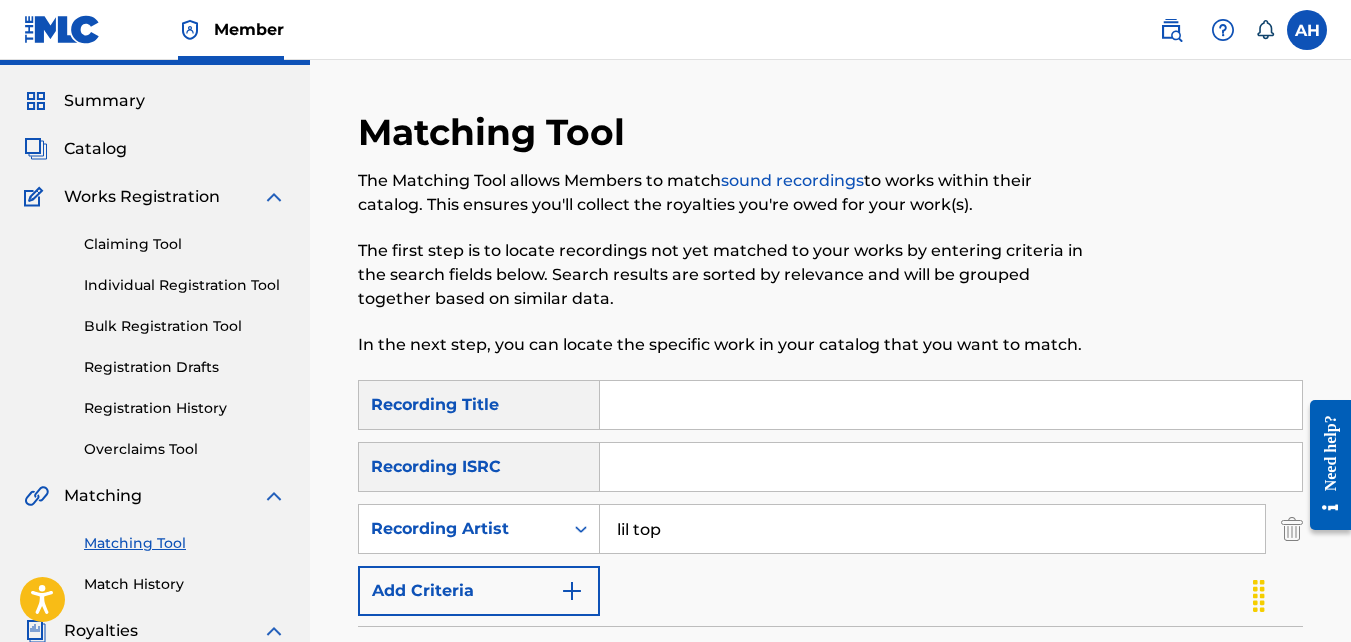 scroll, scrollTop: 0, scrollLeft: 0, axis: both 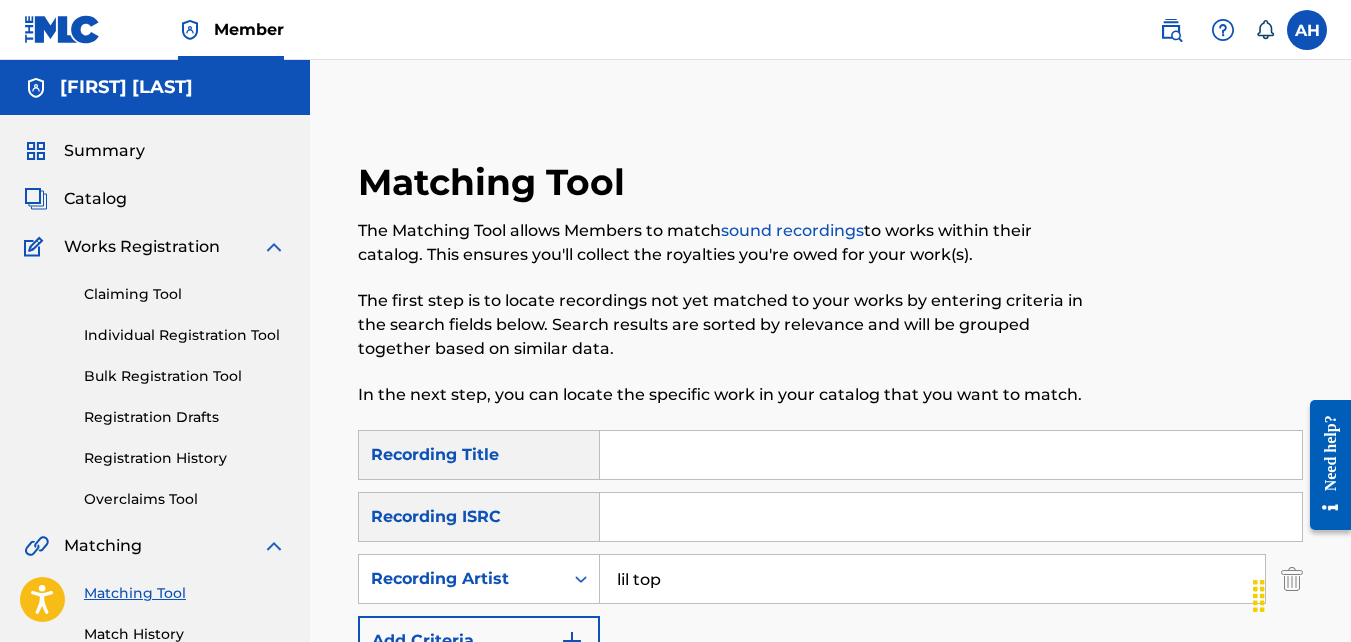 click on "lil top" at bounding box center (932, 579) 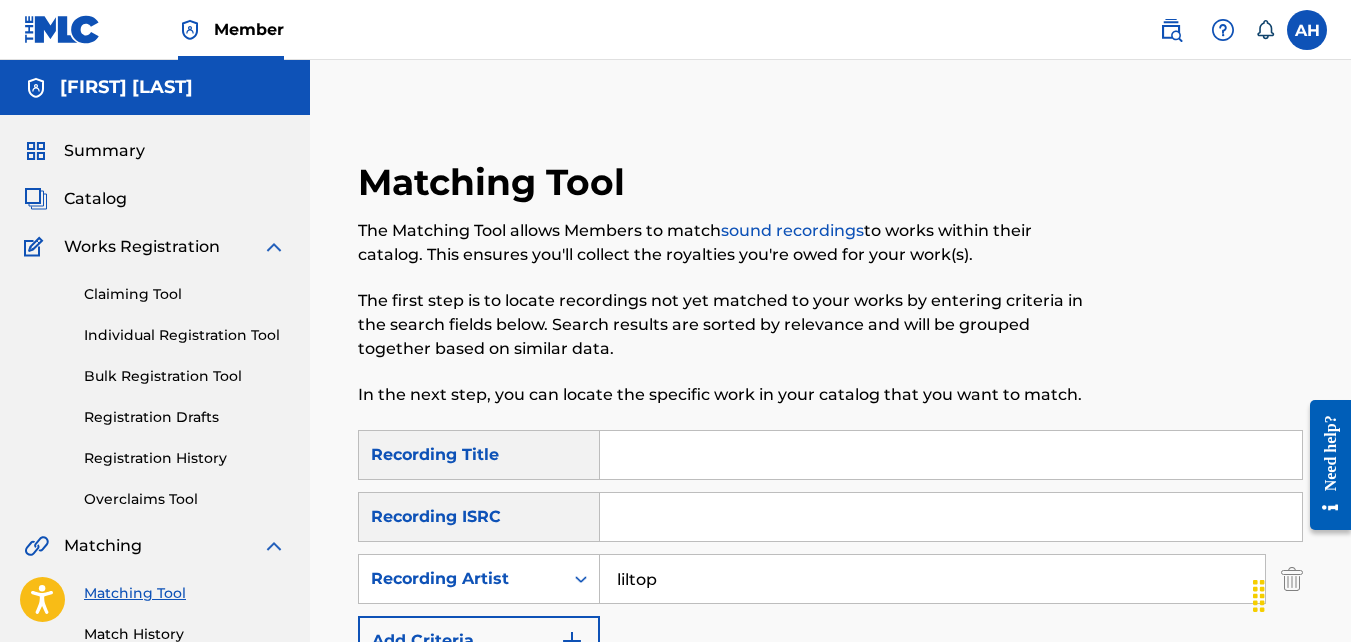 type on "liltop" 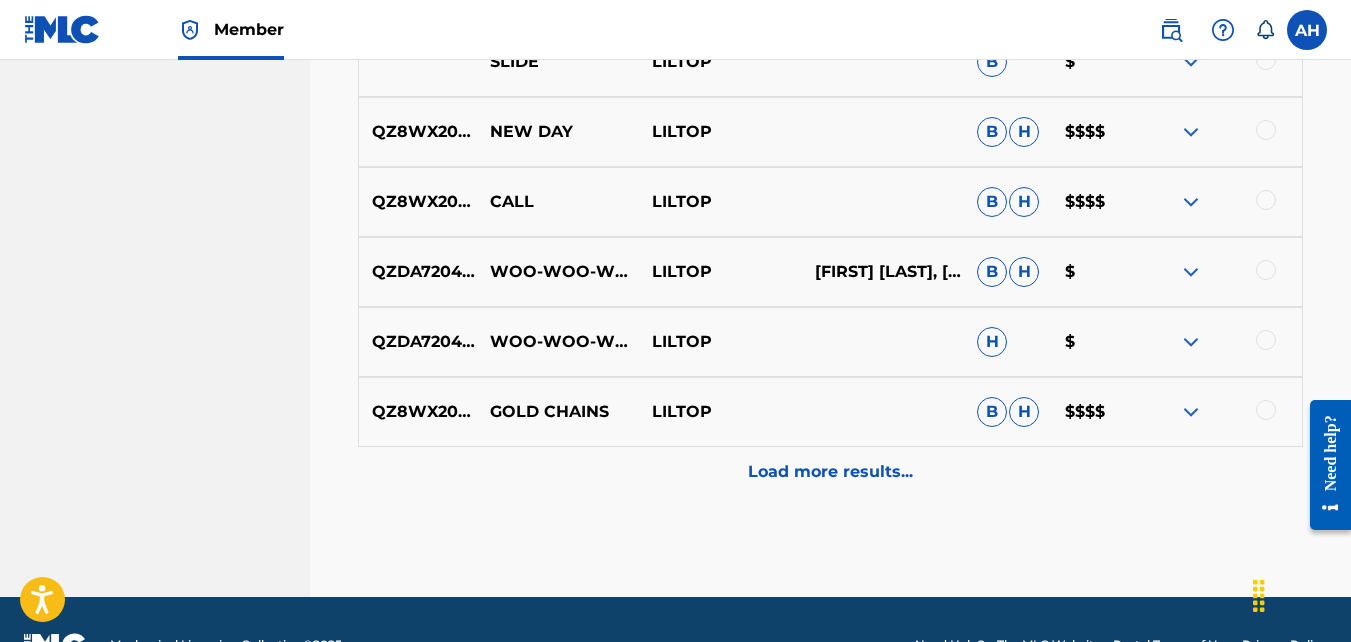 scroll, scrollTop: 1160, scrollLeft: 0, axis: vertical 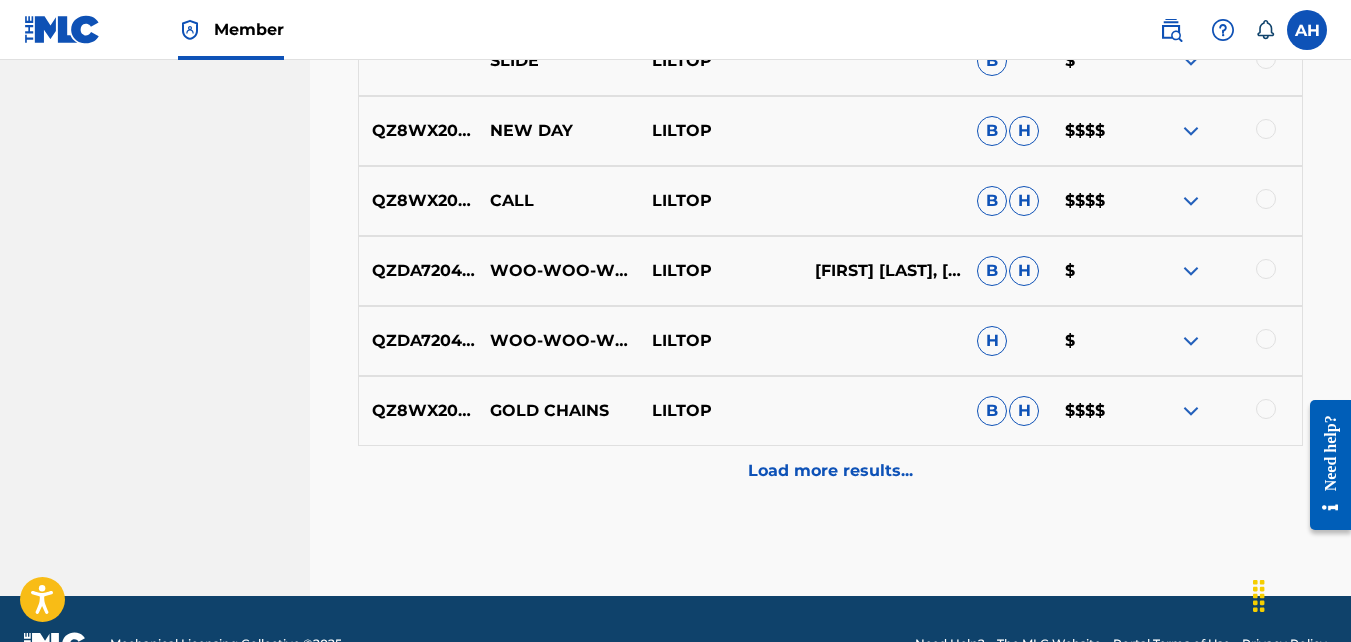 click on "Load more results..." at bounding box center [830, 471] 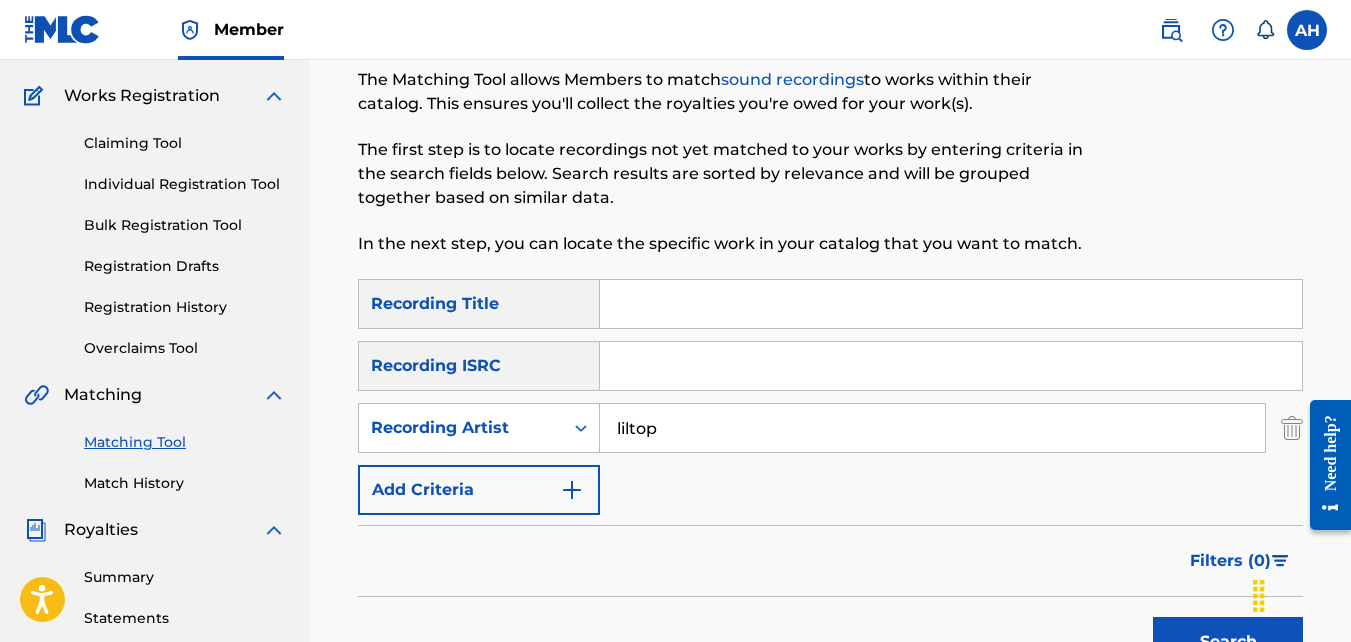 scroll, scrollTop: 60, scrollLeft: 0, axis: vertical 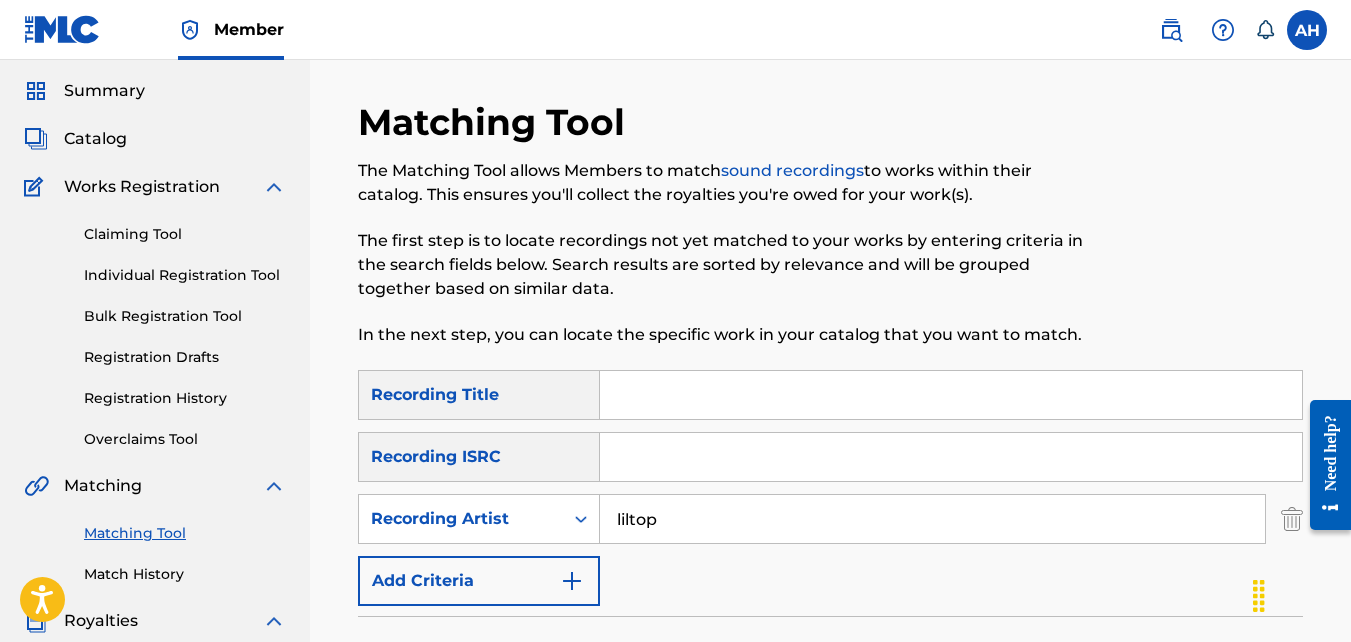 click at bounding box center [951, 395] 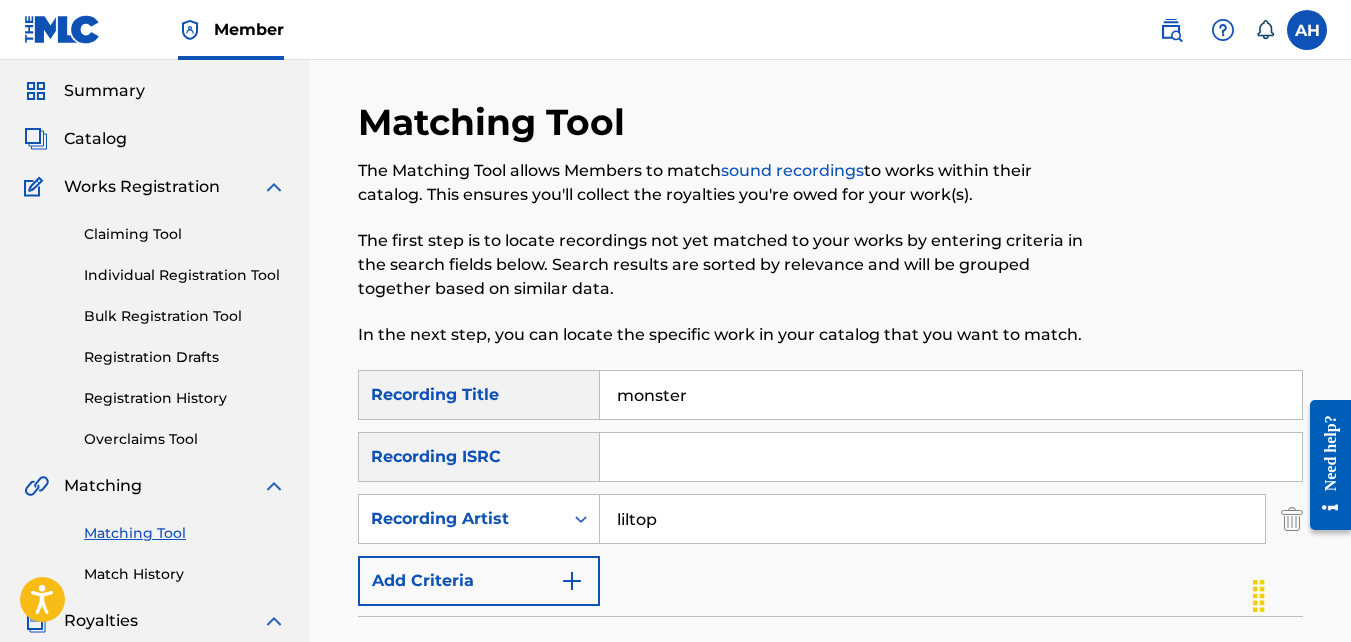 type on "monster" 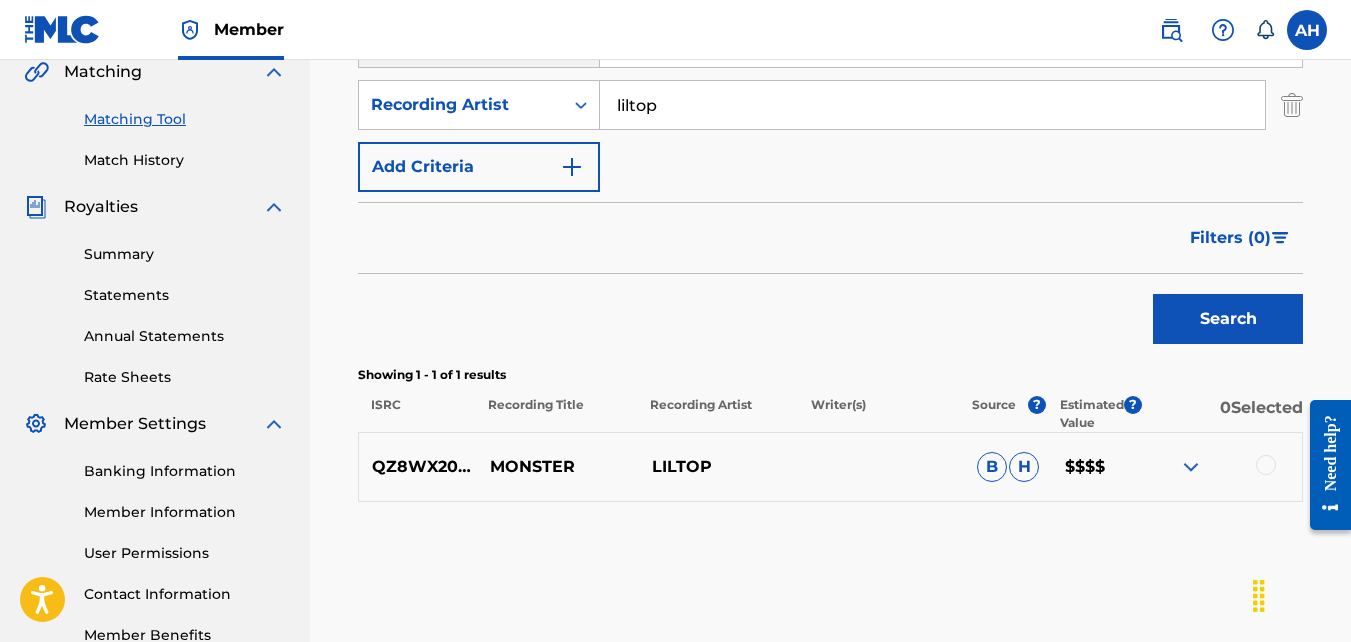 scroll, scrollTop: 475, scrollLeft: 0, axis: vertical 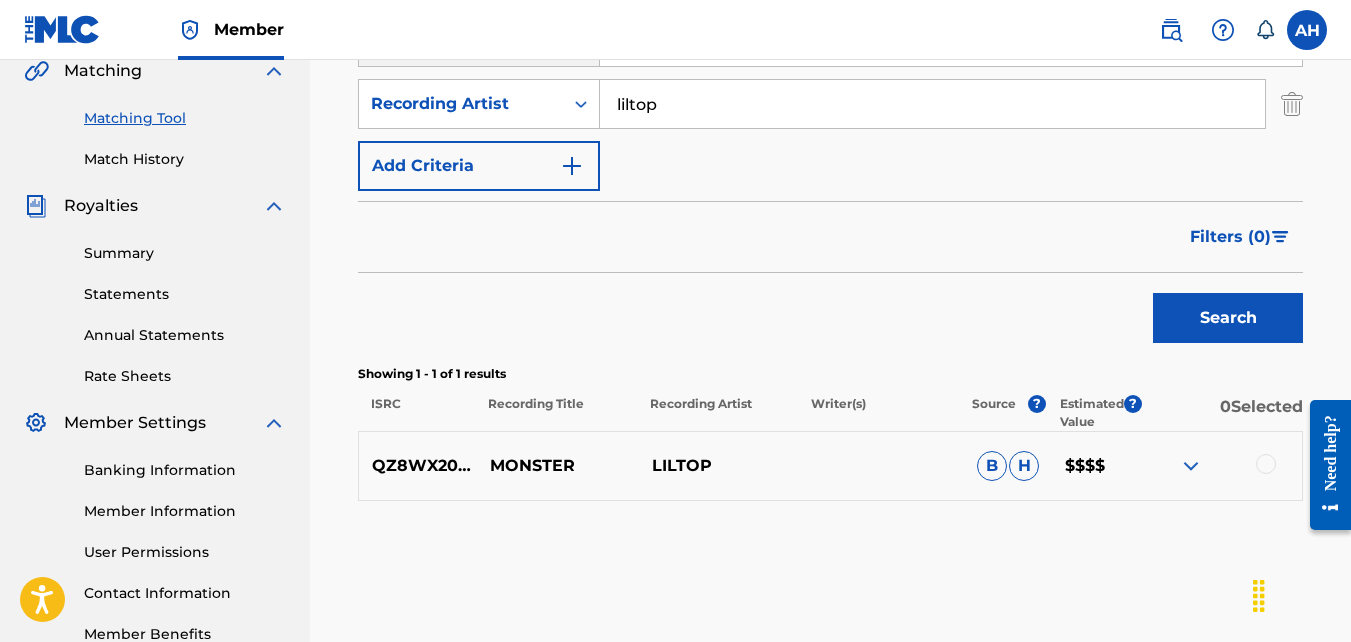 click at bounding box center [1191, 466] 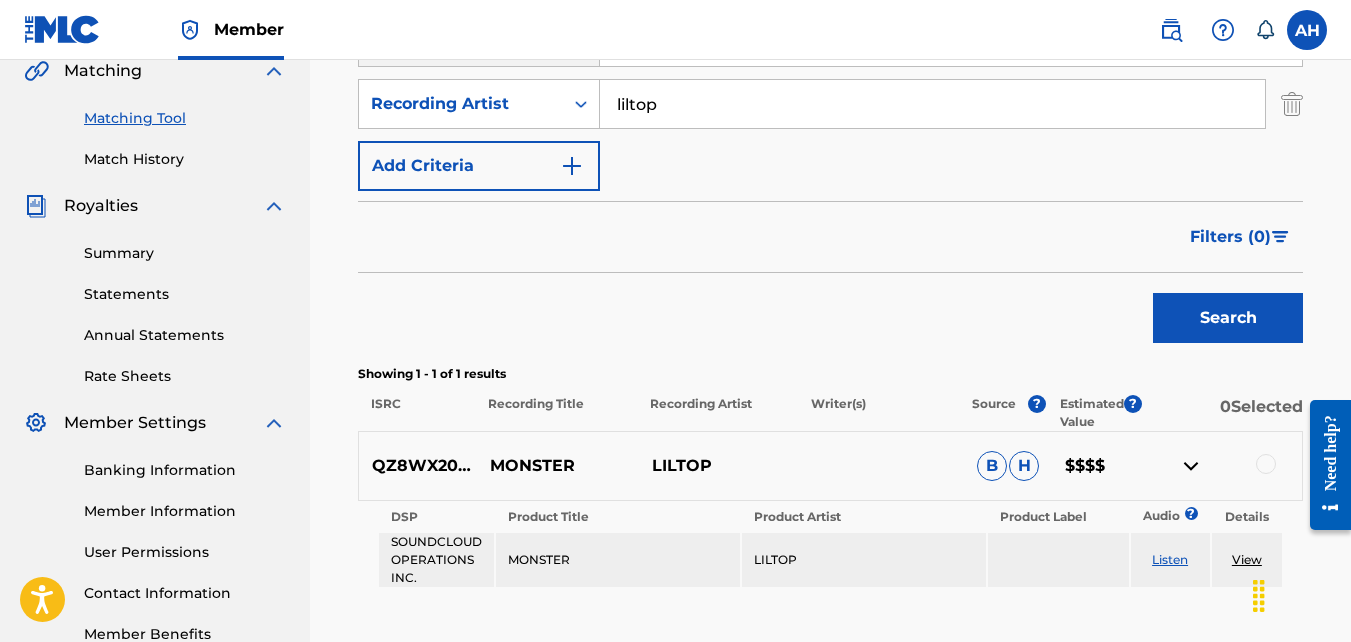 click at bounding box center (1191, 466) 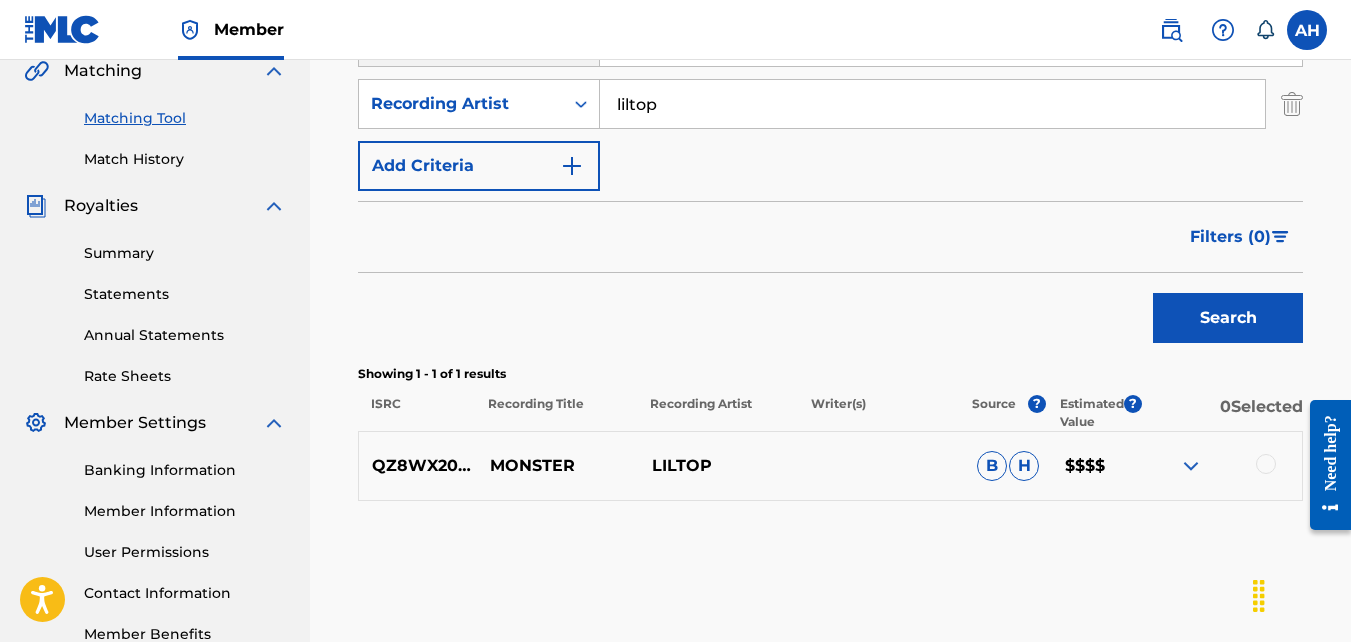 click at bounding box center (1191, 466) 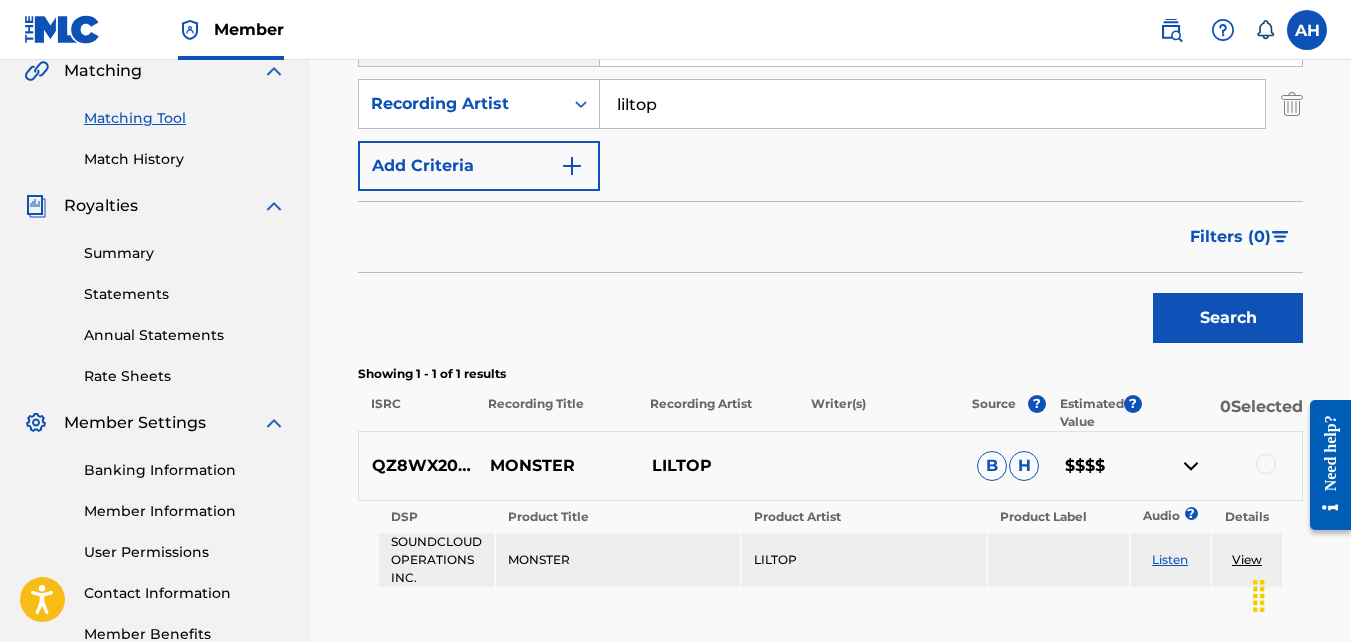 click at bounding box center [1191, 466] 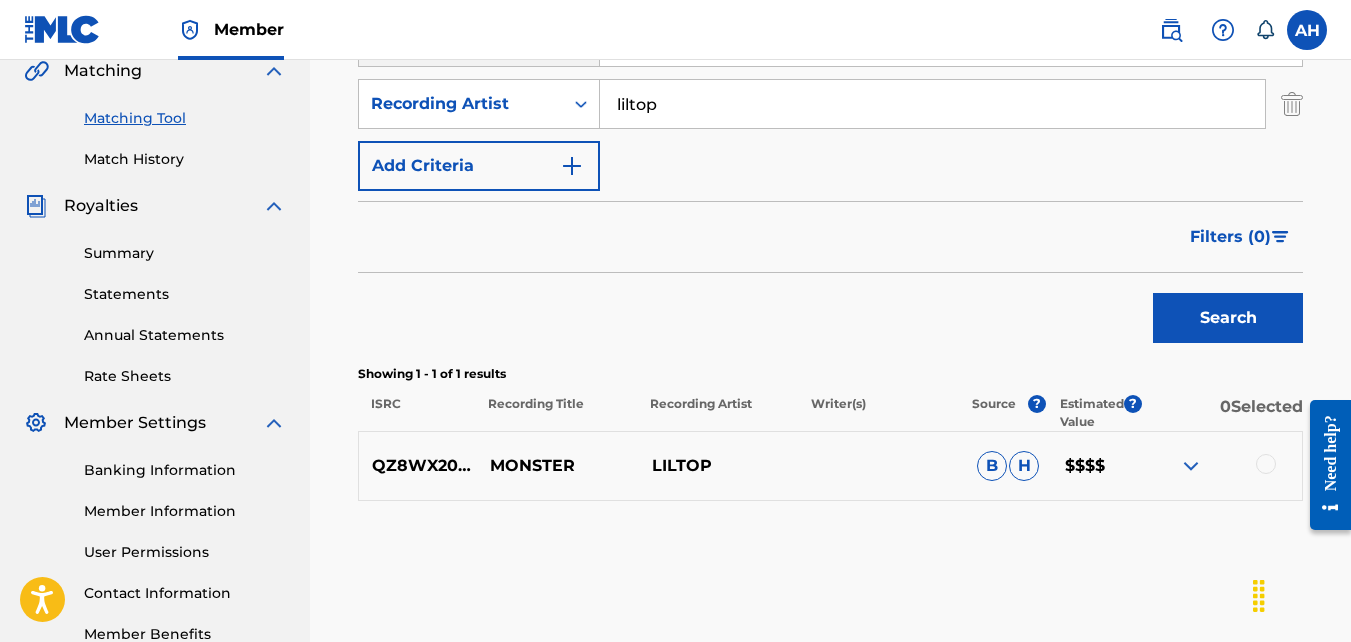 click at bounding box center [1191, 466] 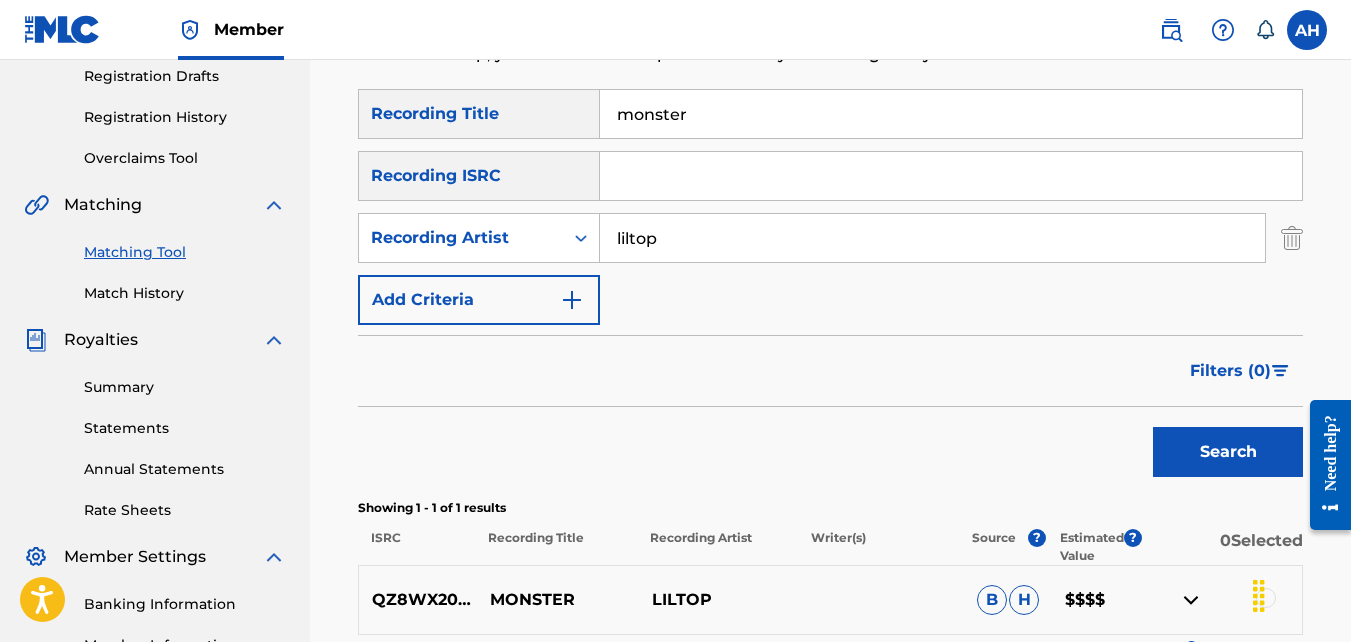 scroll, scrollTop: 338, scrollLeft: 0, axis: vertical 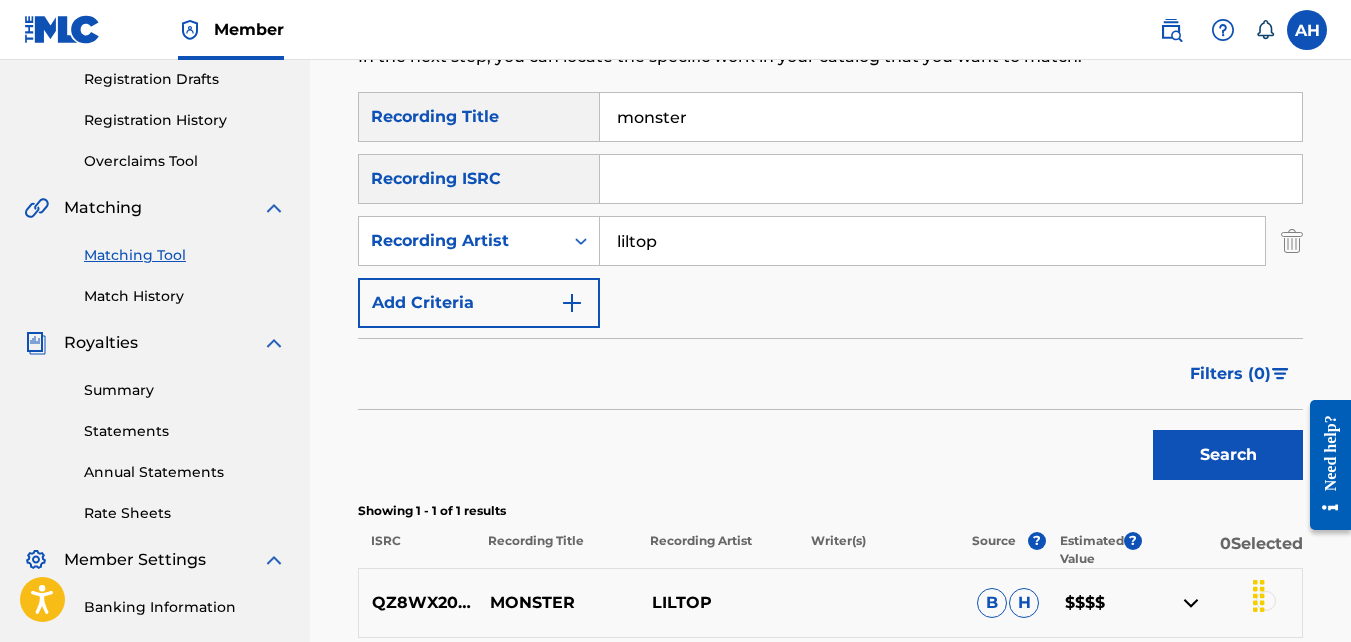 click on "liltop" at bounding box center (932, 241) 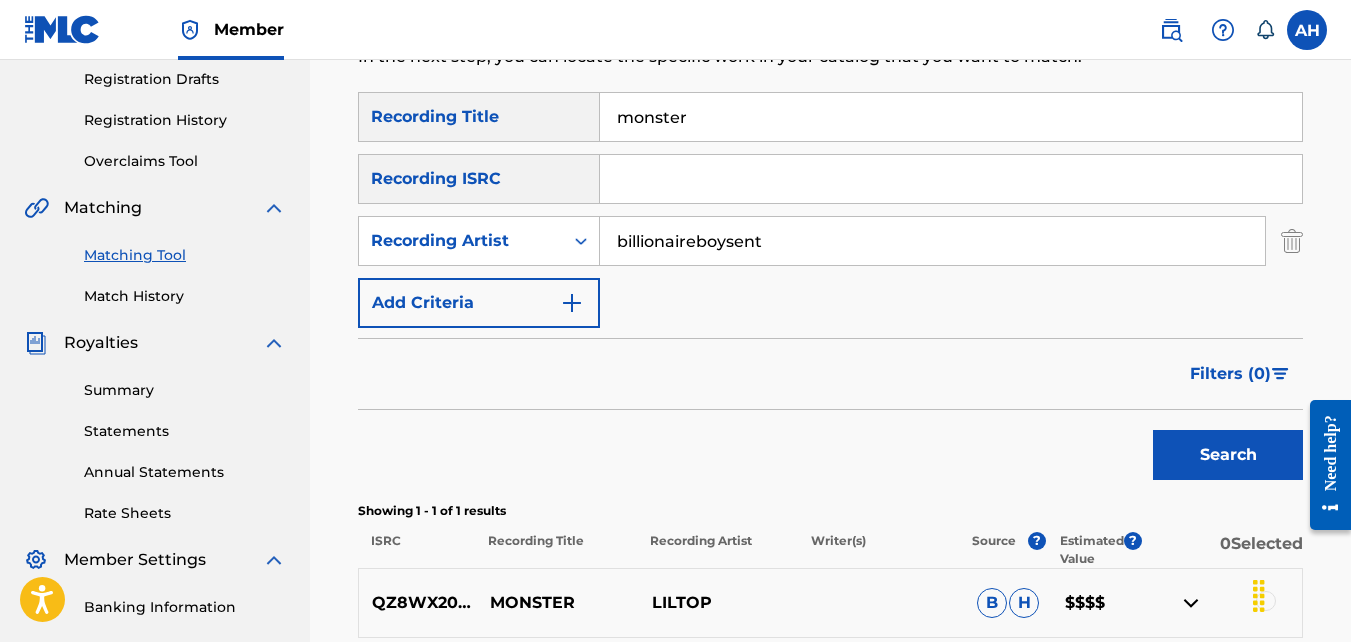 click on "Search" at bounding box center (1228, 455) 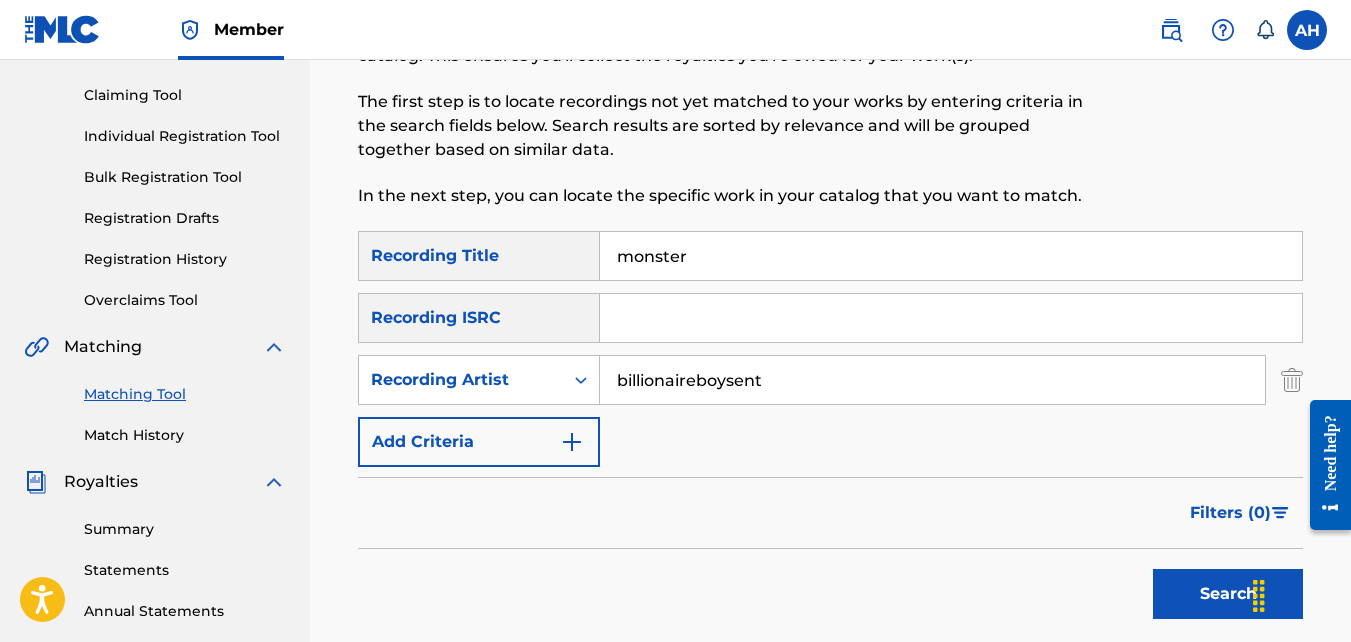 scroll, scrollTop: 189, scrollLeft: 0, axis: vertical 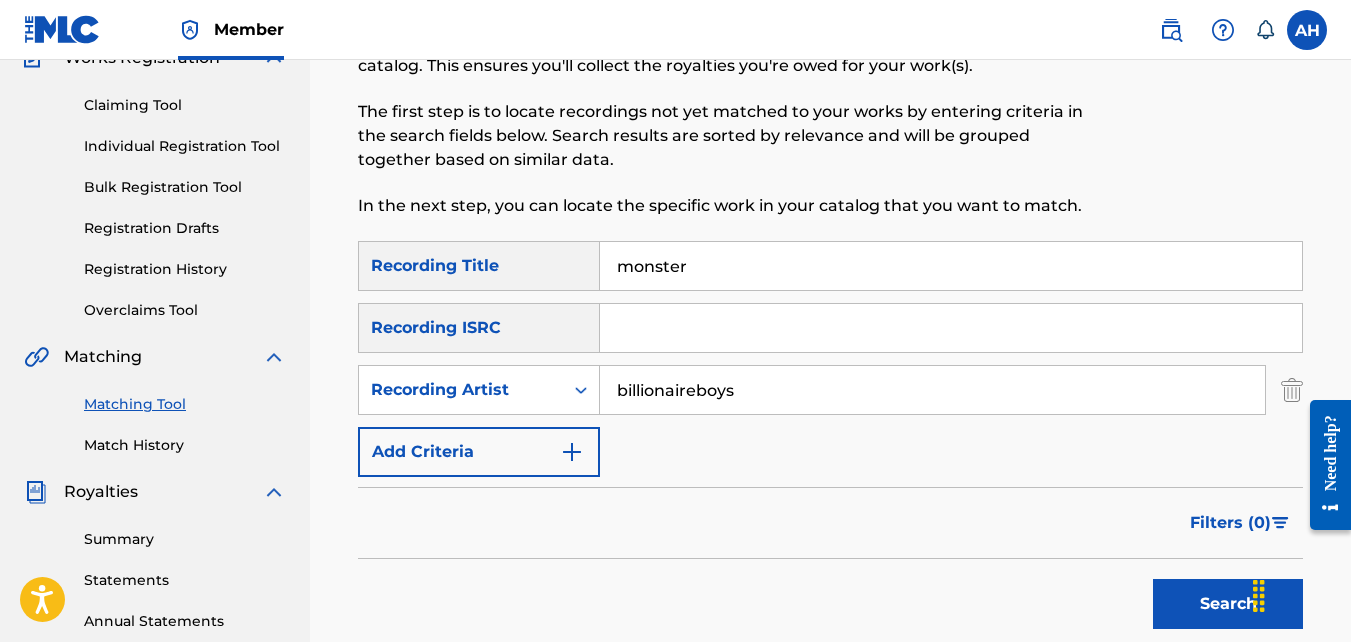 type on "billionaireboys" 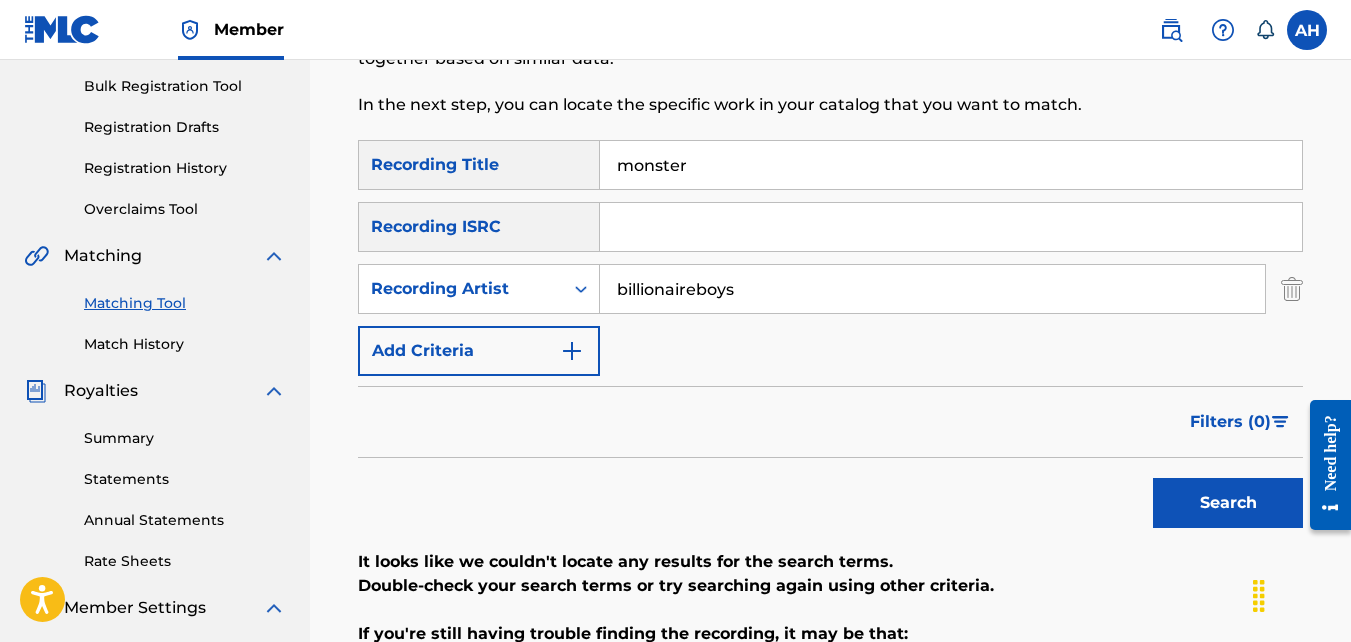 scroll, scrollTop: 295, scrollLeft: 0, axis: vertical 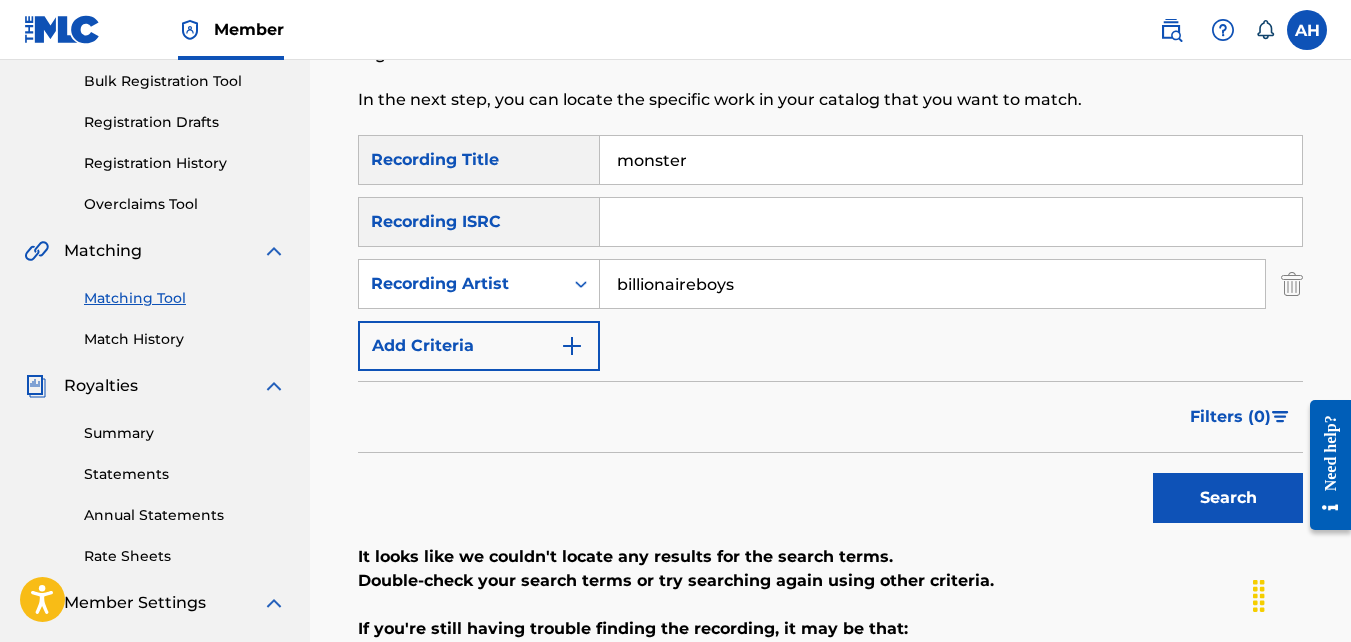 click on "monster" at bounding box center (951, 160) 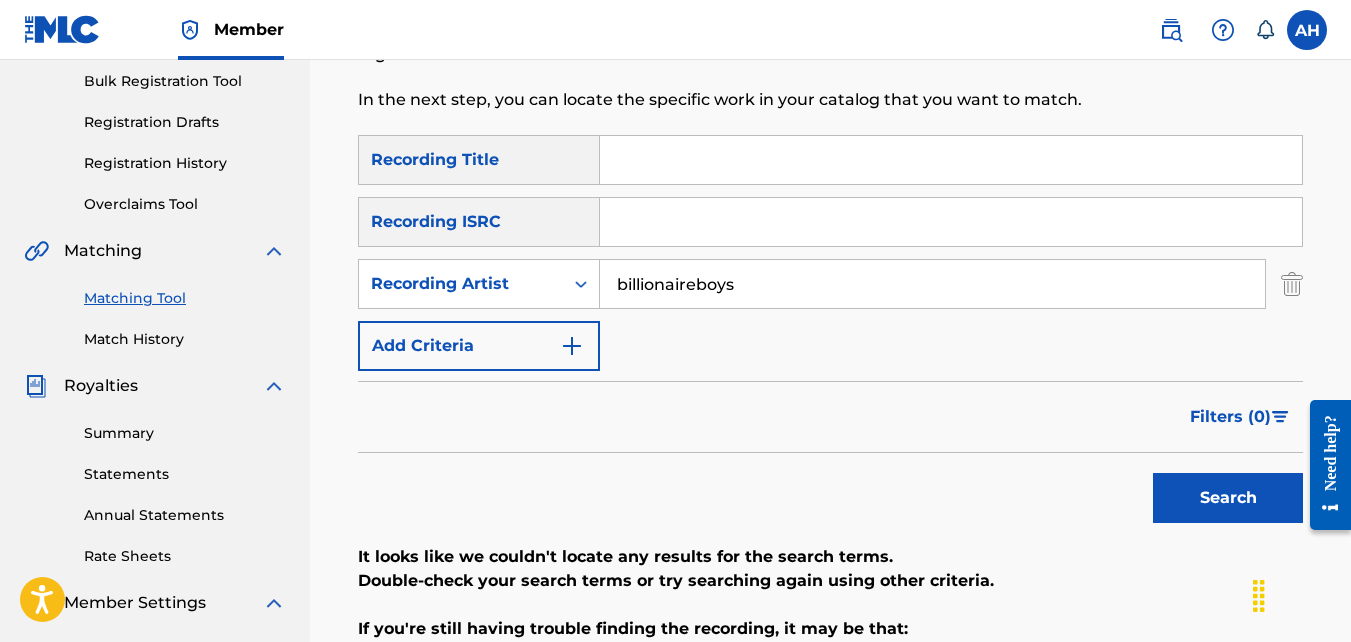 type 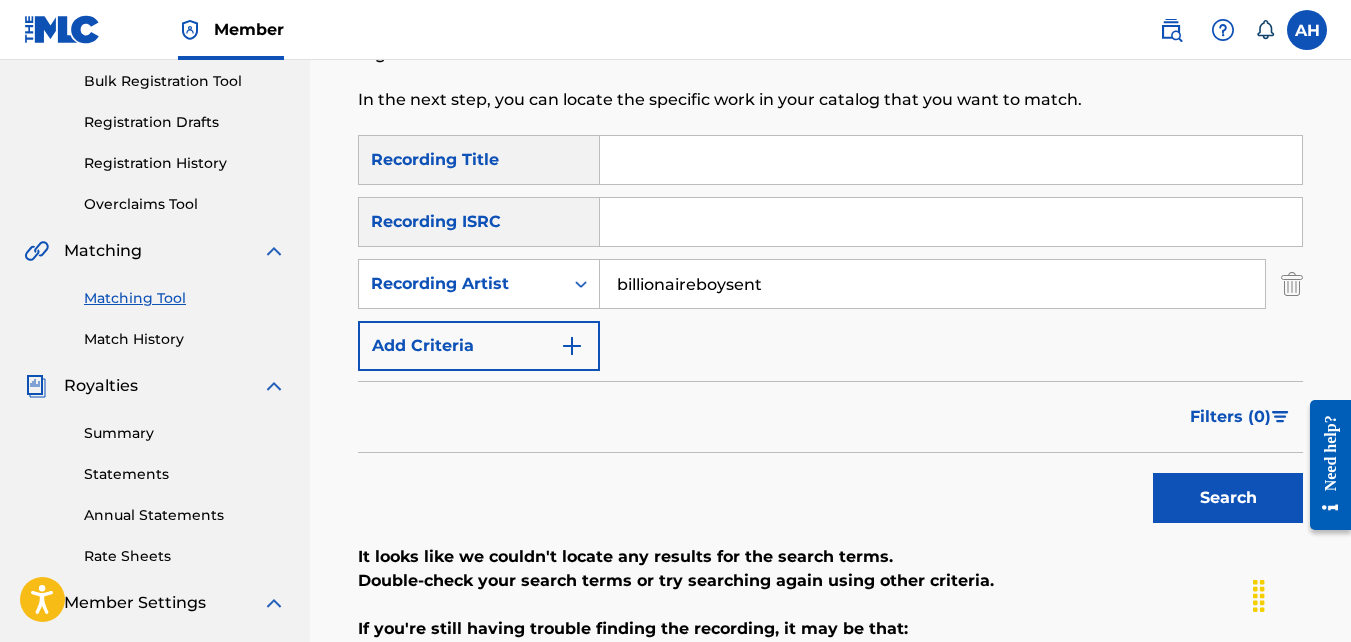 type on "billionaireboysent" 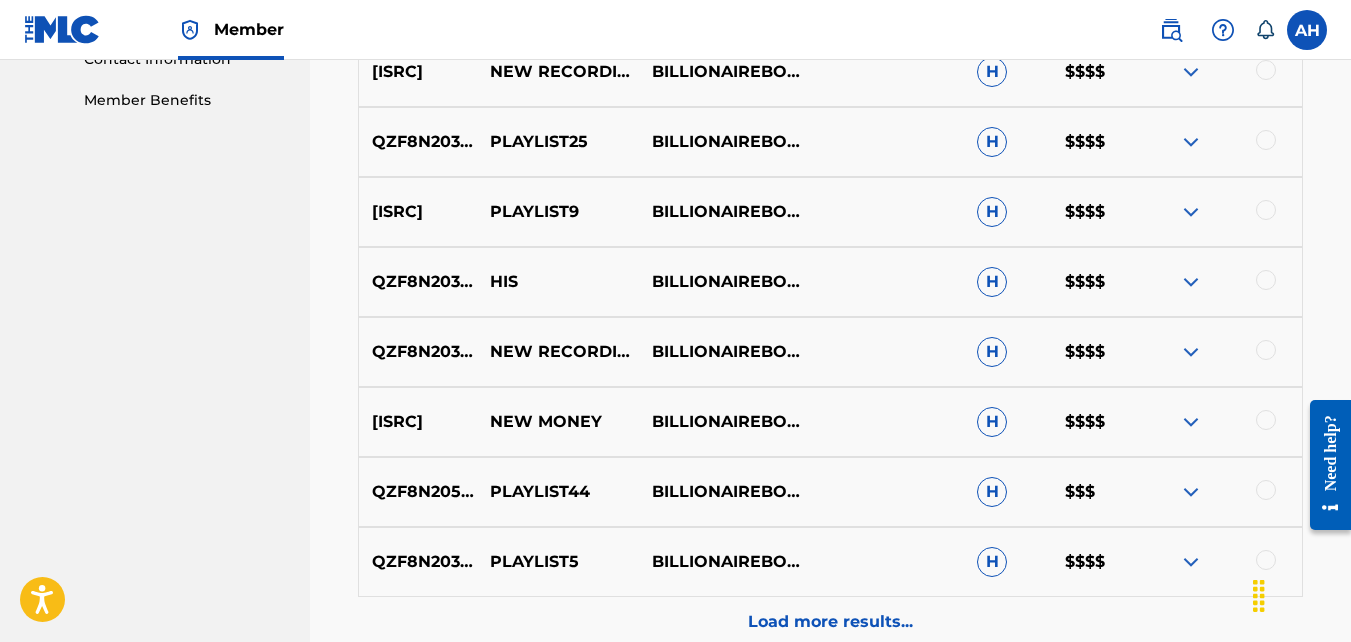 scroll, scrollTop: 1210, scrollLeft: 0, axis: vertical 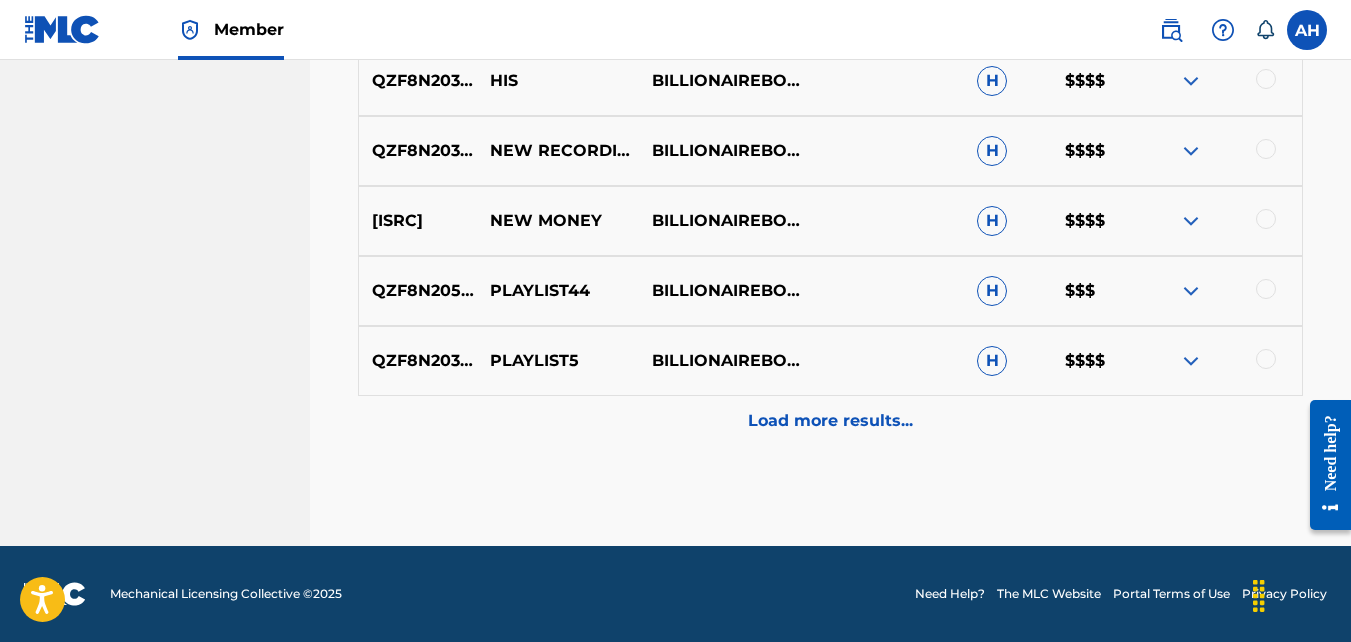 click on "Load more results..." at bounding box center [830, 421] 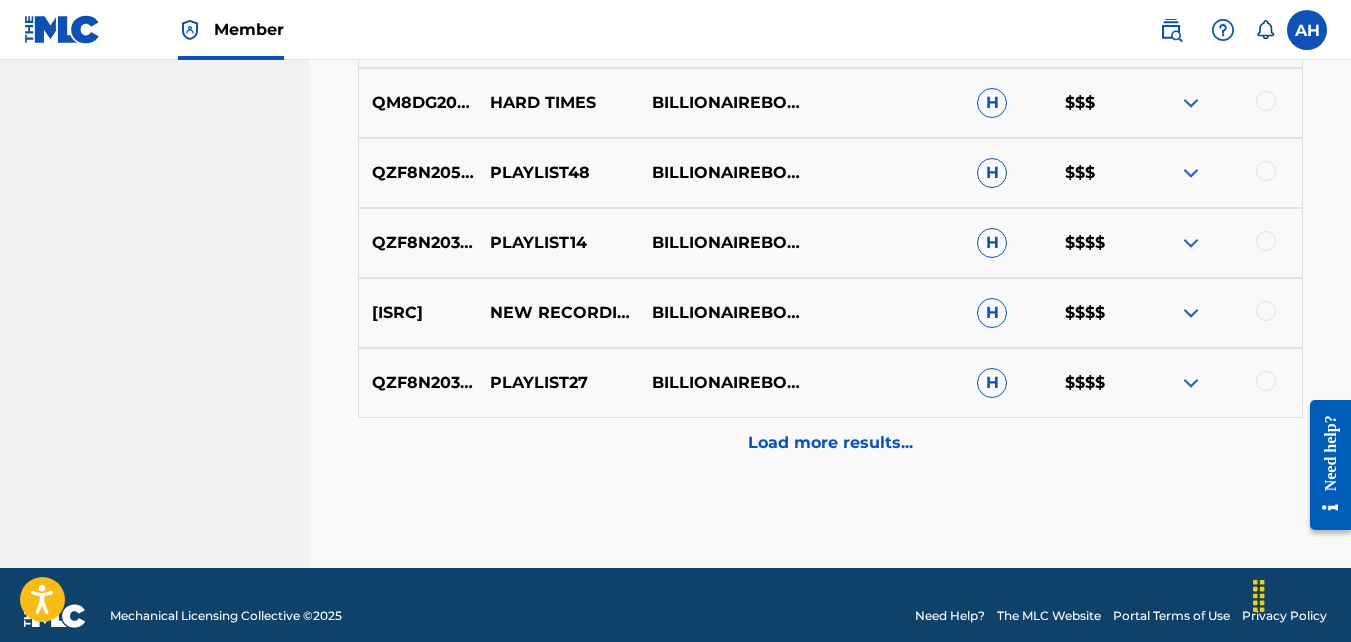 click on "Load more results..." at bounding box center (830, 443) 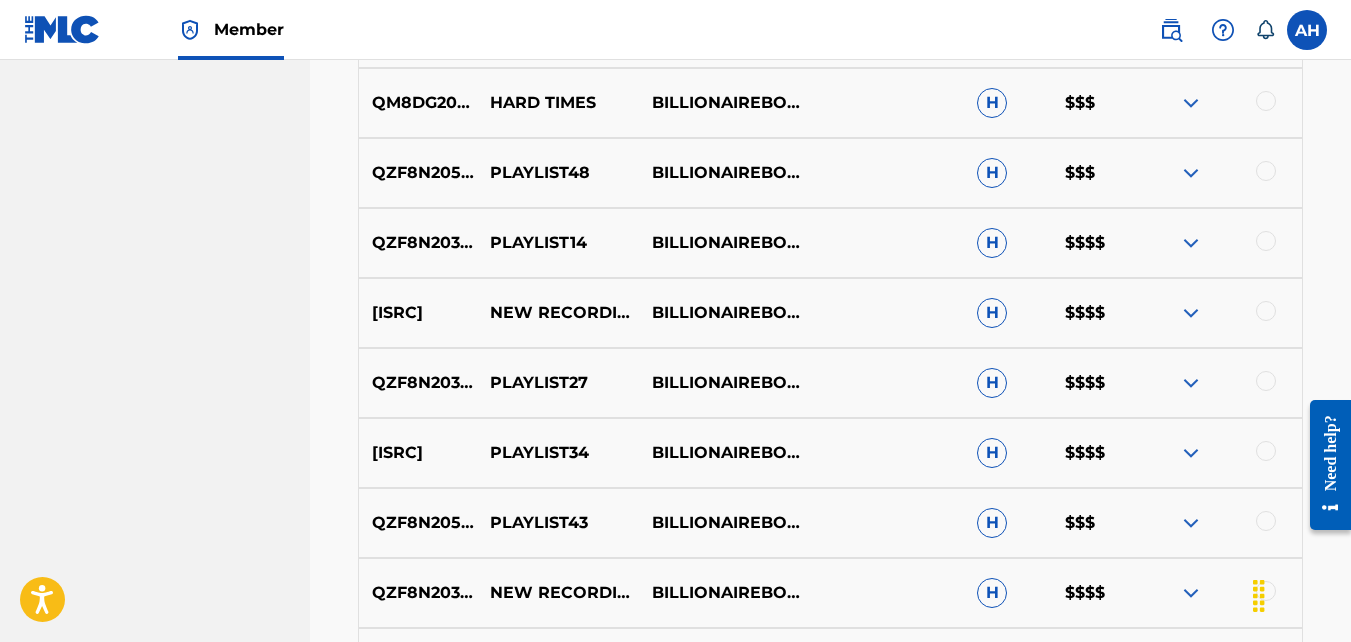 scroll, scrollTop: 2610, scrollLeft: 0, axis: vertical 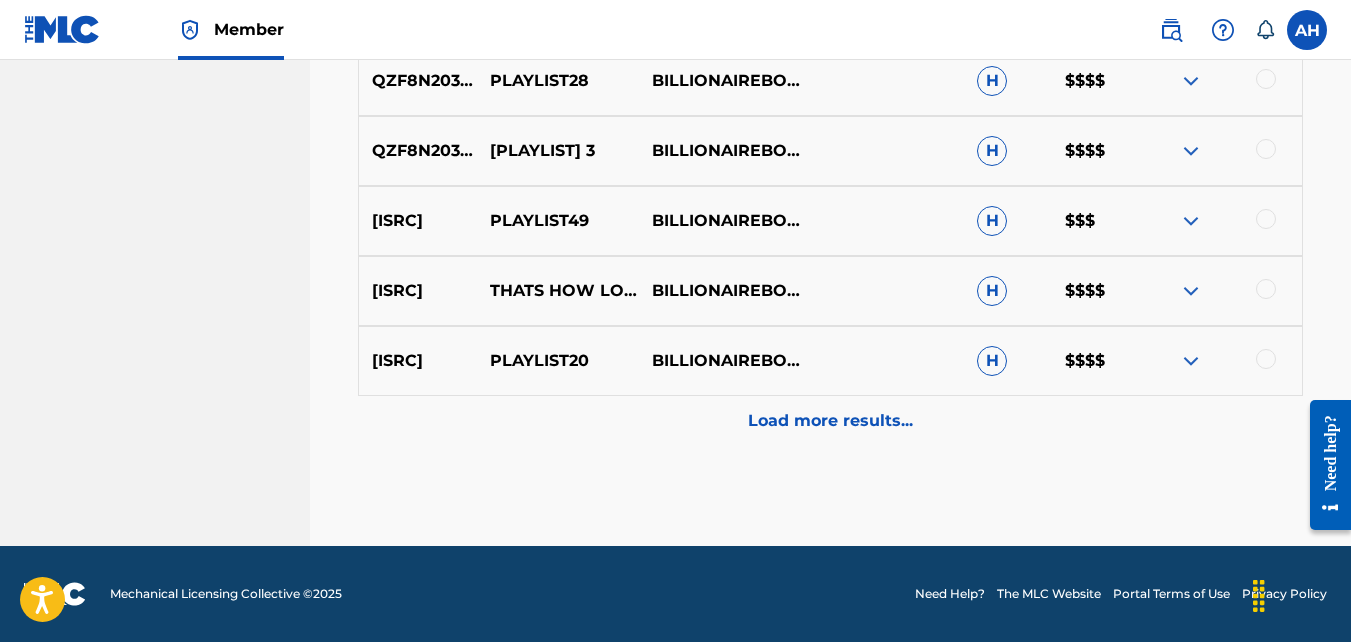 click on "Load more results..." at bounding box center (830, 421) 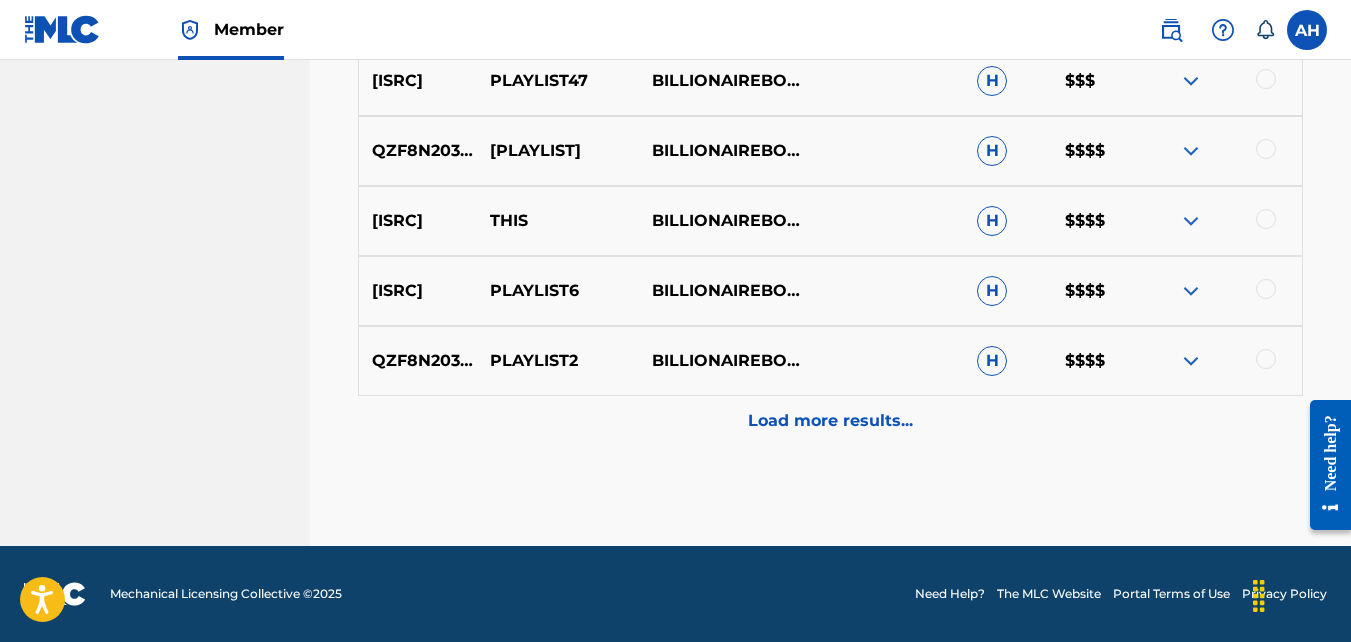 click on "Load more results..." at bounding box center (830, 421) 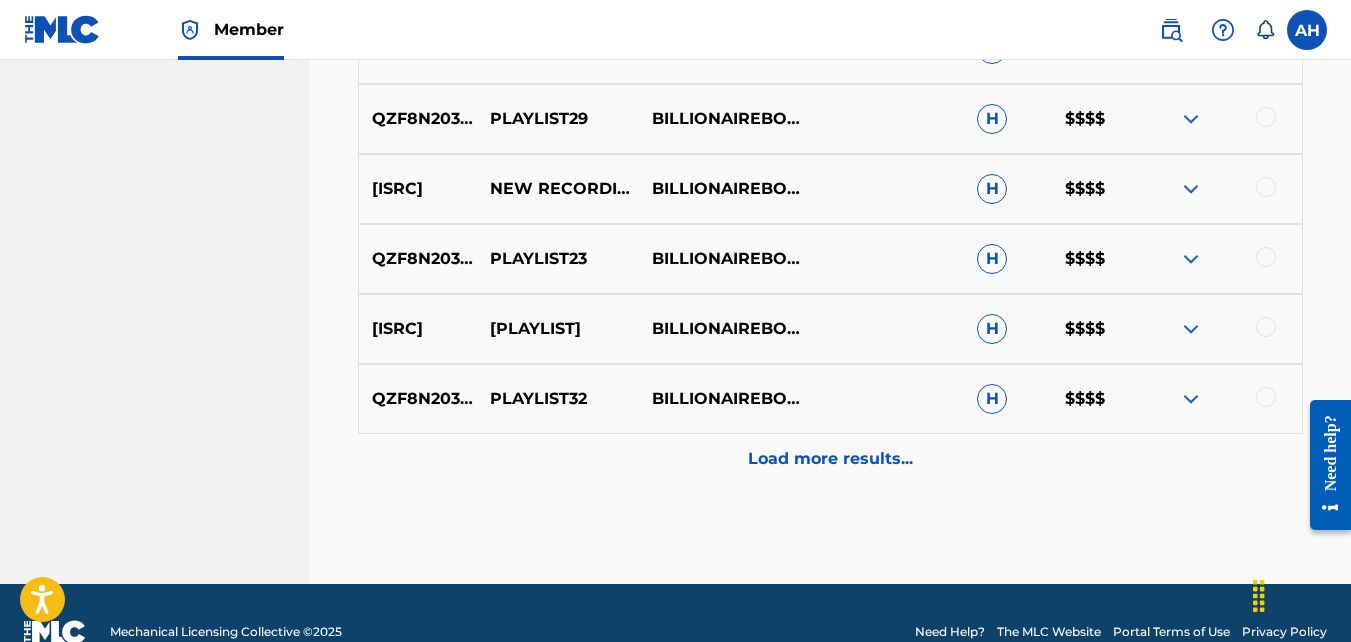 click on "Load more results..." at bounding box center [830, 459] 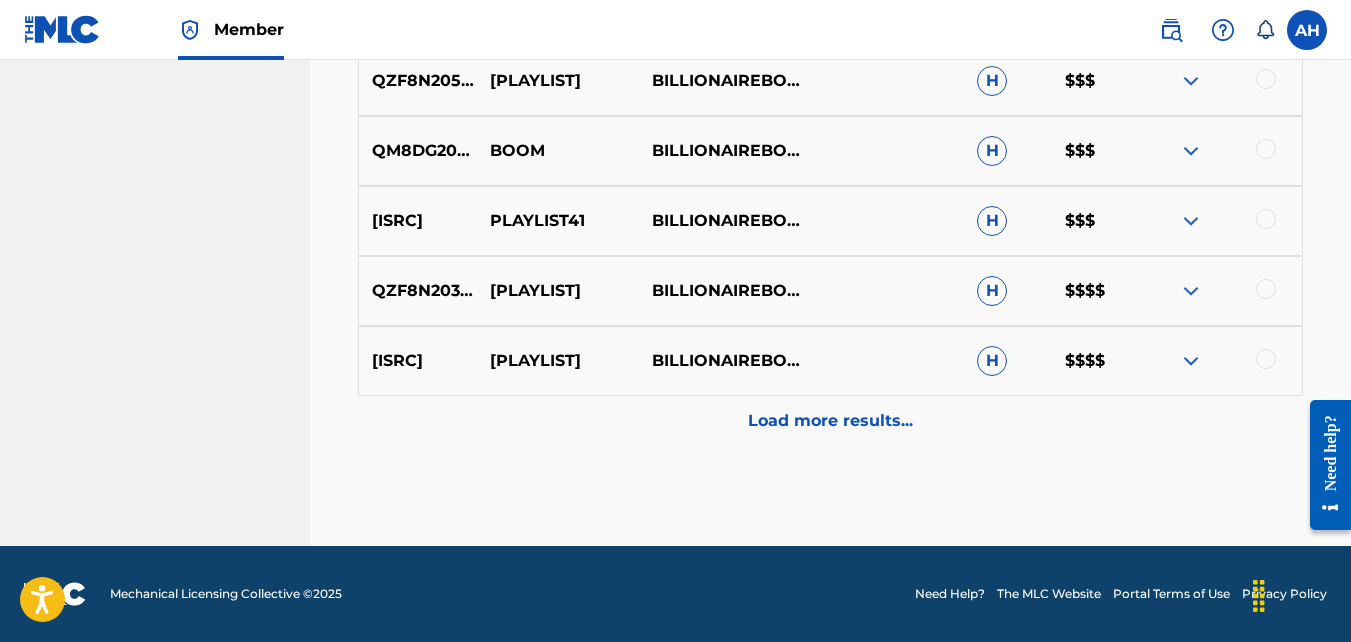 click on "Load more results..." at bounding box center (830, 421) 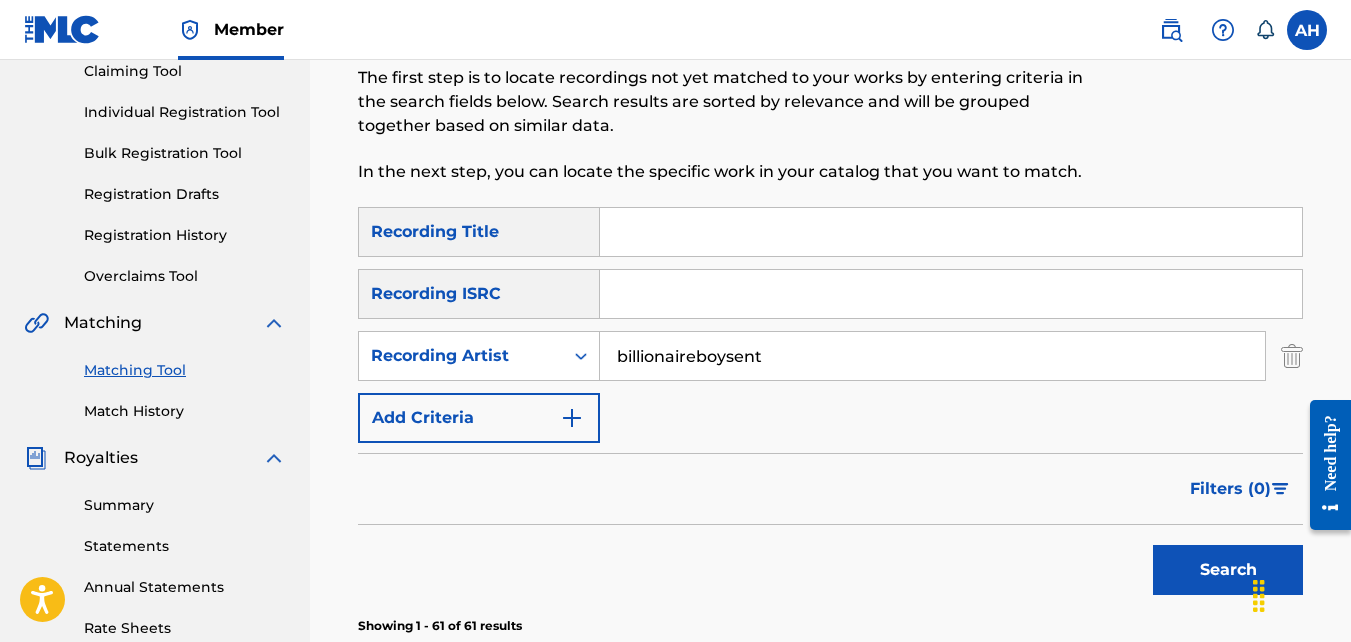 scroll, scrollTop: 217, scrollLeft: 0, axis: vertical 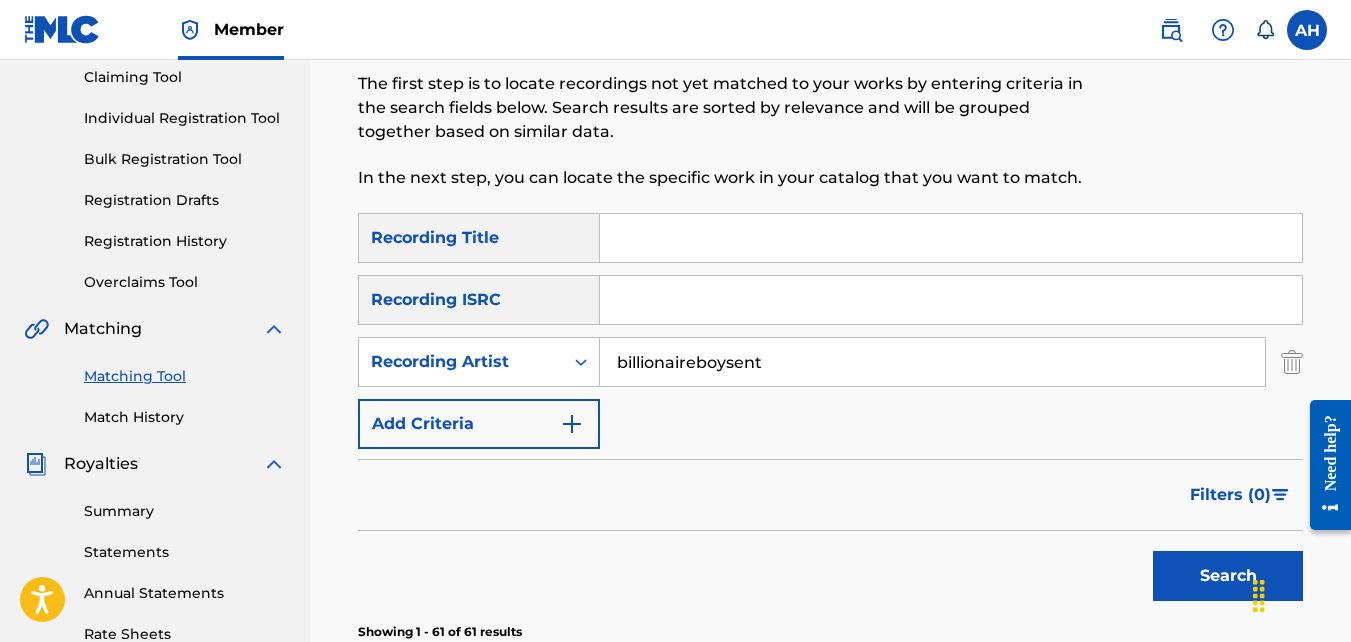 click at bounding box center (951, 238) 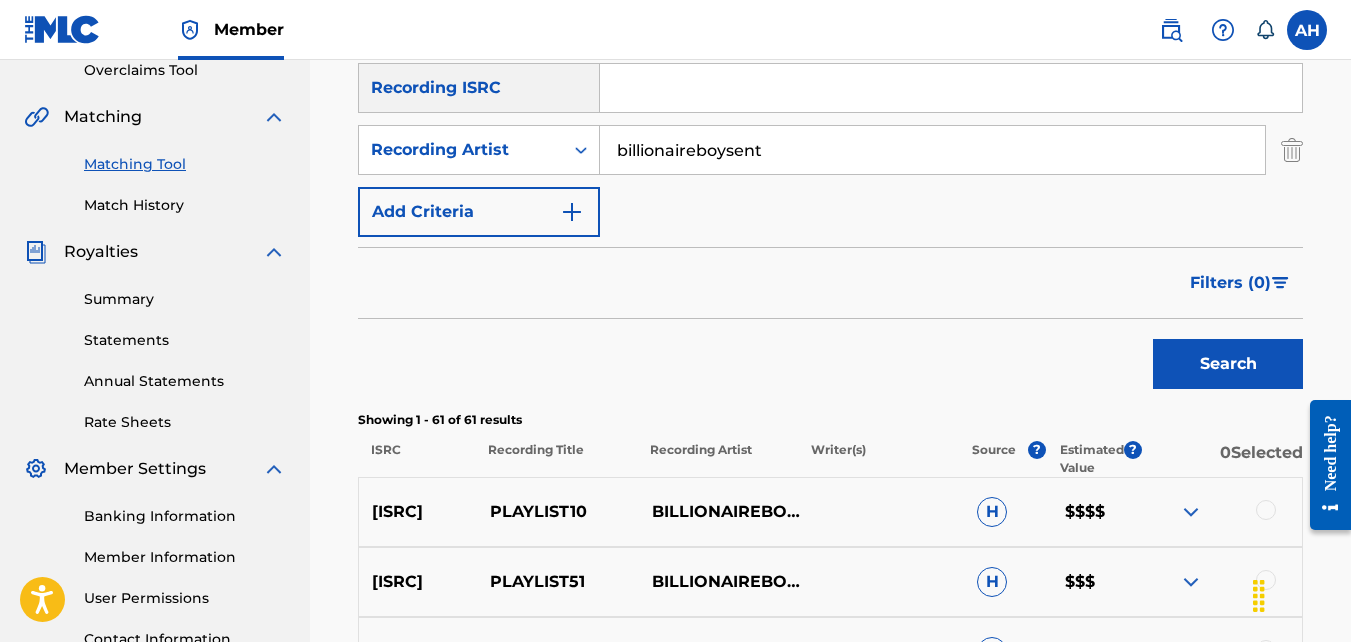 scroll, scrollTop: 432, scrollLeft: 0, axis: vertical 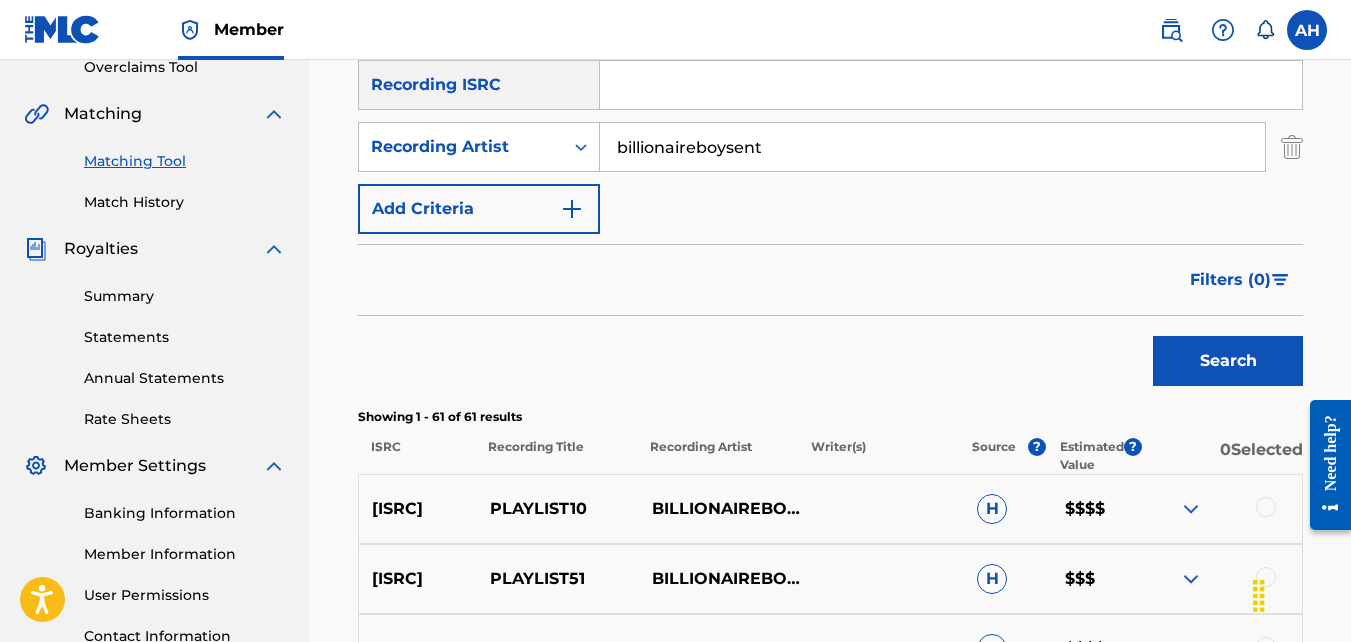 click on "Search" at bounding box center [1228, 361] 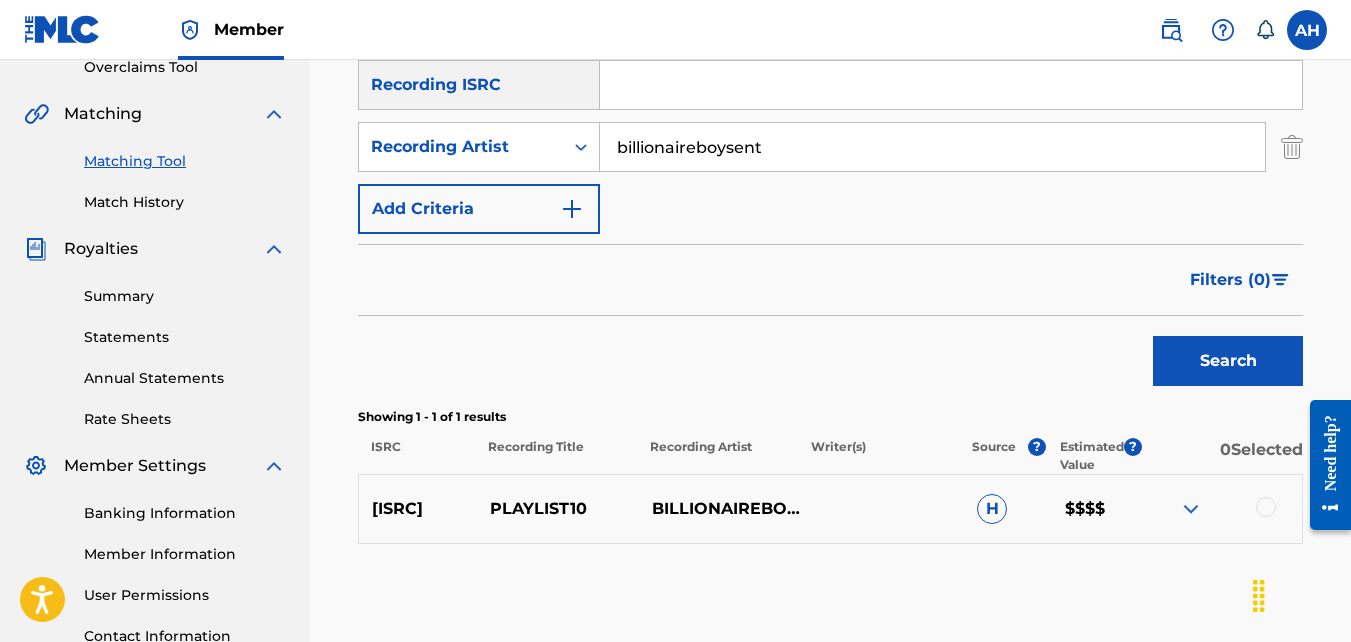 click at bounding box center [1191, 509] 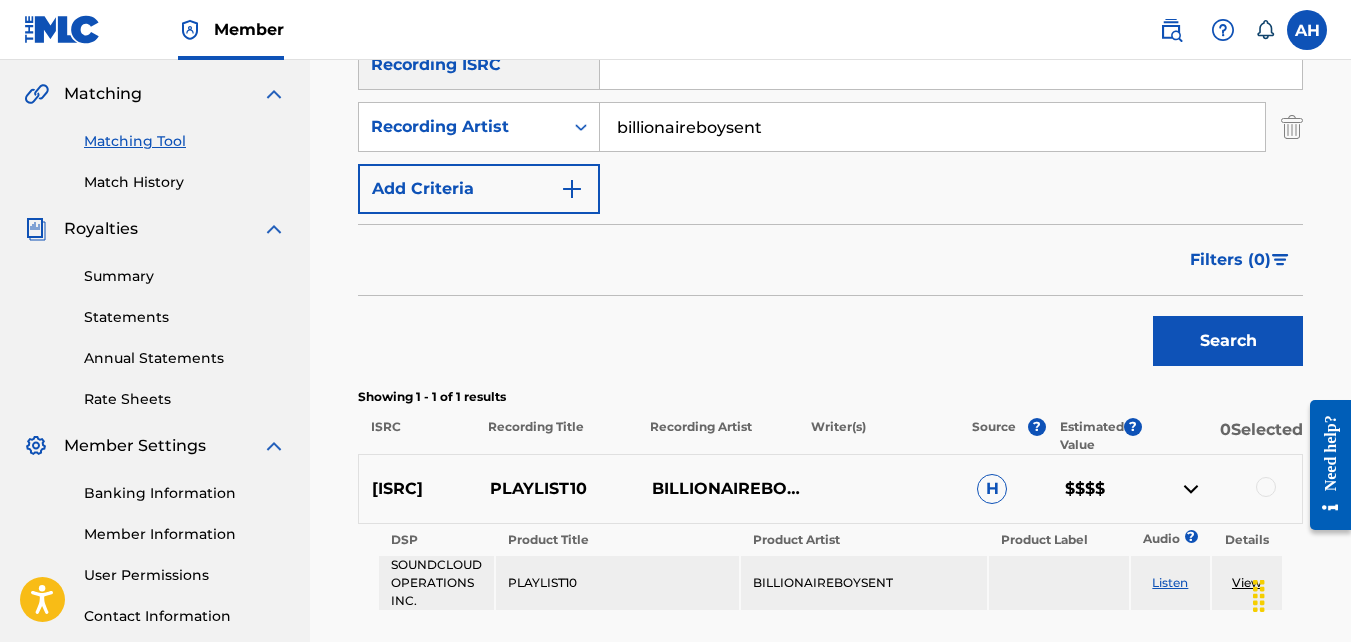 scroll, scrollTop: 365, scrollLeft: 0, axis: vertical 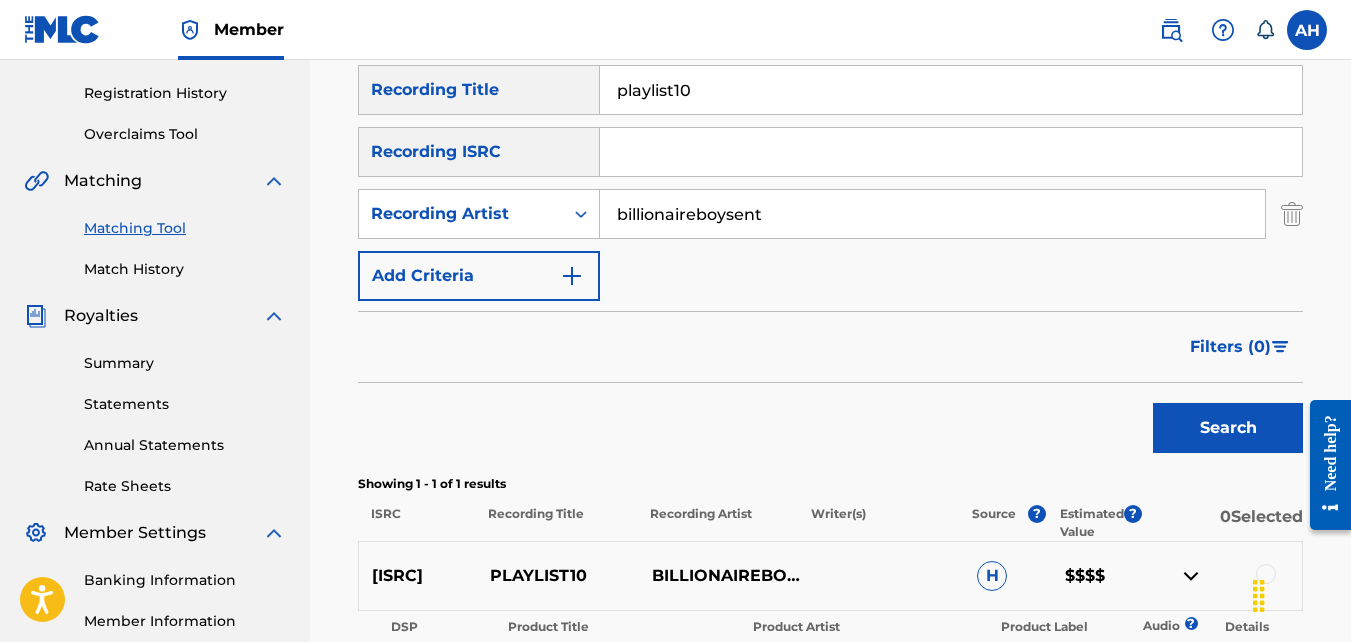 click on "playlist10" at bounding box center (951, 90) 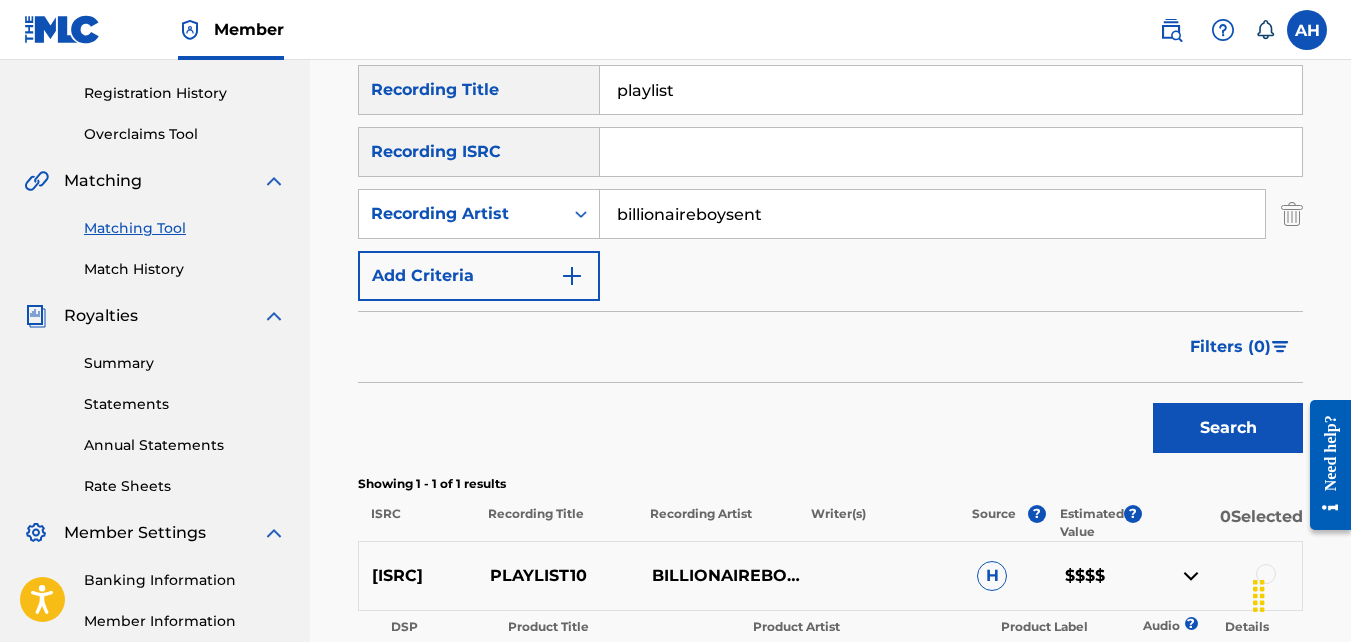 click on "Search" at bounding box center [1228, 428] 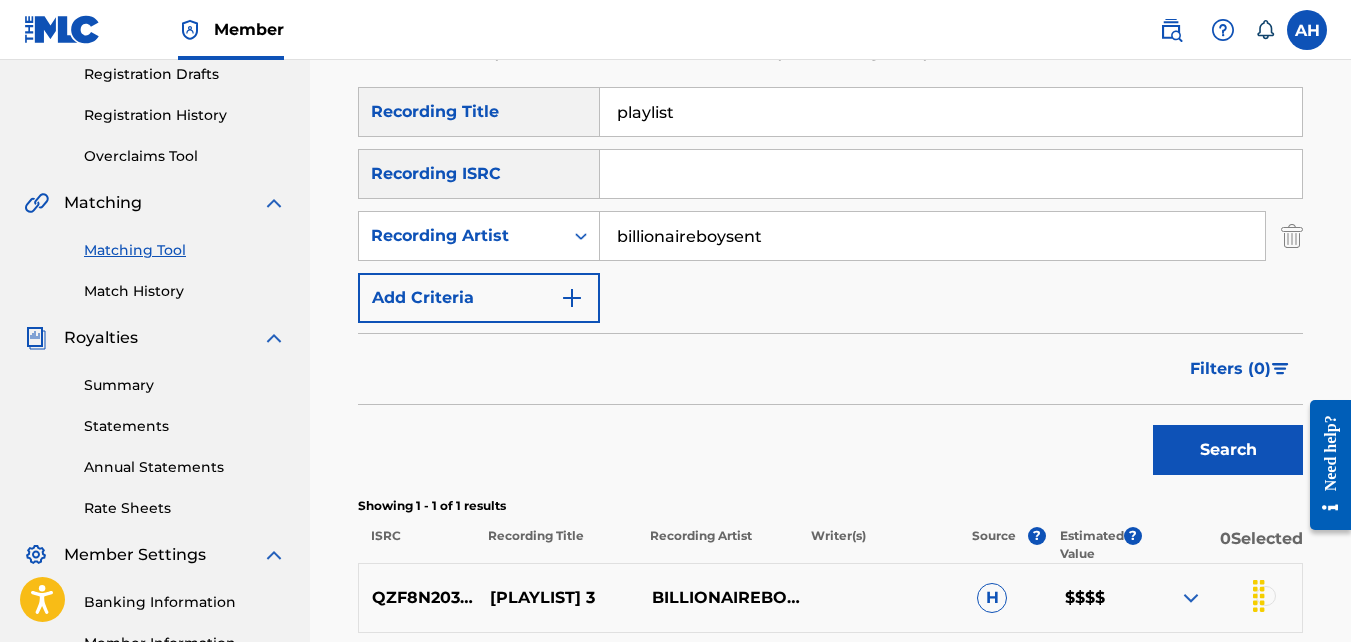 scroll, scrollTop: 335, scrollLeft: 0, axis: vertical 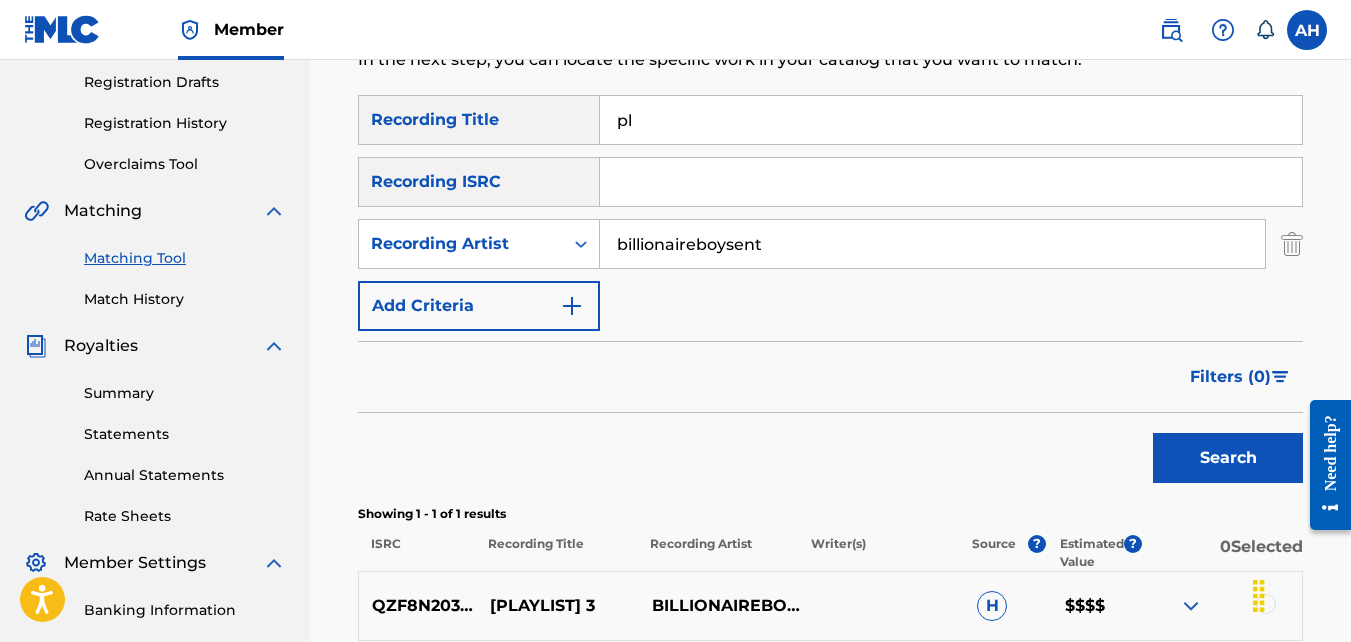 type on "p" 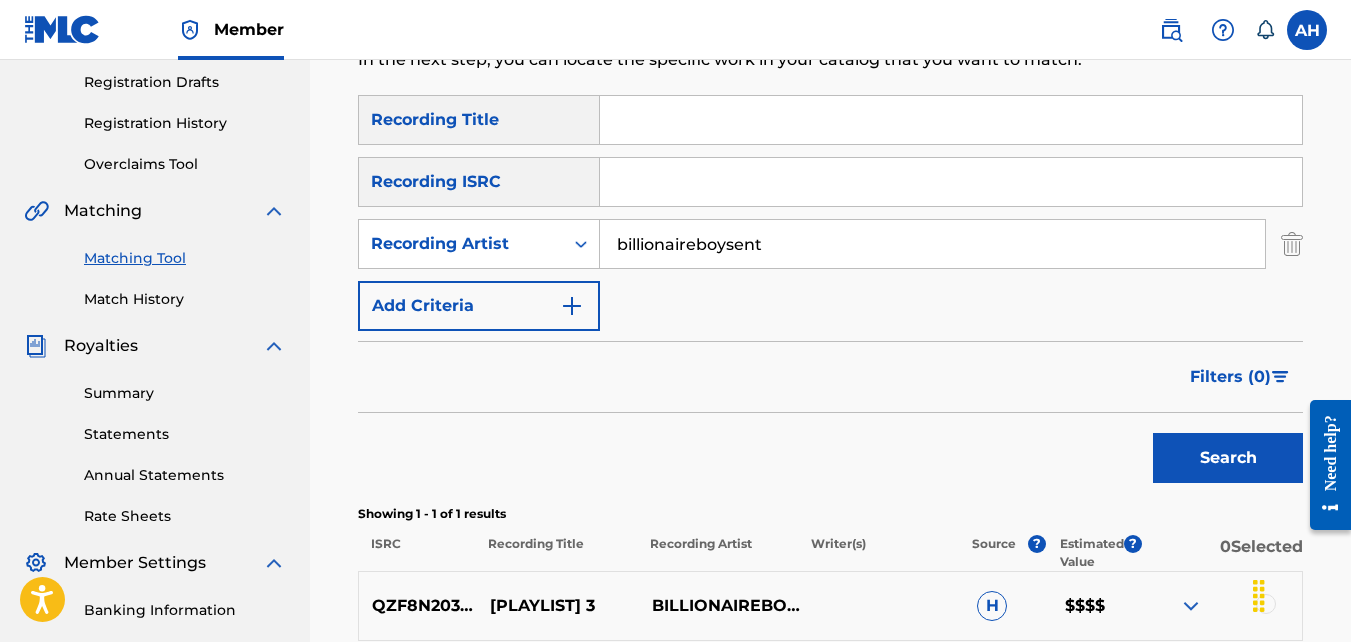 type 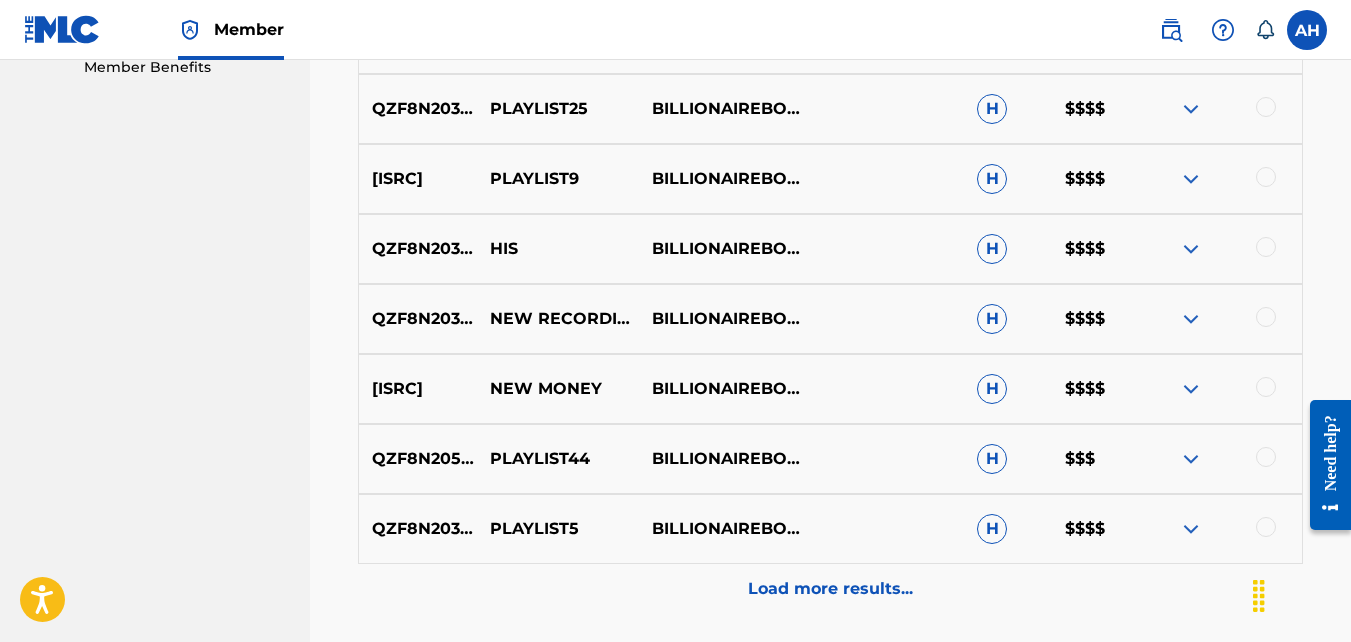 scroll, scrollTop: 1081, scrollLeft: 0, axis: vertical 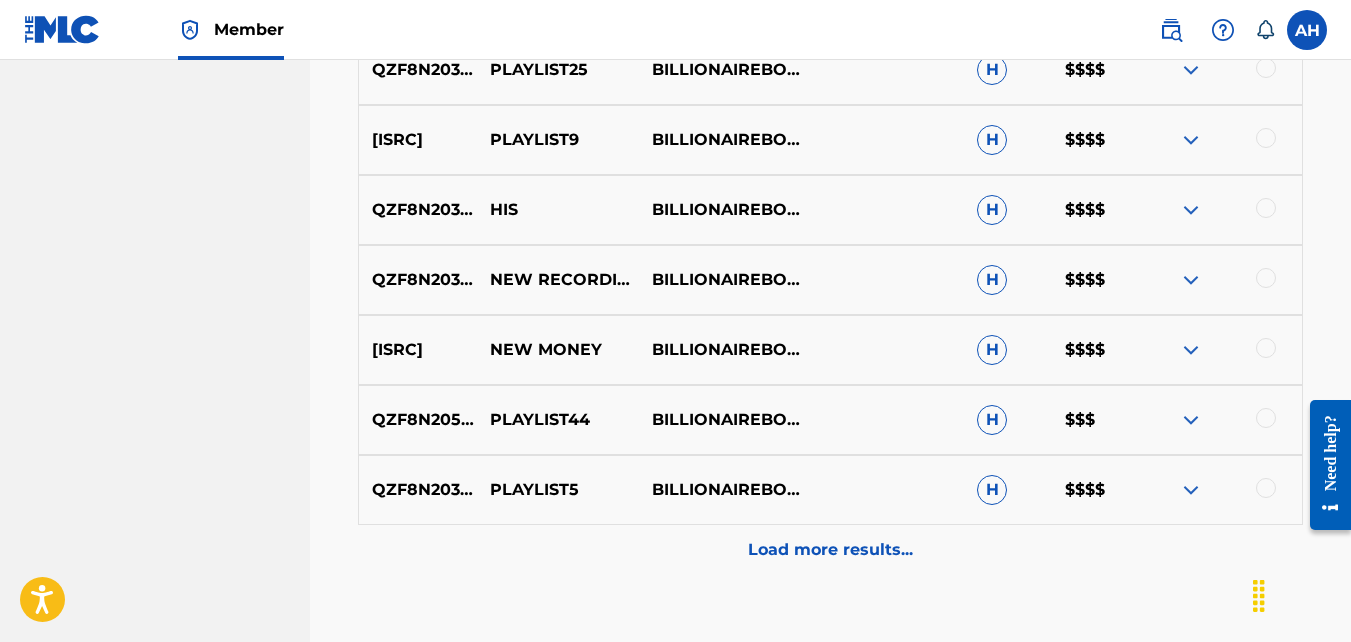 click on "[ISRC] [PLAYLIST] [ARTIST] H $$$$" at bounding box center (830, 490) 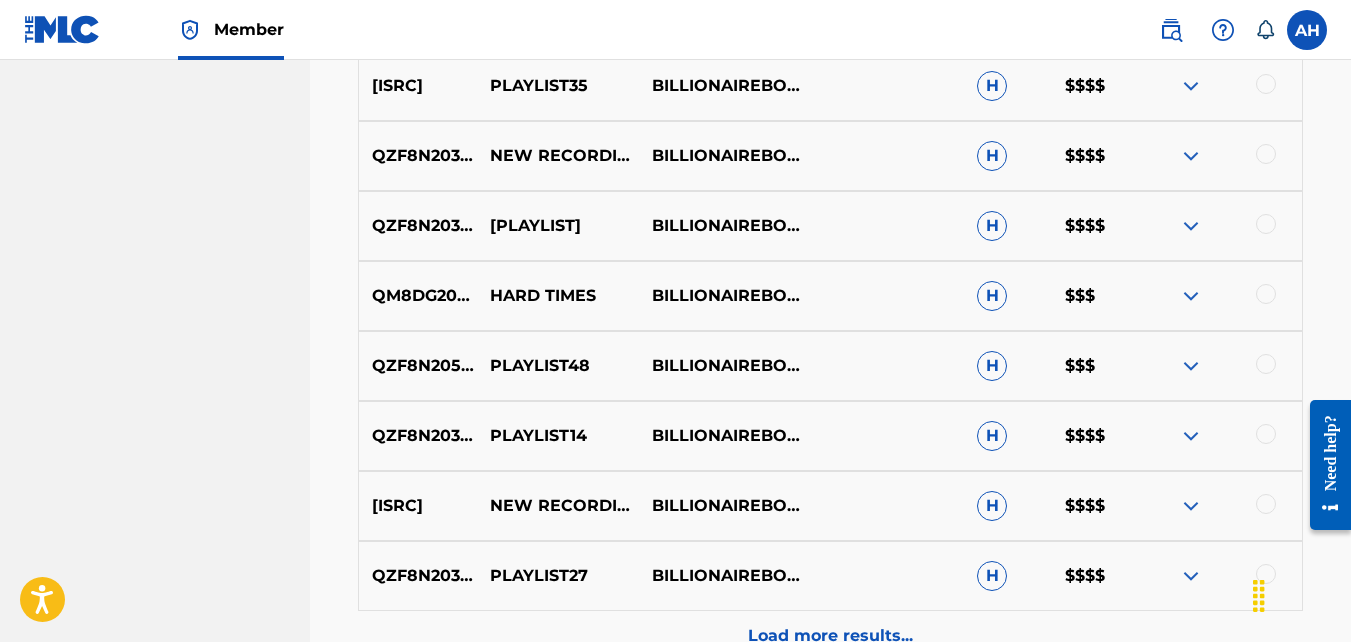scroll, scrollTop: 1718, scrollLeft: 0, axis: vertical 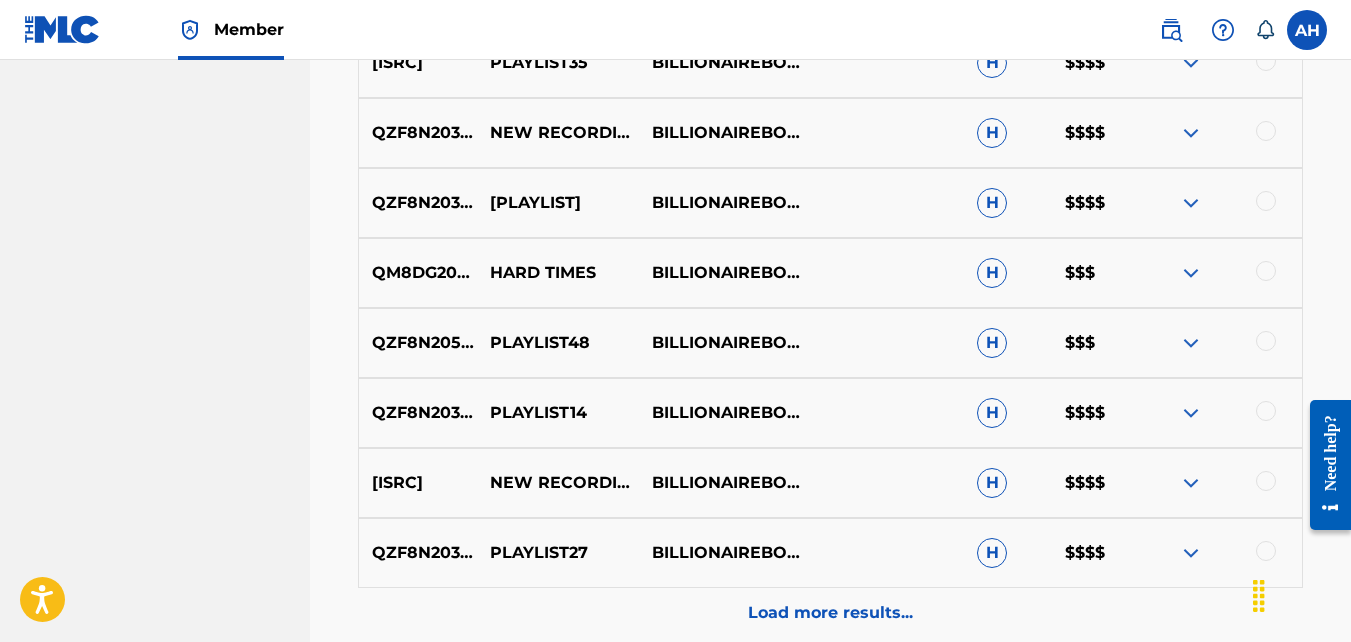 click on "Load more results..." at bounding box center [830, 613] 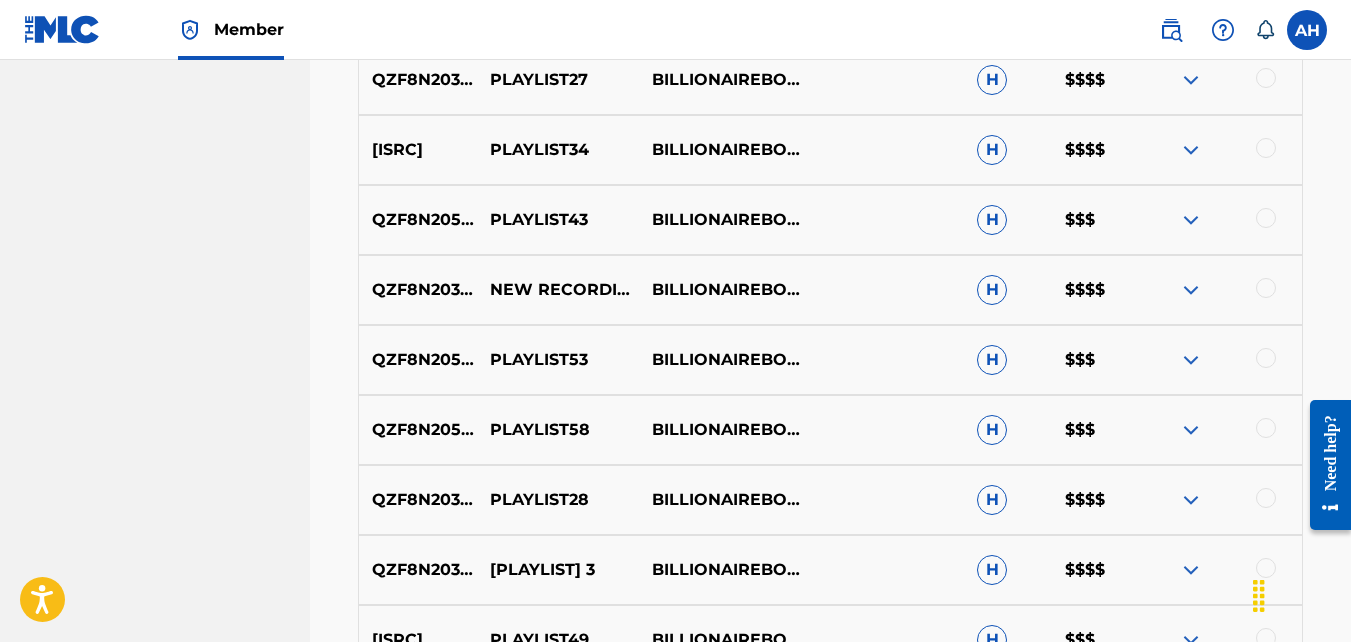 scroll, scrollTop: 2439, scrollLeft: 0, axis: vertical 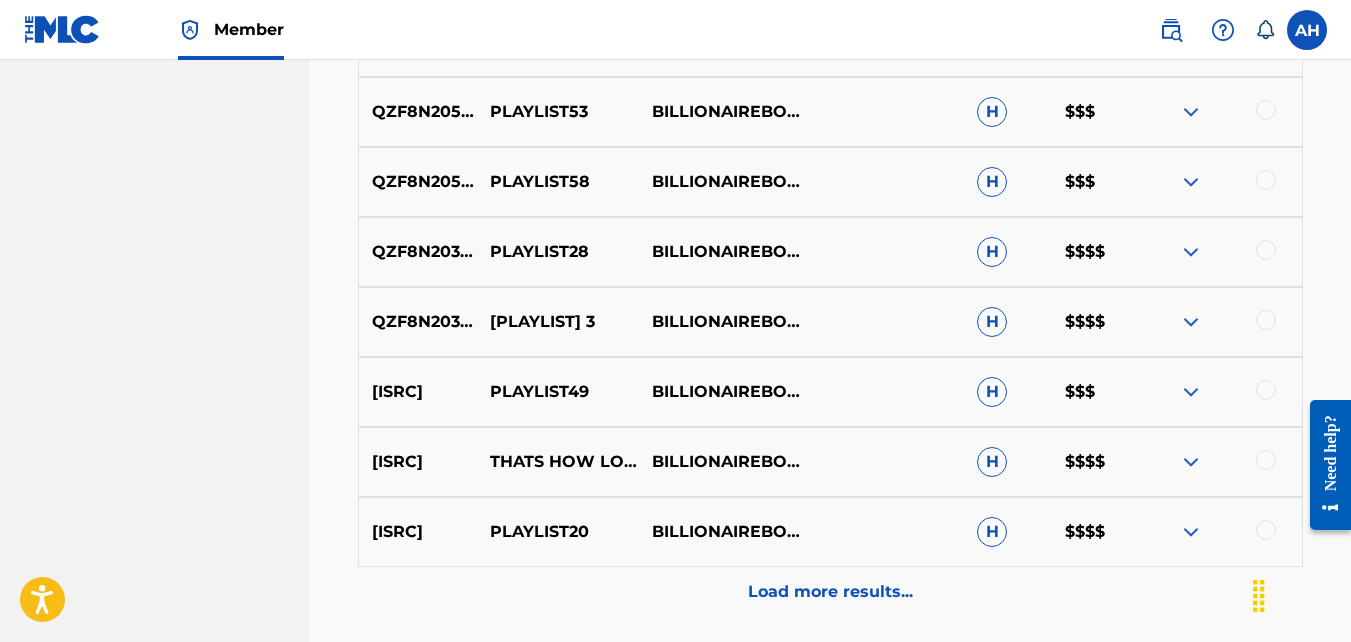 click on "Load more results..." at bounding box center (830, 592) 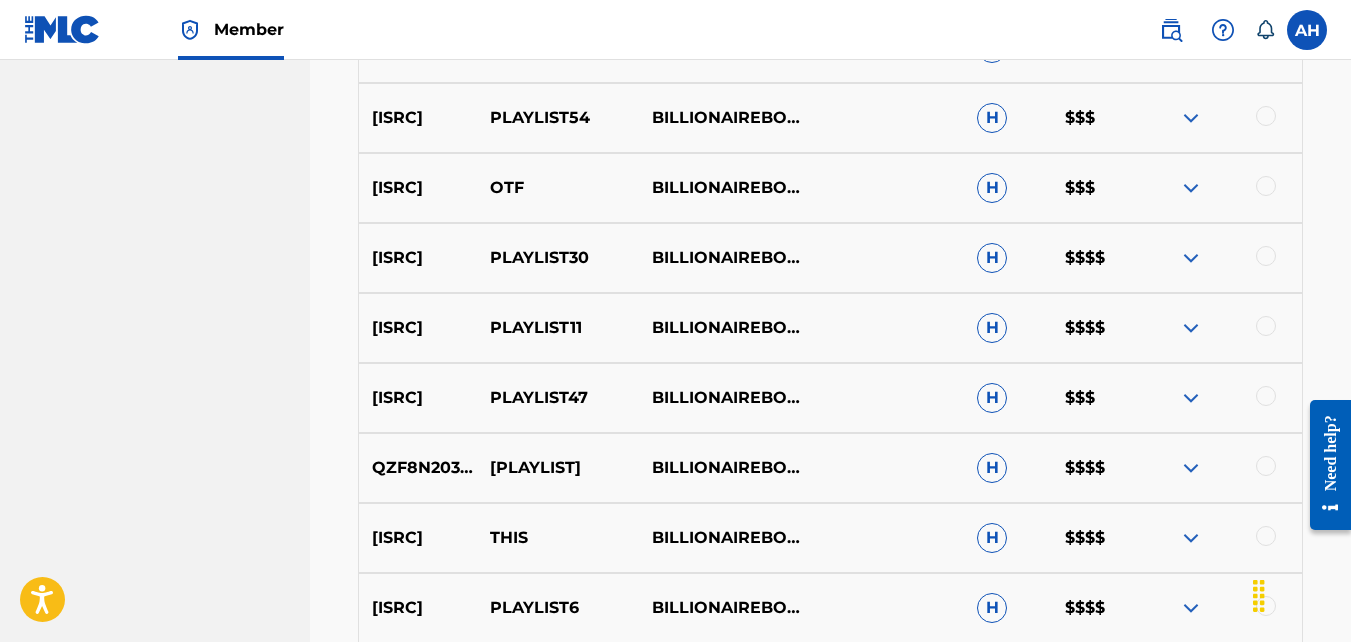 scroll, scrollTop: 2994, scrollLeft: 0, axis: vertical 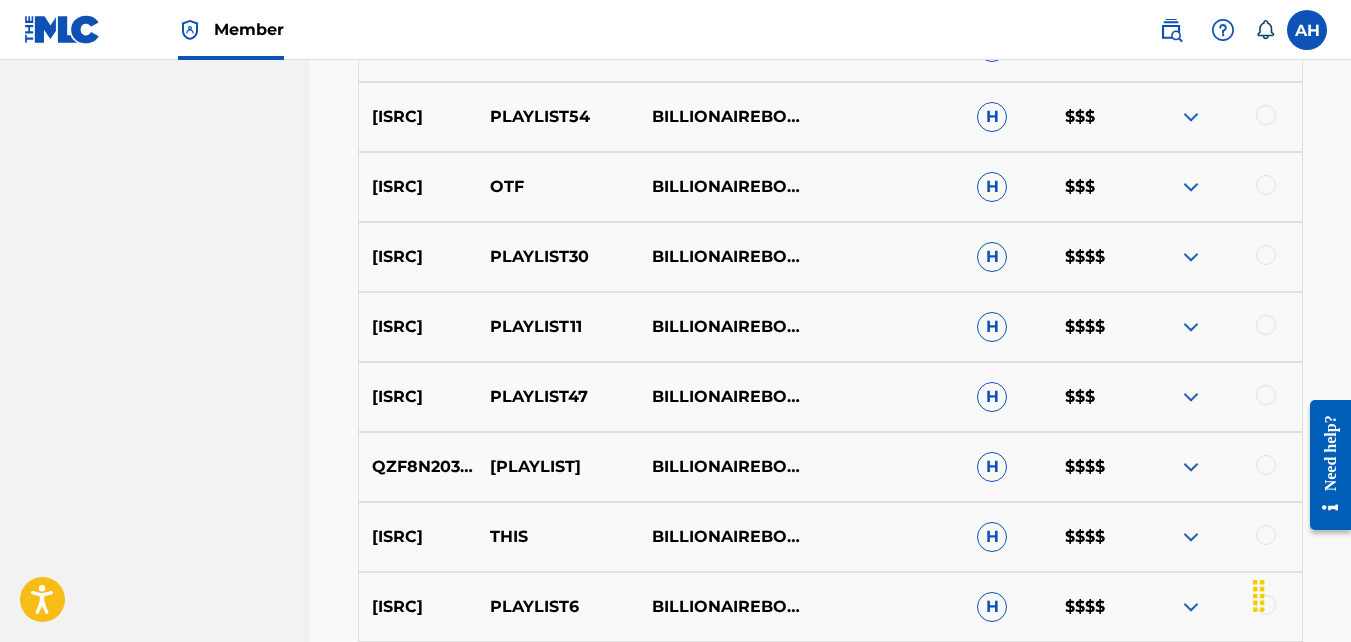 drag, startPoint x: 745, startPoint y: 195, endPoint x: 513, endPoint y: 243, distance: 236.91348 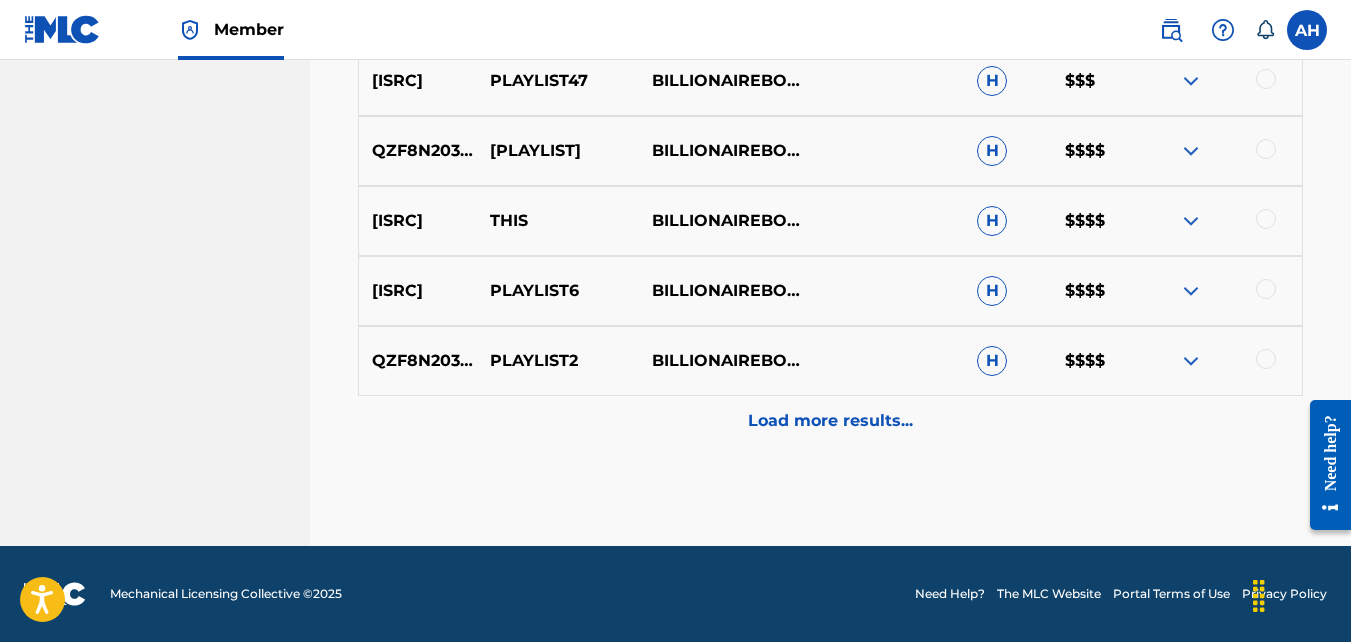 click on "Load more results..." at bounding box center (830, 421) 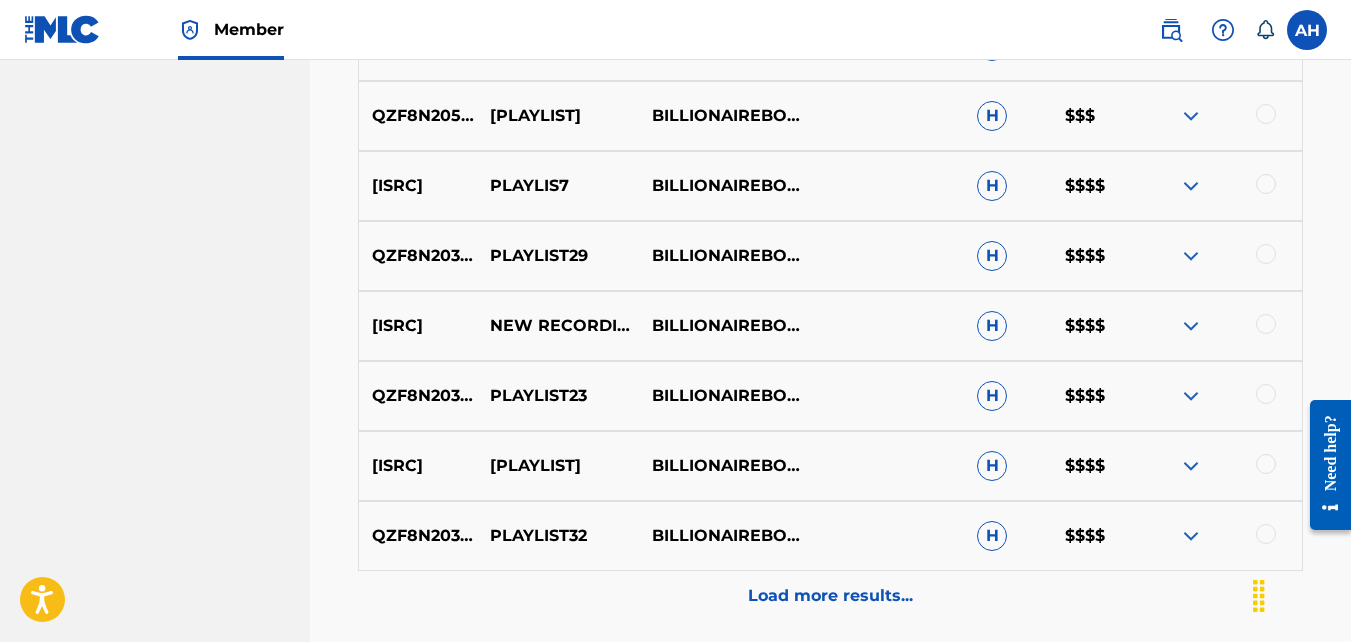 scroll, scrollTop: 4010, scrollLeft: 0, axis: vertical 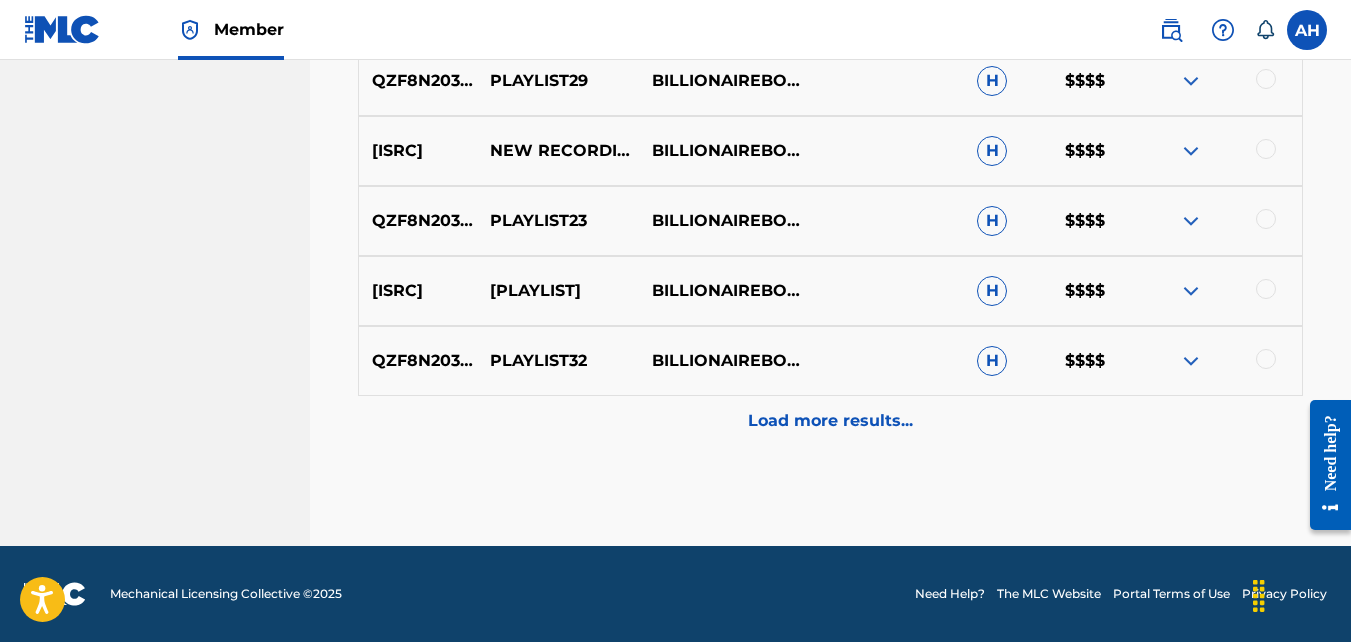 click on "Load more results..." at bounding box center (830, 421) 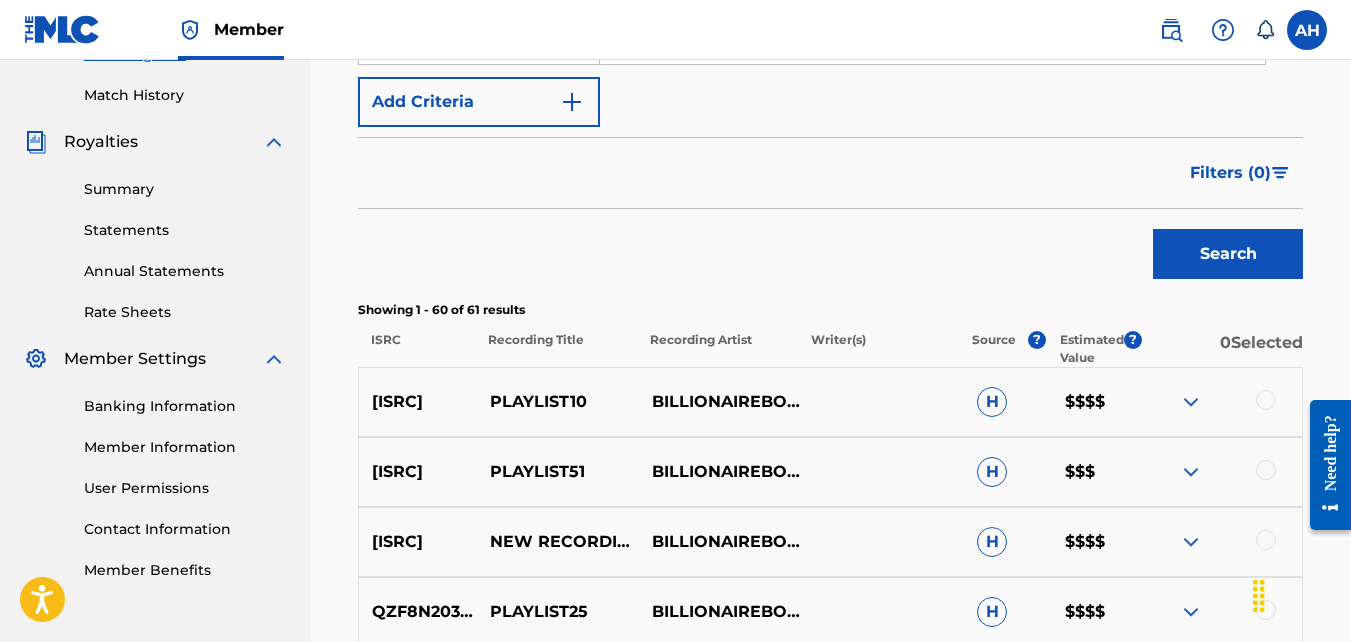 scroll, scrollTop: 538, scrollLeft: 0, axis: vertical 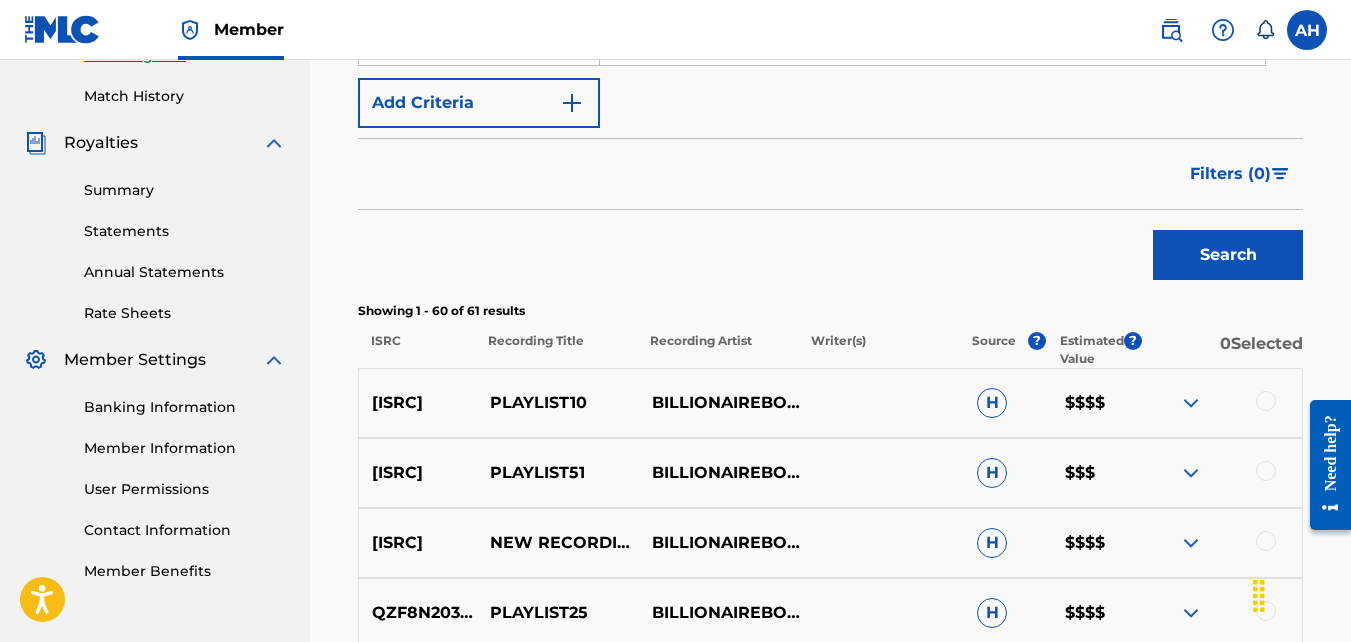 drag, startPoint x: 1138, startPoint y: 484, endPoint x: 750, endPoint y: 317, distance: 422.4133 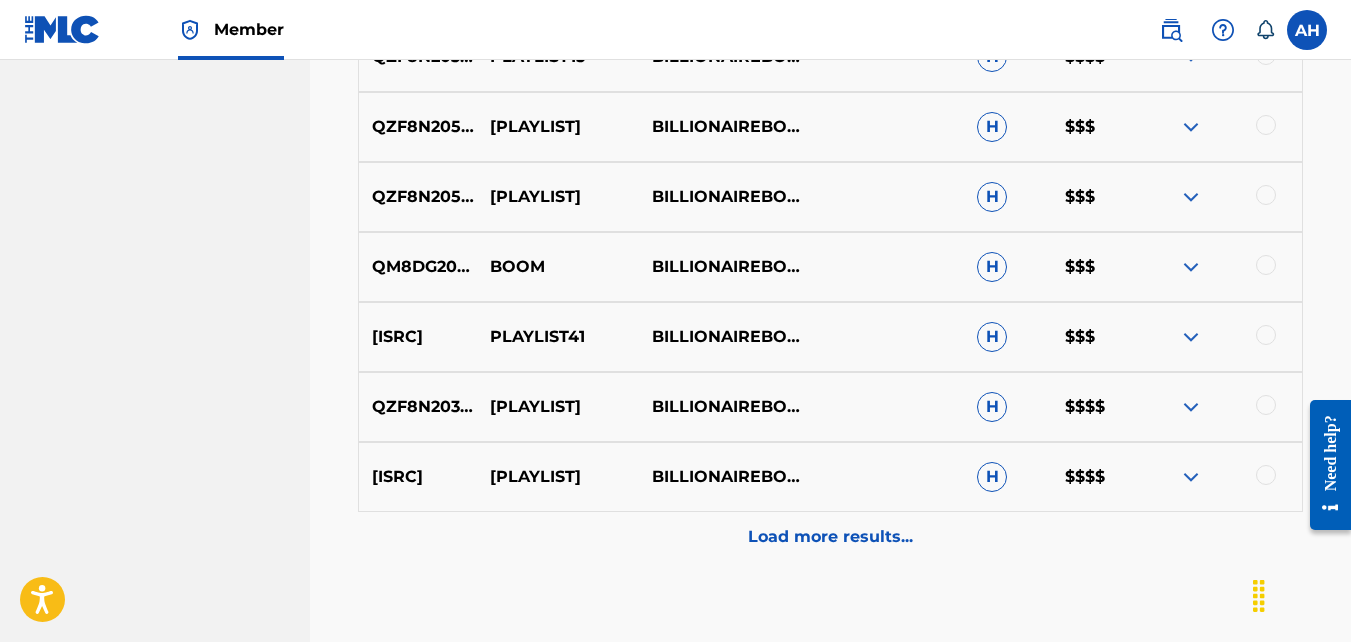 scroll, scrollTop: 4710, scrollLeft: 0, axis: vertical 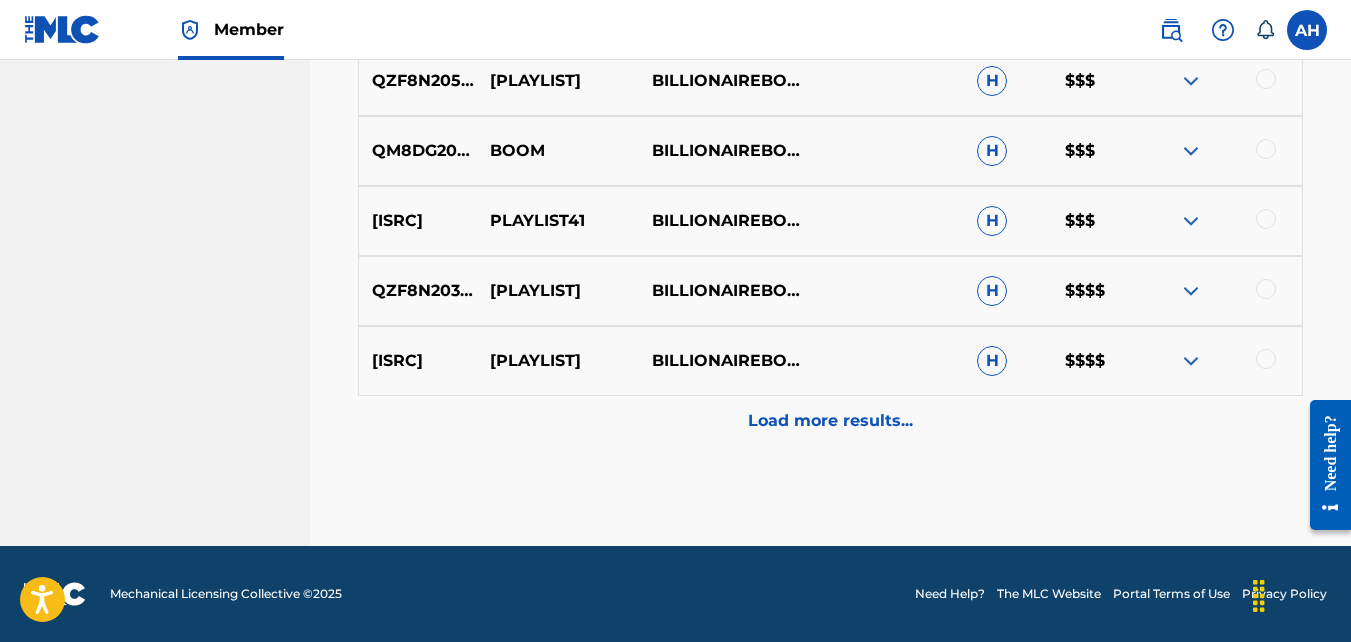 click on "Load more results..." at bounding box center [830, 421] 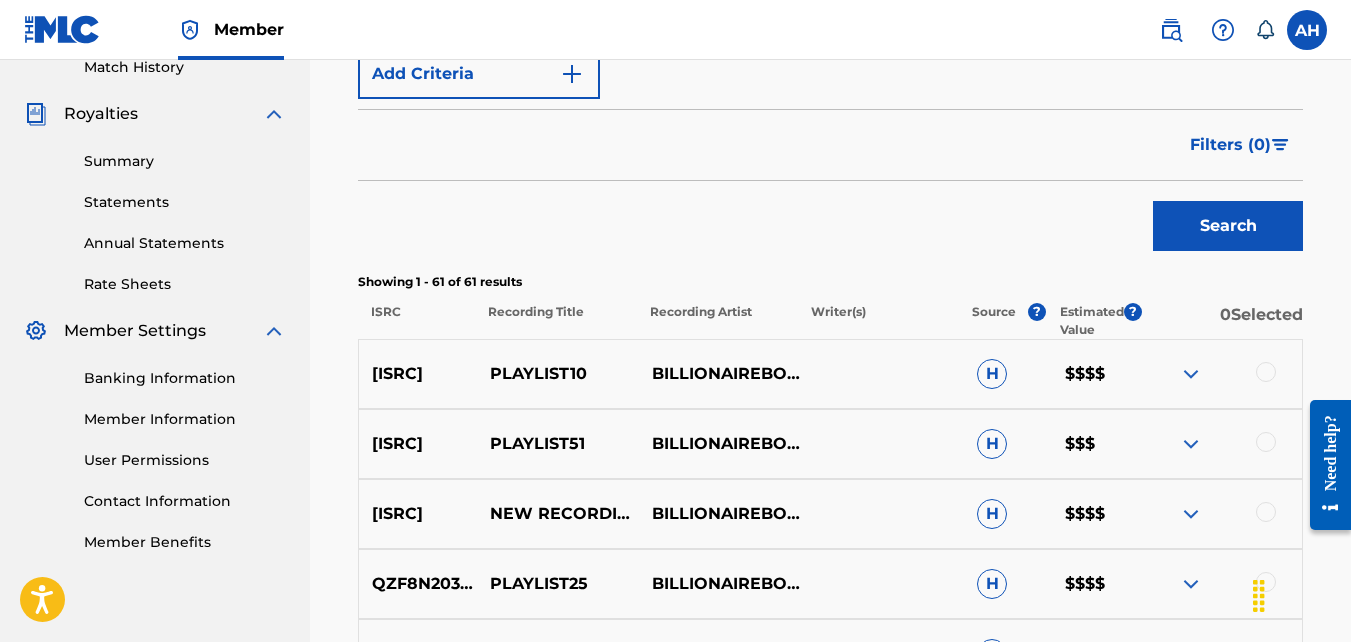 scroll, scrollTop: 764, scrollLeft: 0, axis: vertical 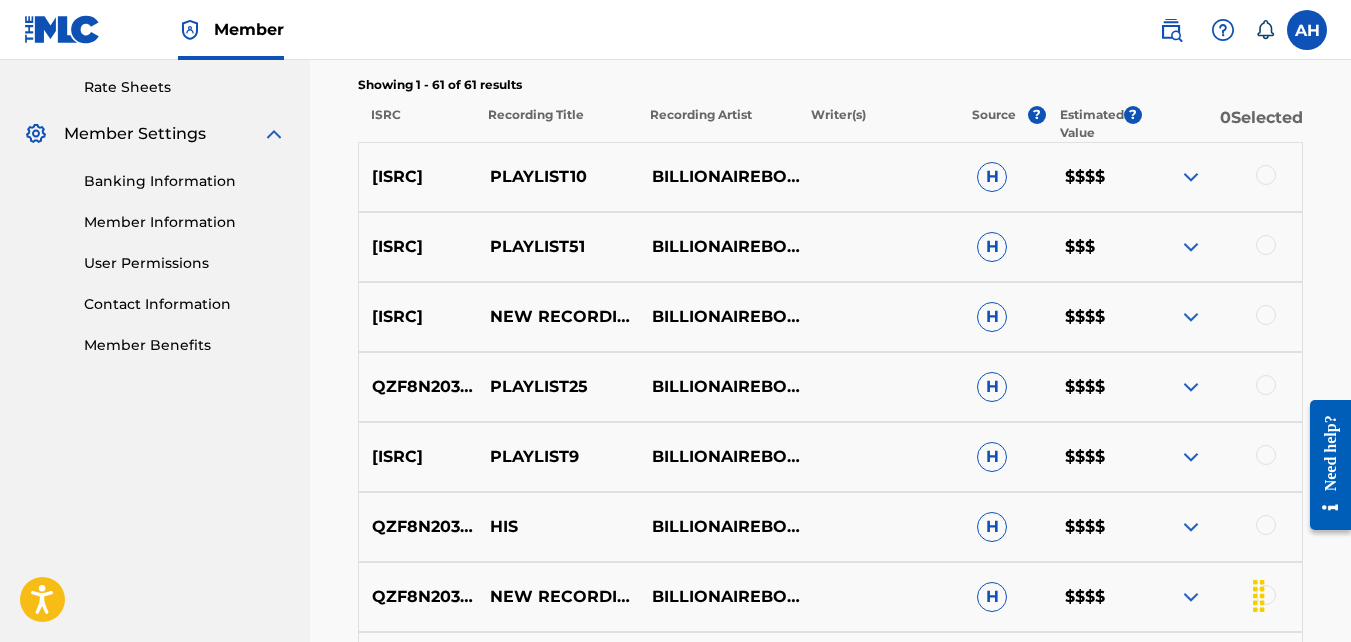 click at bounding box center (1191, 177) 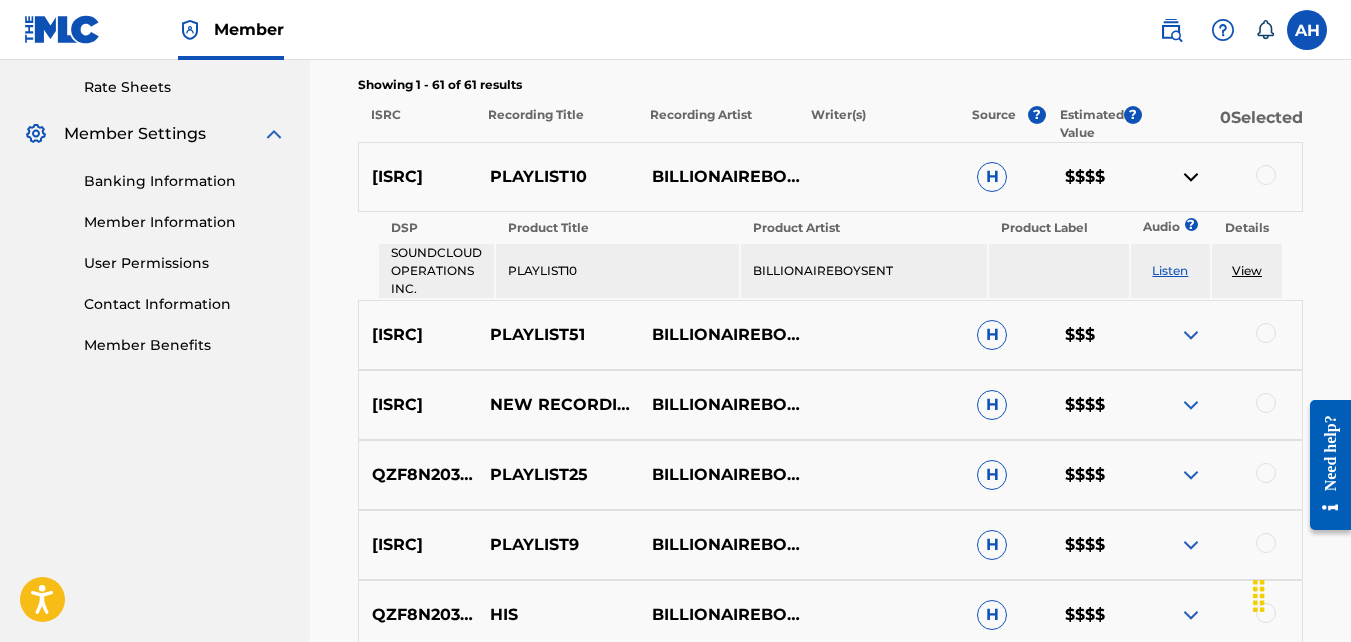 click at bounding box center [1191, 405] 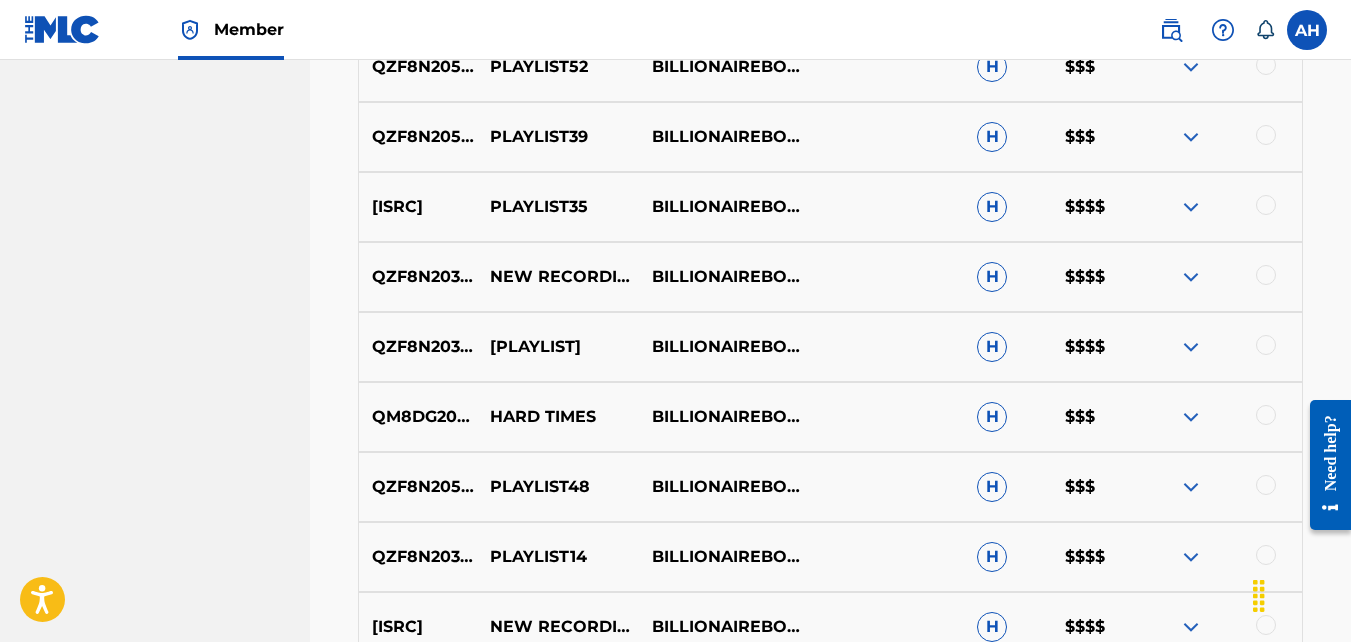 scroll, scrollTop: 1749, scrollLeft: 0, axis: vertical 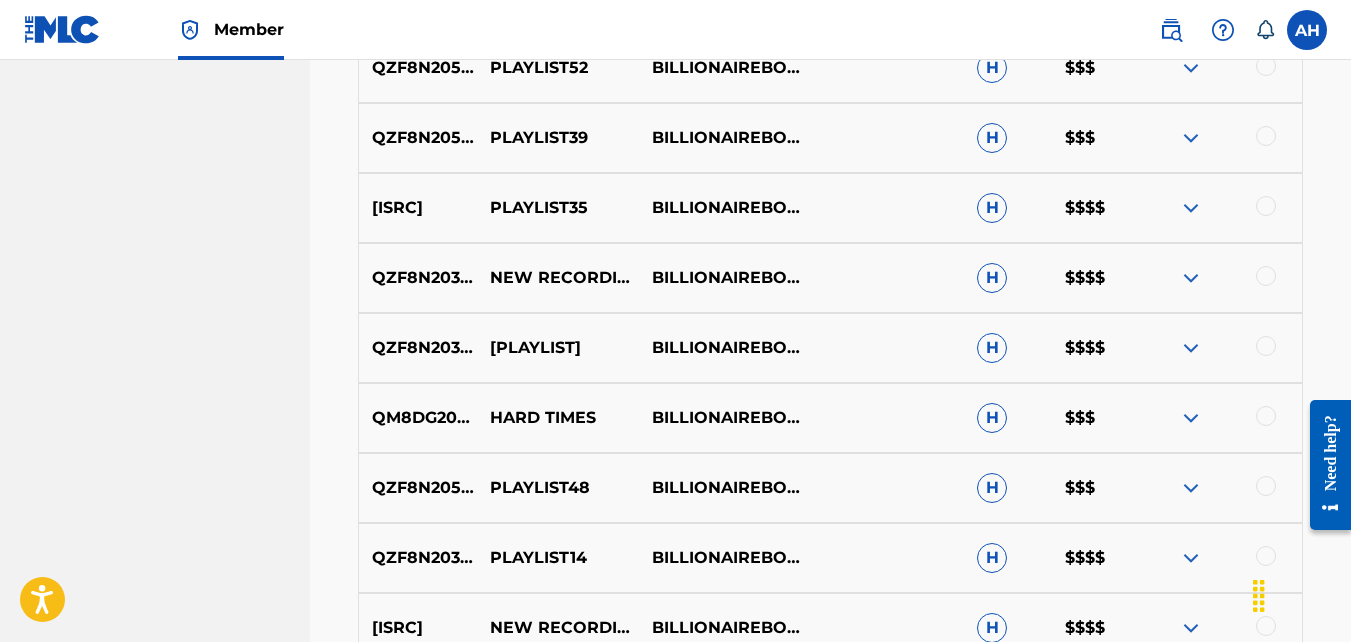 click at bounding box center (1191, 208) 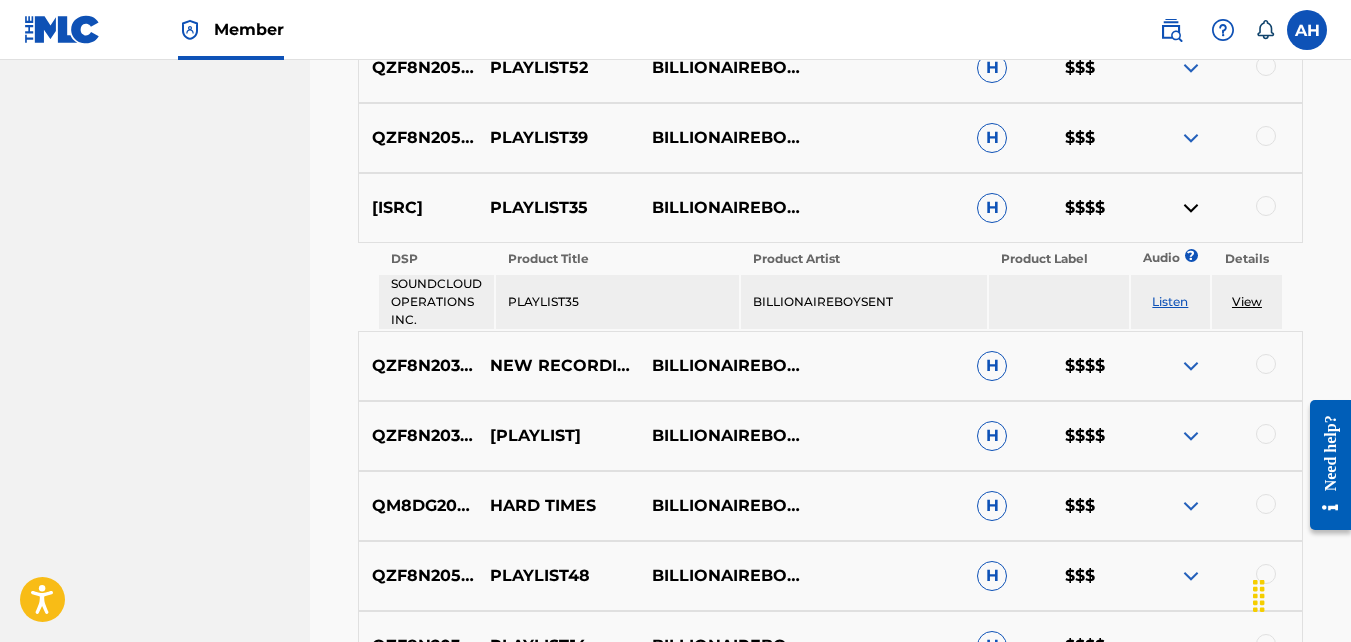click at bounding box center [1191, 366] 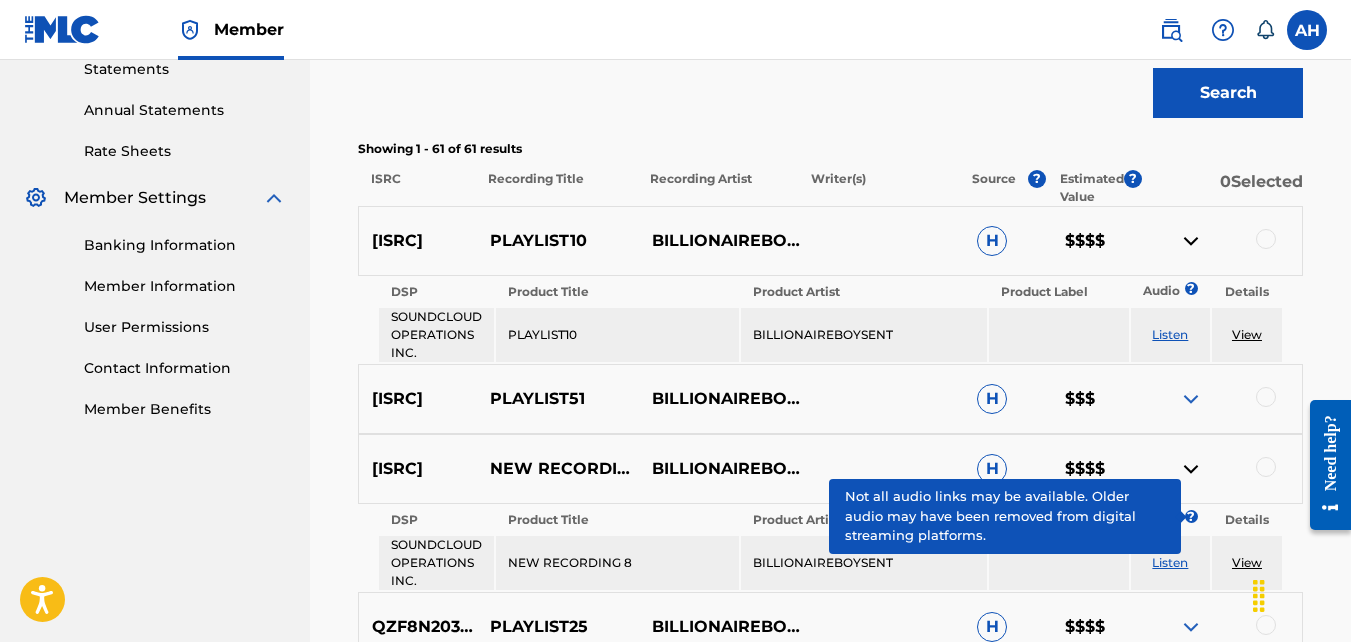 scroll, scrollTop: 742, scrollLeft: 0, axis: vertical 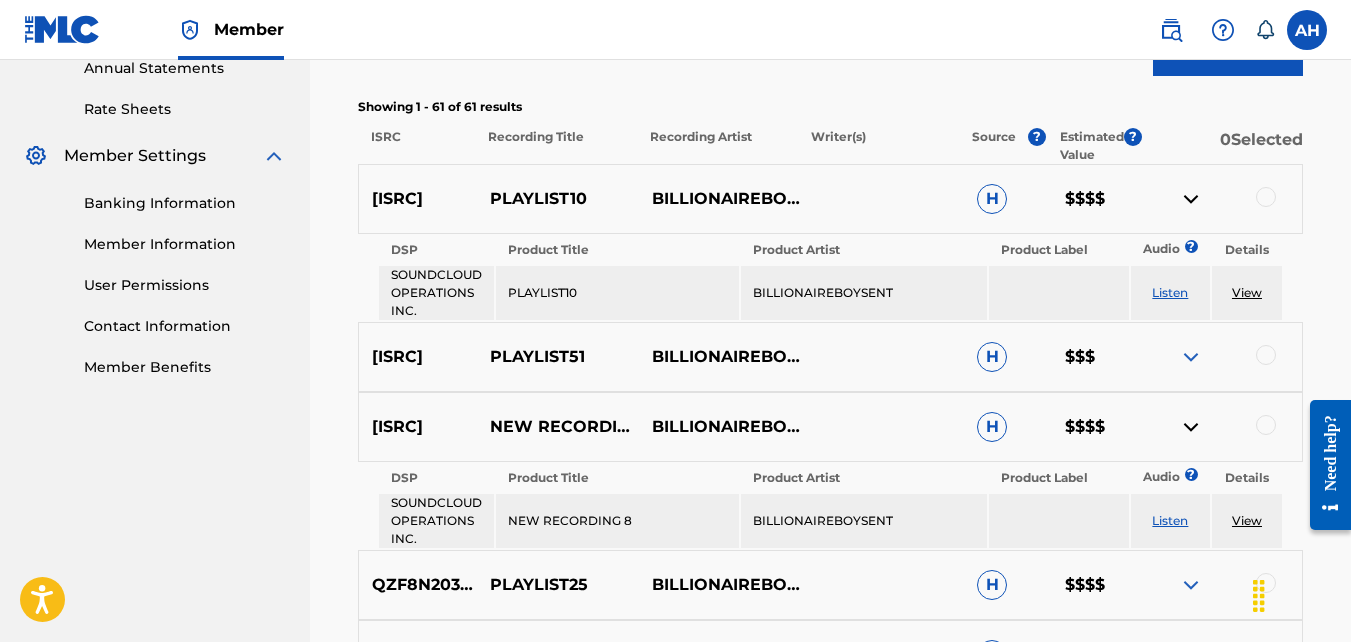 click at bounding box center (1191, 357) 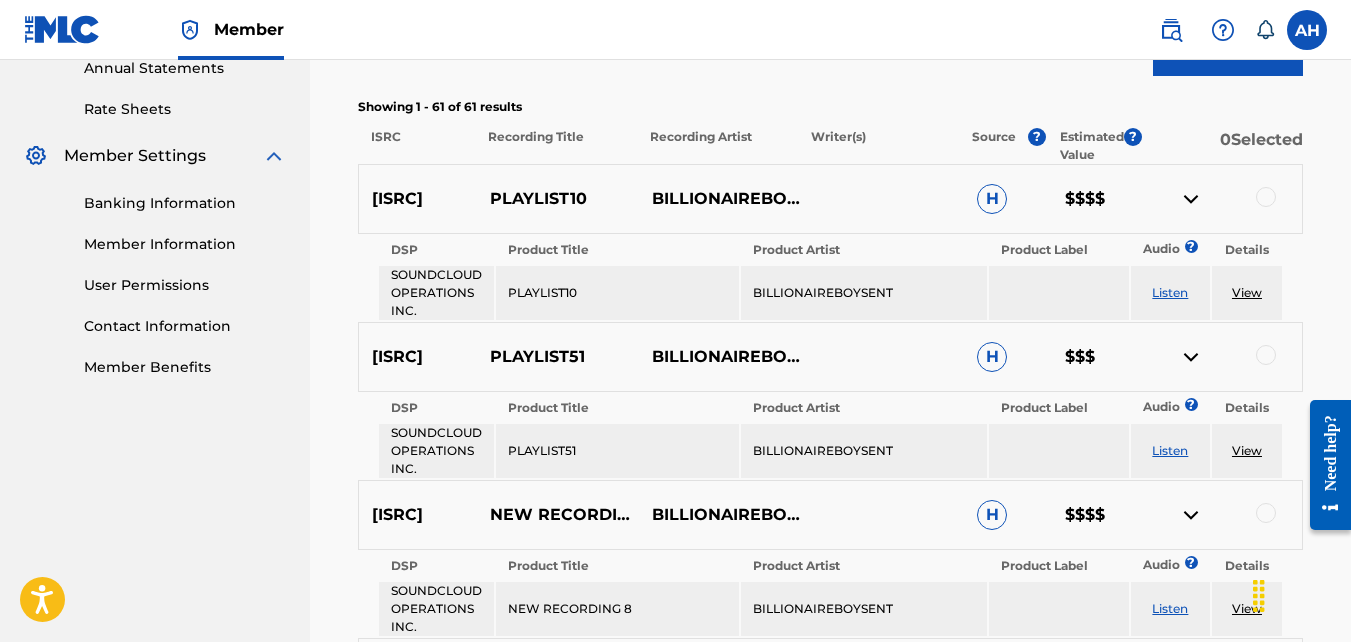 click at bounding box center (1191, 199) 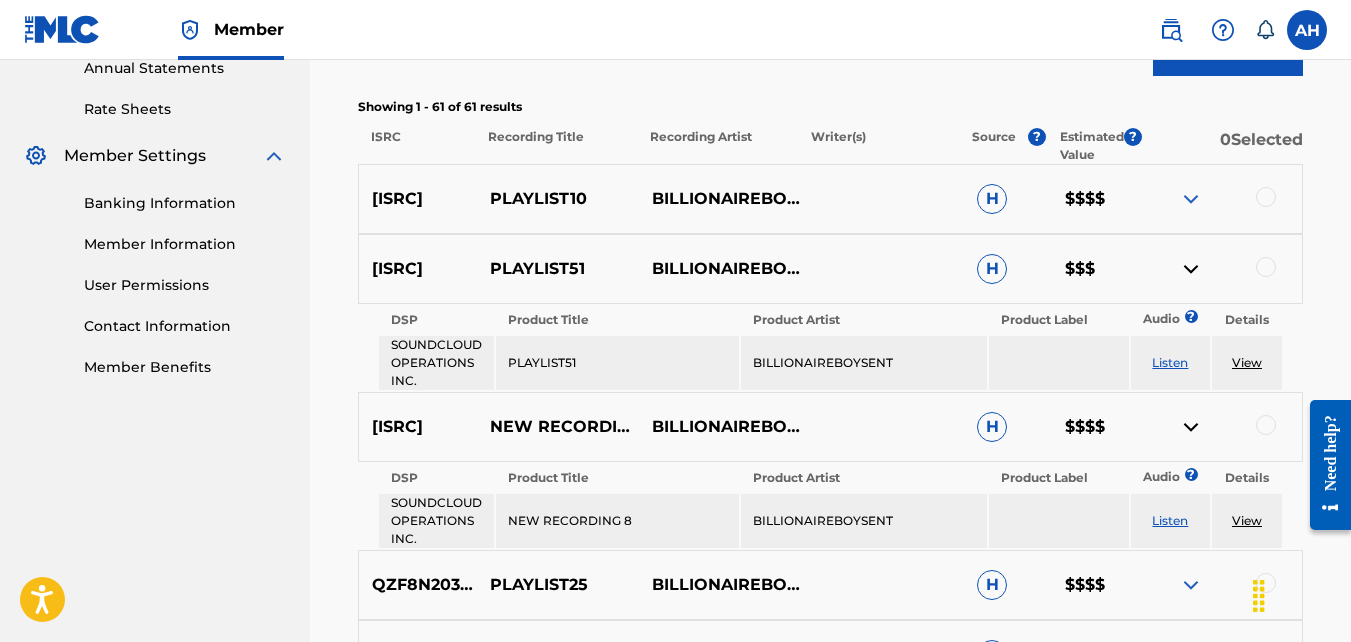 click at bounding box center (1191, 199) 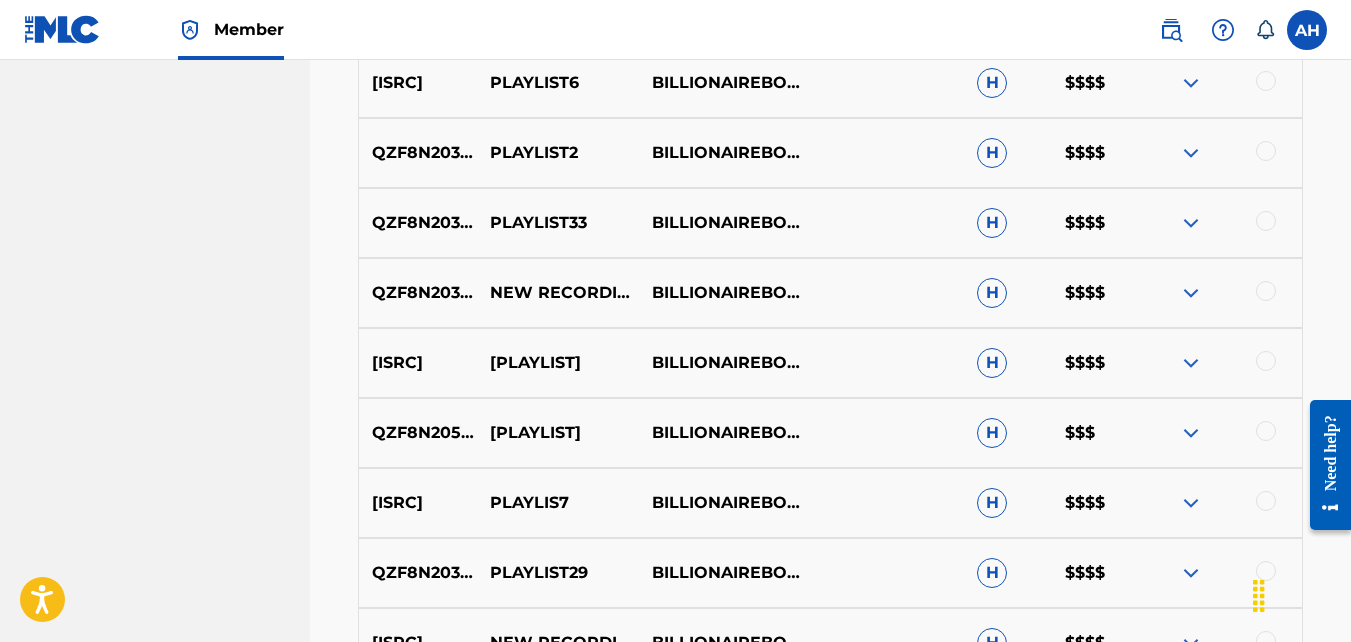 scroll, scrollTop: 3959, scrollLeft: 0, axis: vertical 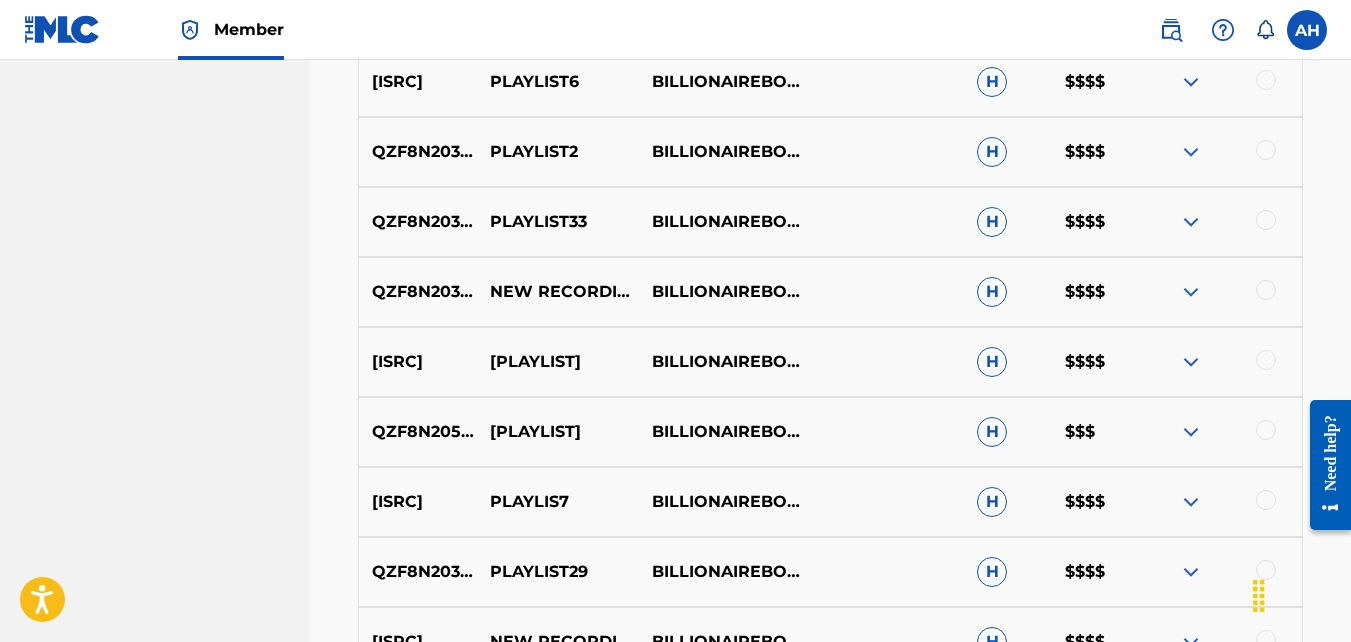click at bounding box center [1191, 152] 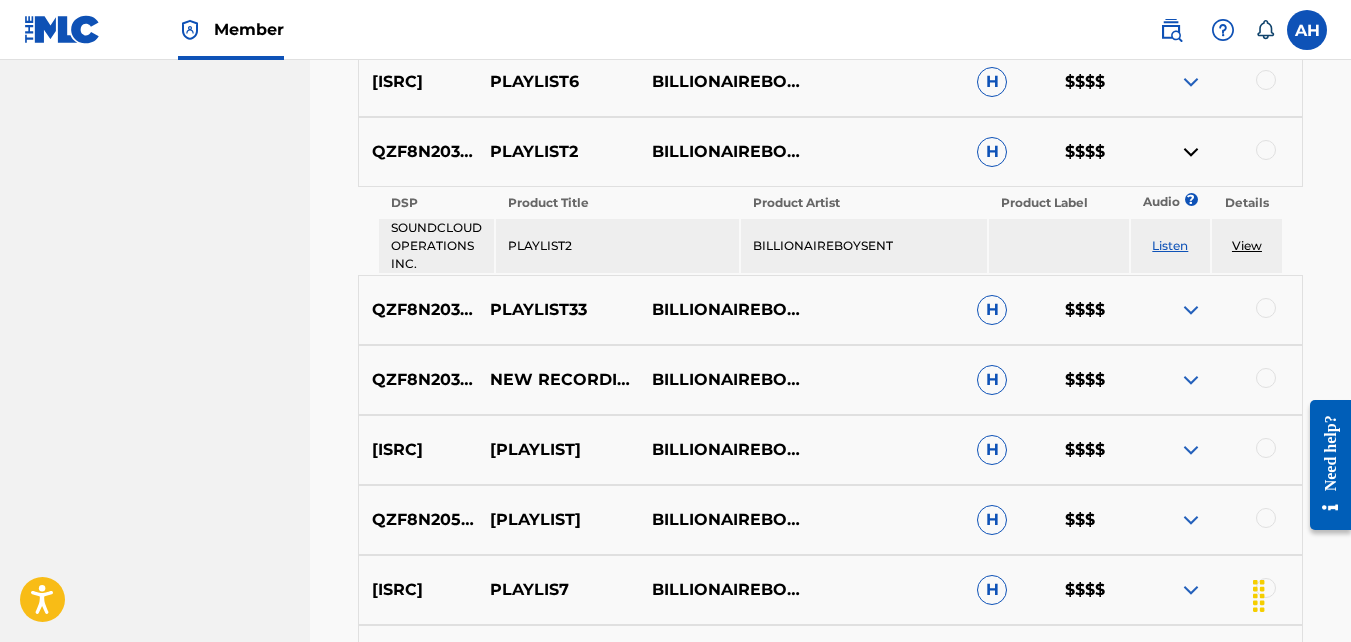 click at bounding box center (1191, 310) 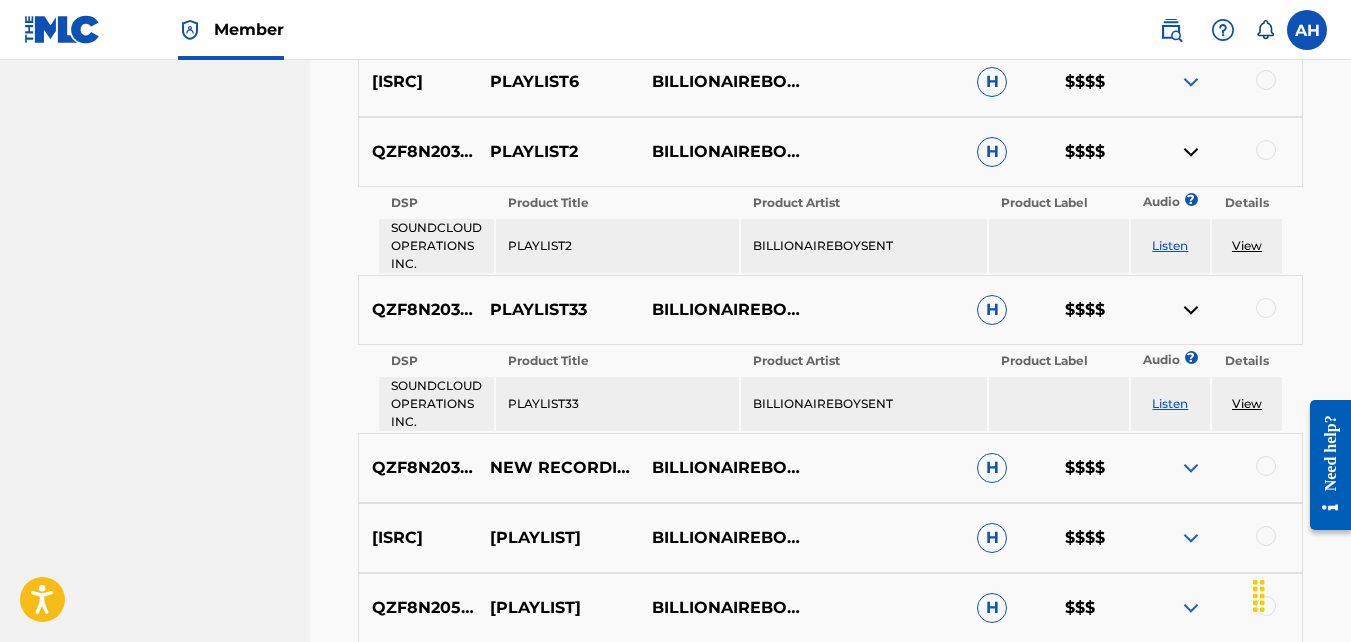 click at bounding box center [1221, 468] 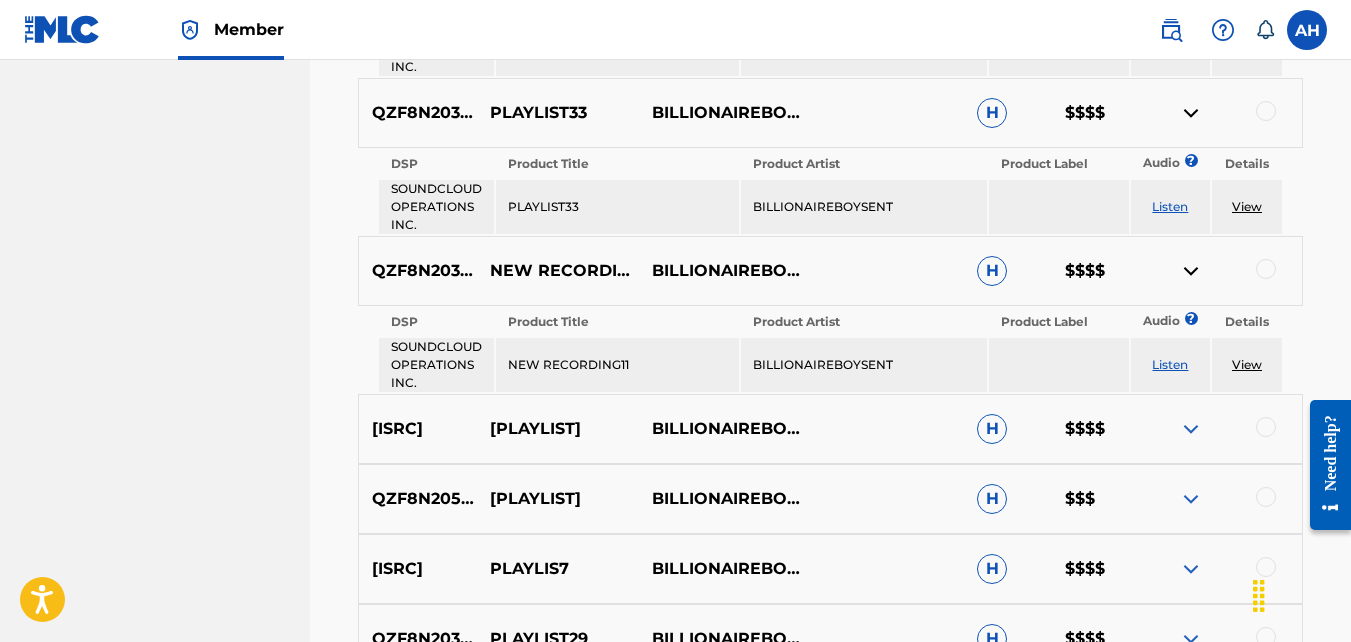 scroll, scrollTop: 4157, scrollLeft: 0, axis: vertical 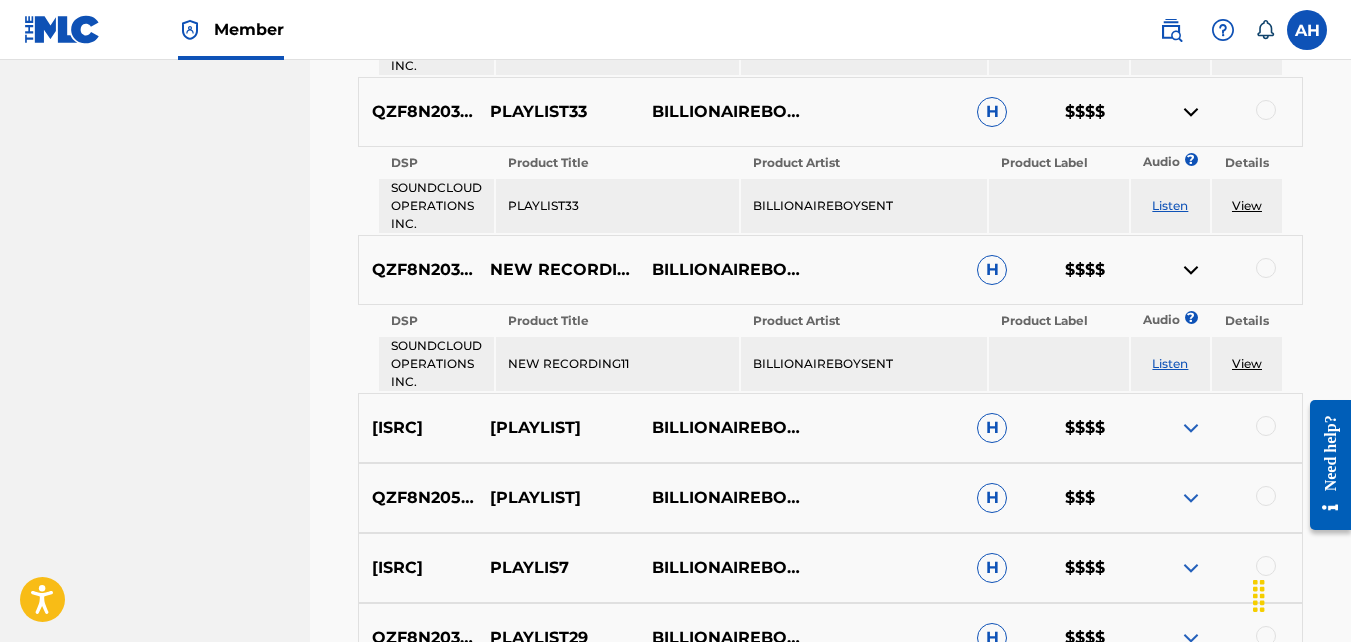 click at bounding box center [1191, 428] 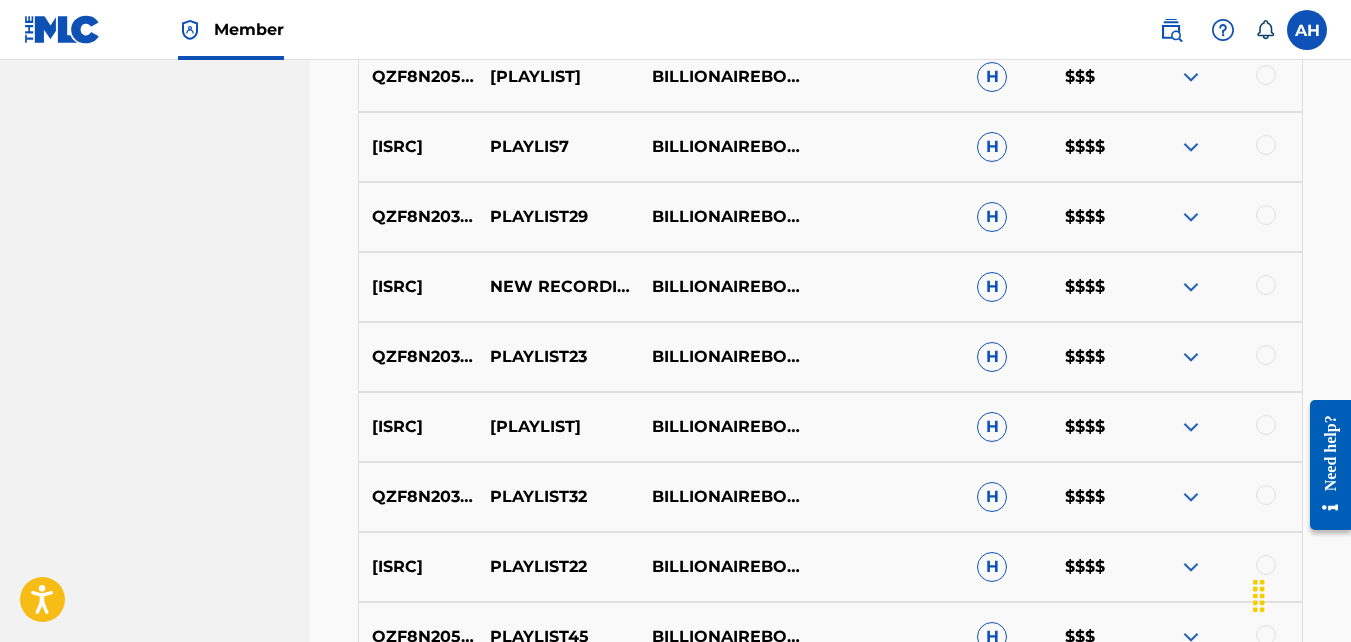 scroll, scrollTop: 4659, scrollLeft: 0, axis: vertical 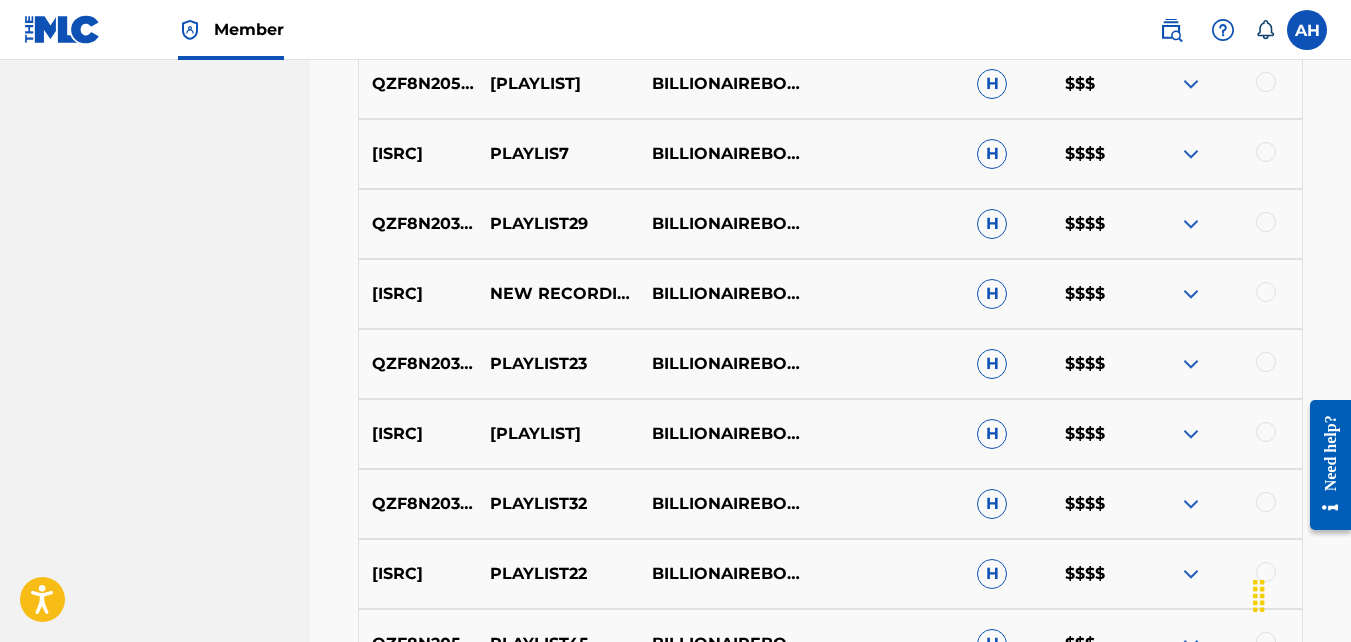 click at bounding box center (1191, 224) 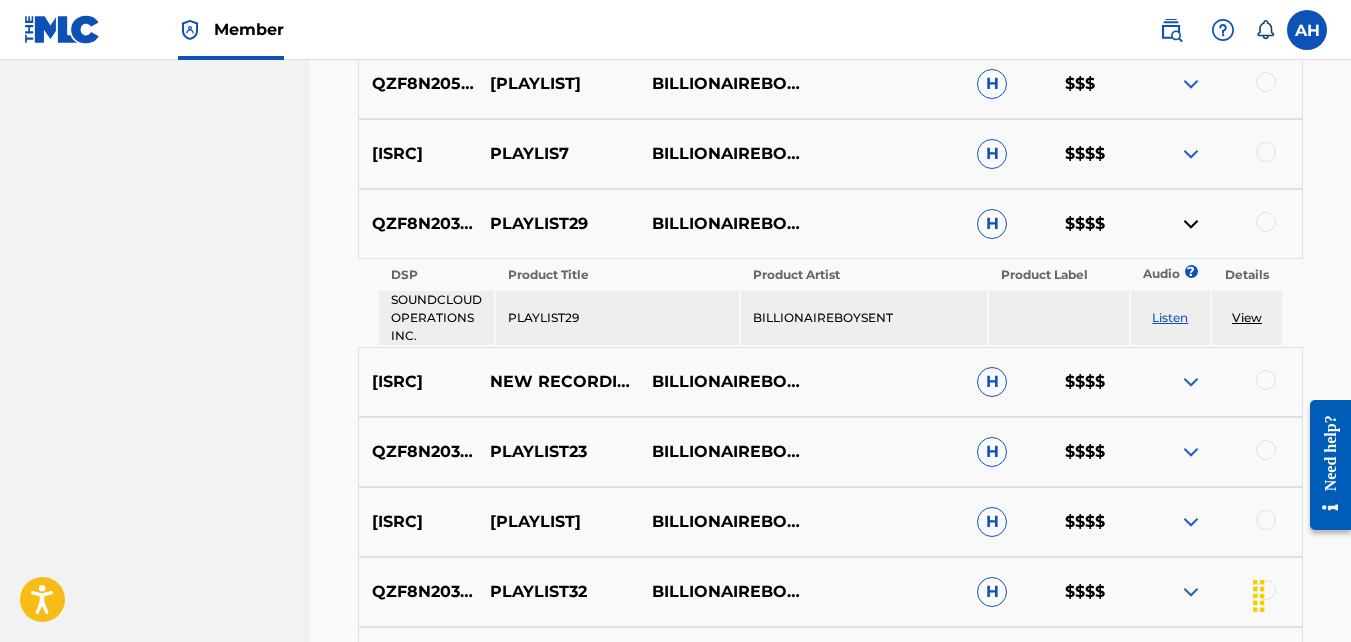 click at bounding box center (1191, 154) 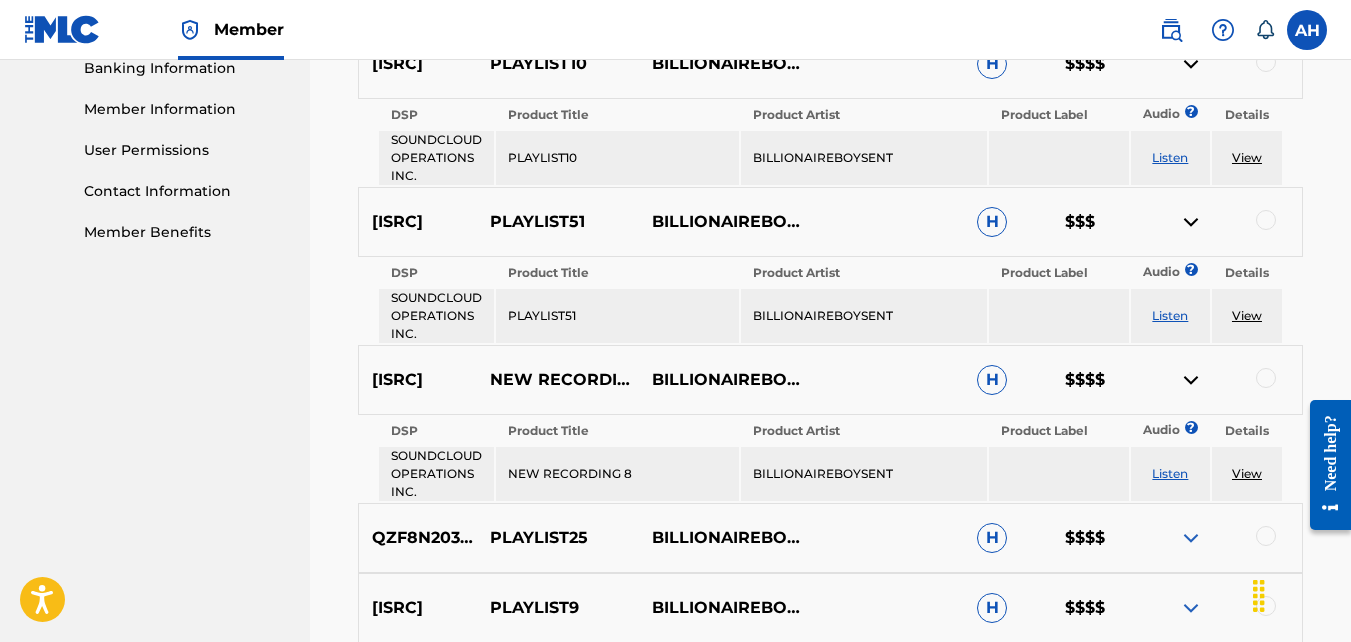 scroll, scrollTop: 846, scrollLeft: 0, axis: vertical 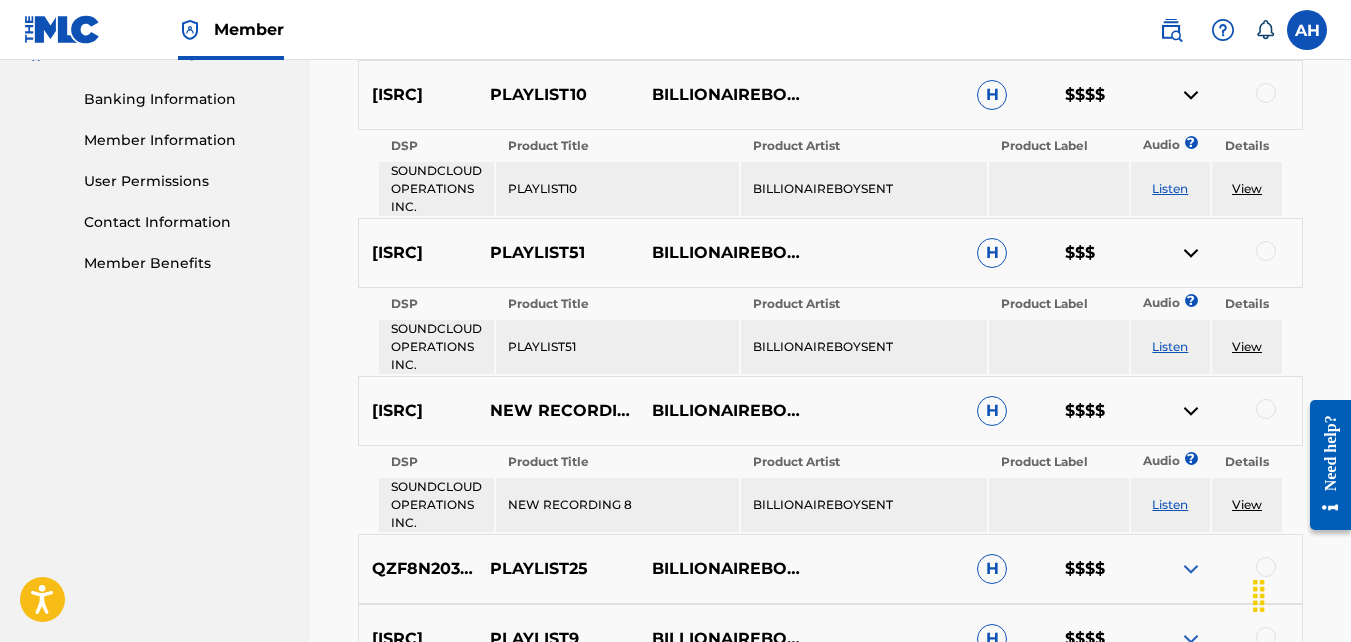 click at bounding box center [1191, 95] 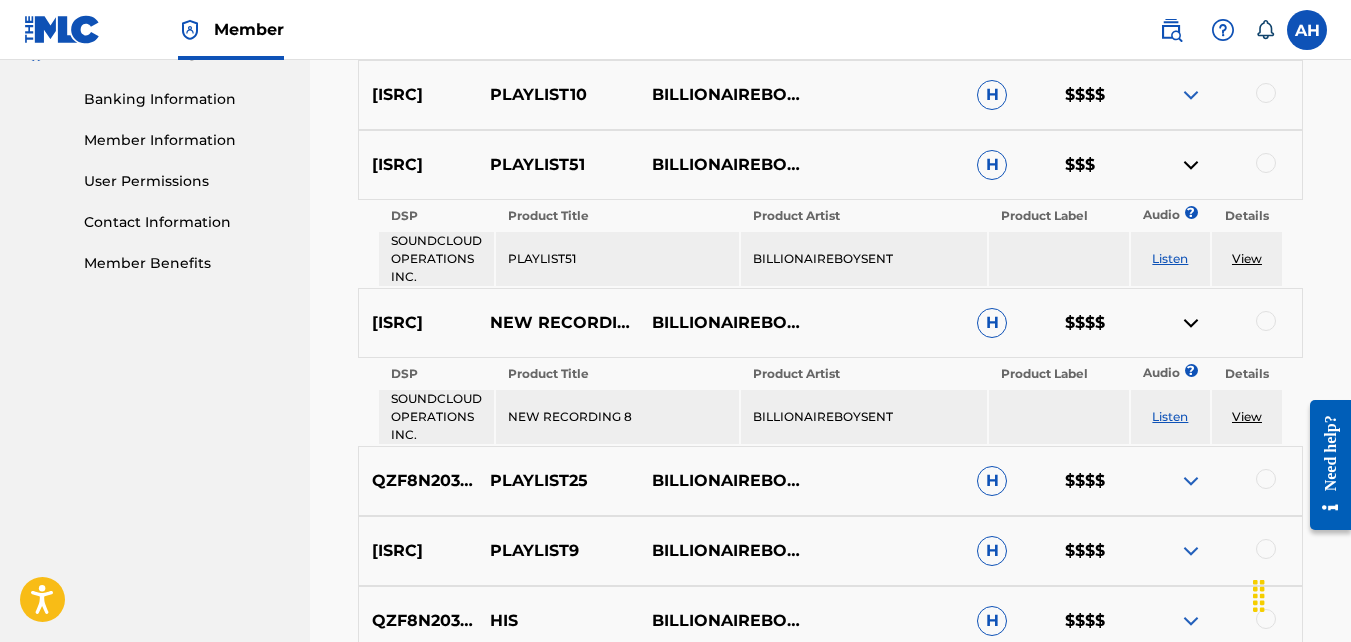 click at bounding box center (1191, 95) 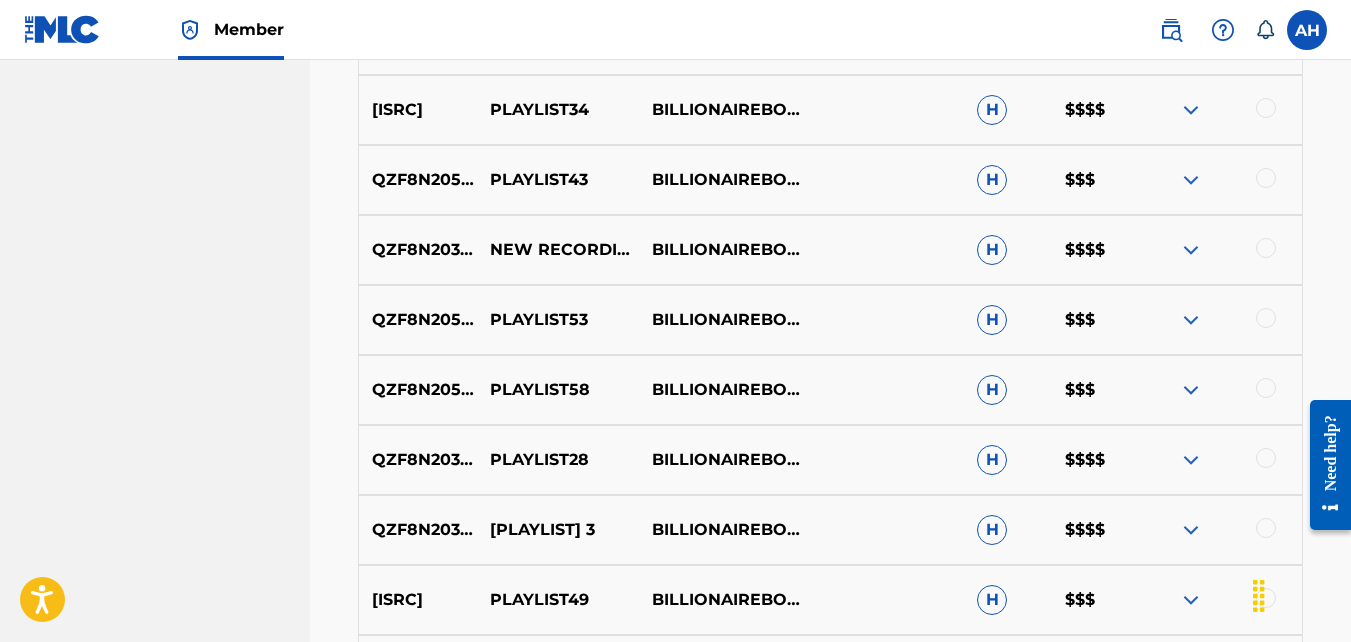 scroll, scrollTop: 2668, scrollLeft: 0, axis: vertical 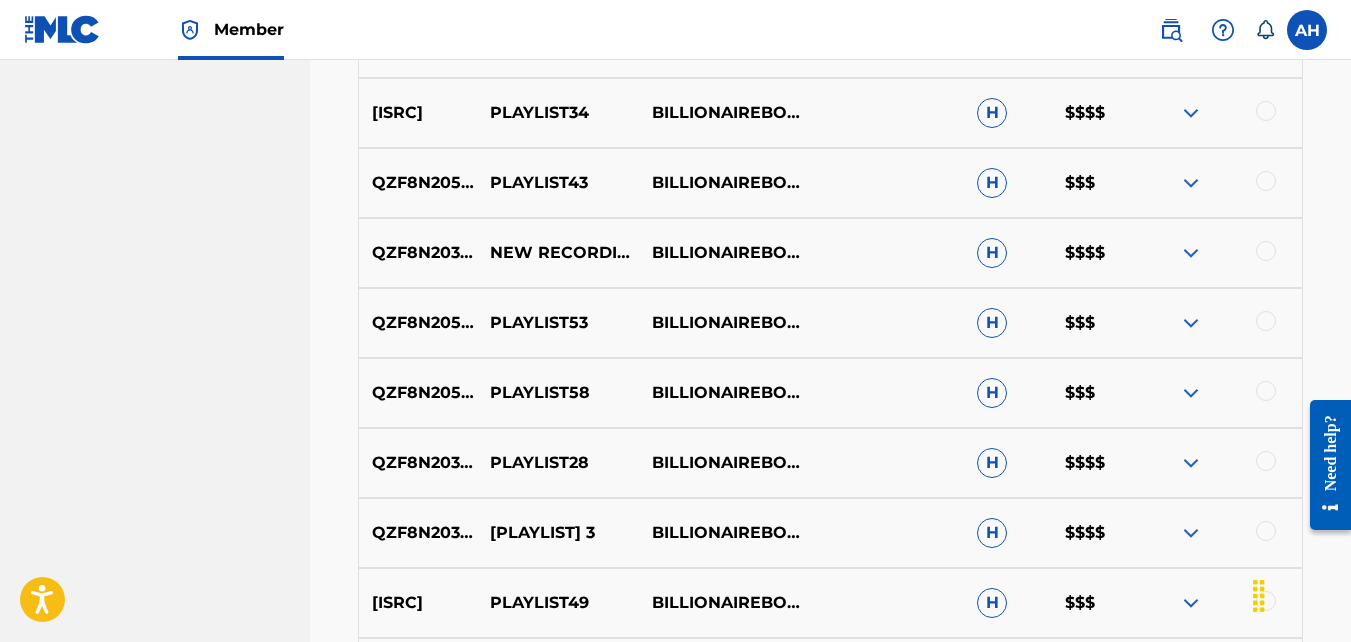 click at bounding box center [1191, 253] 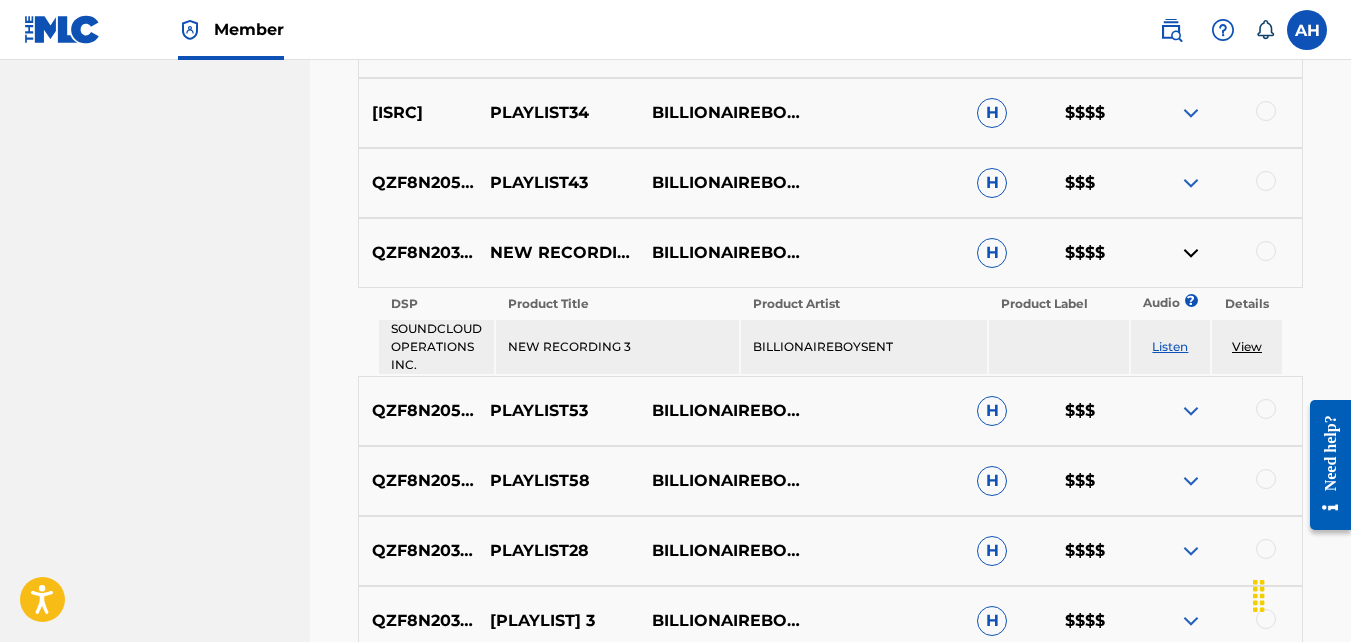 click at bounding box center (1191, 113) 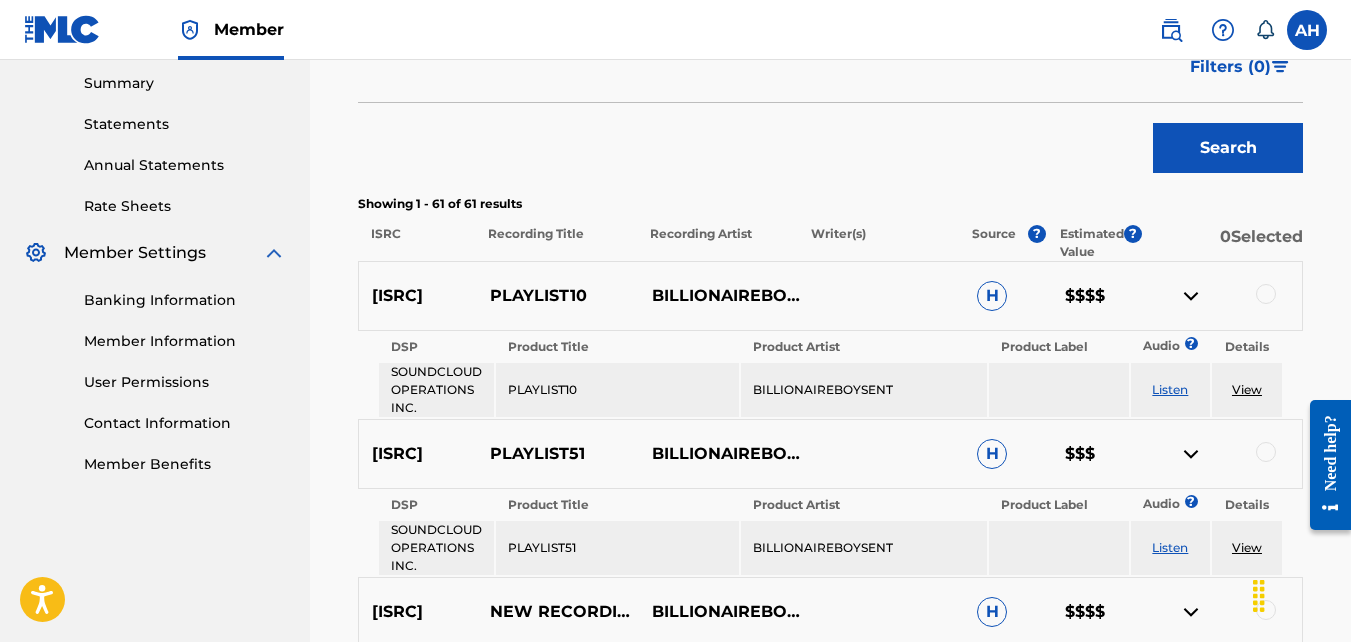 scroll, scrollTop: 661, scrollLeft: 0, axis: vertical 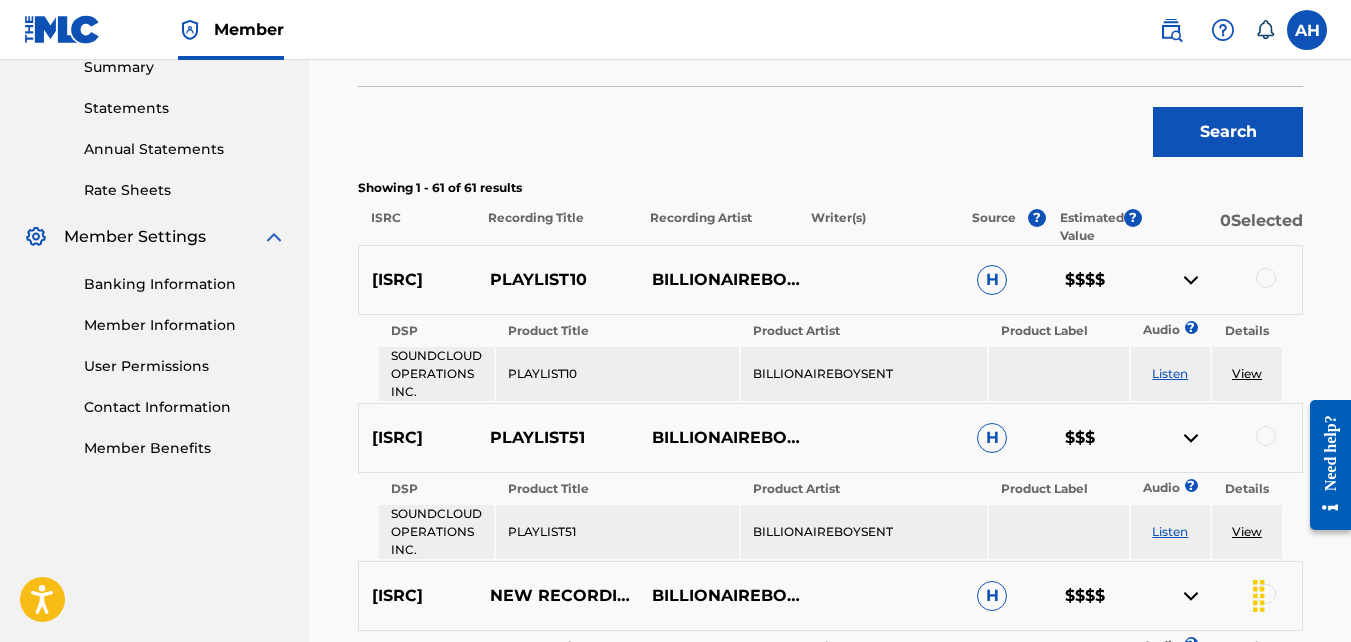 click at bounding box center (1191, 280) 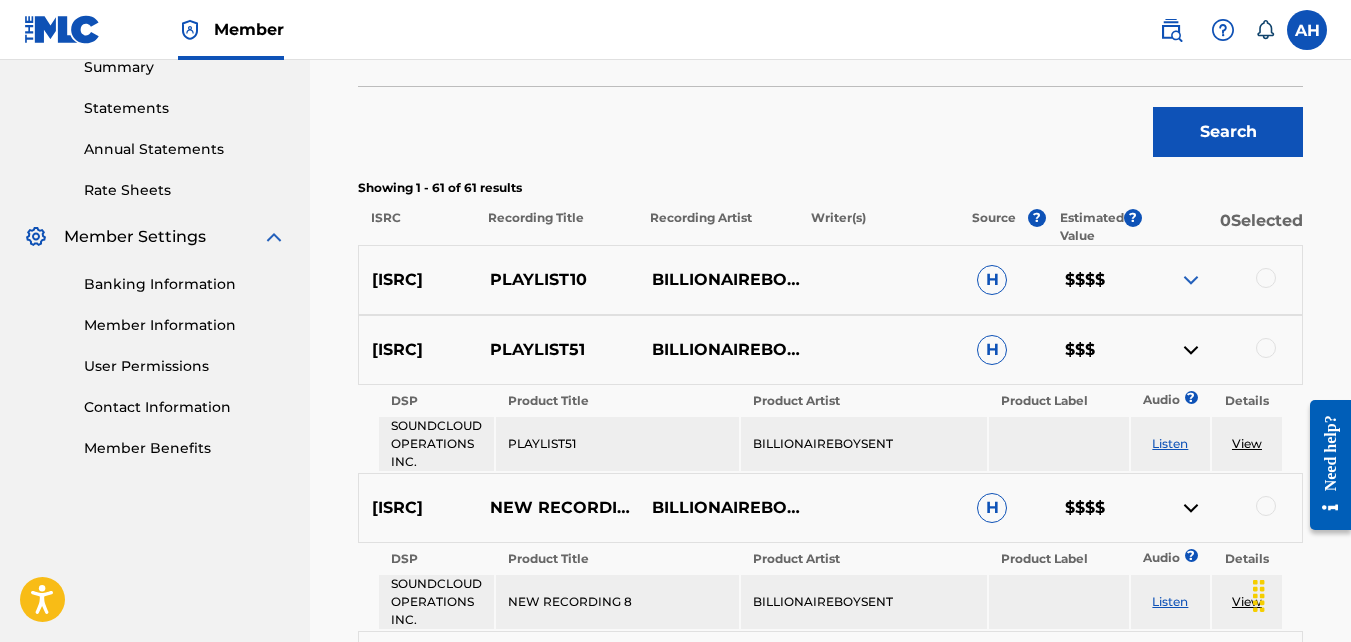 click at bounding box center [1191, 280] 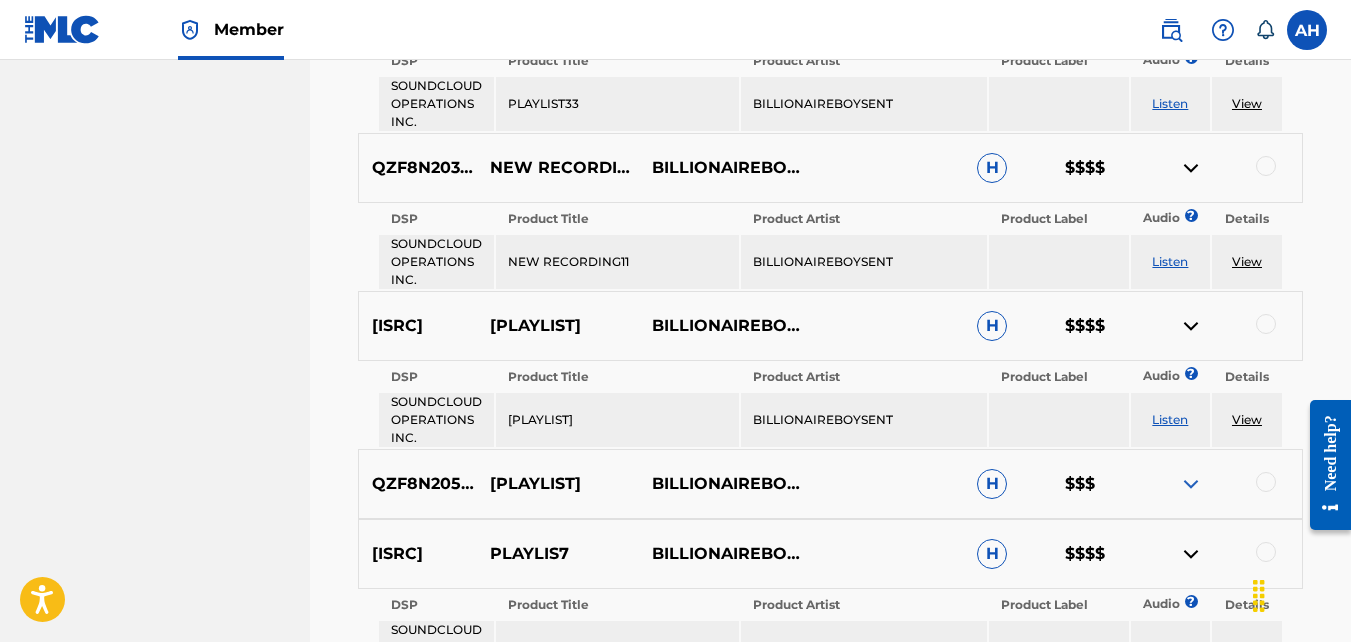 scroll, scrollTop: 4466, scrollLeft: 0, axis: vertical 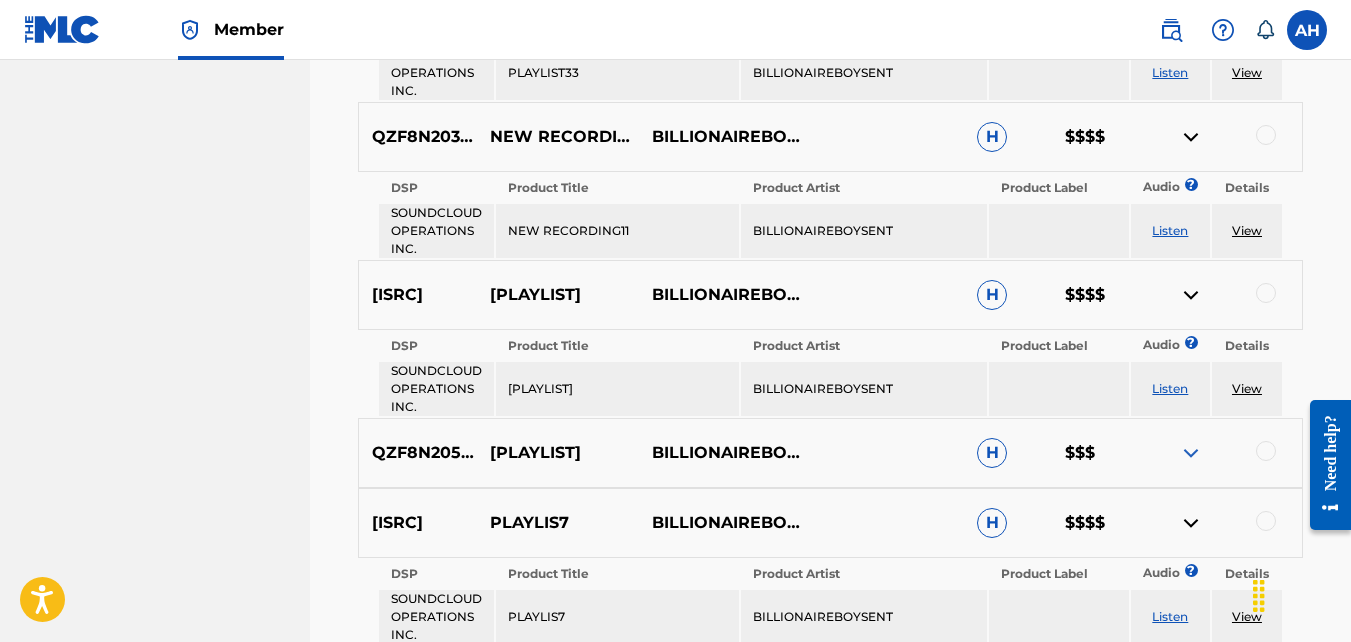 click at bounding box center [1191, 295] 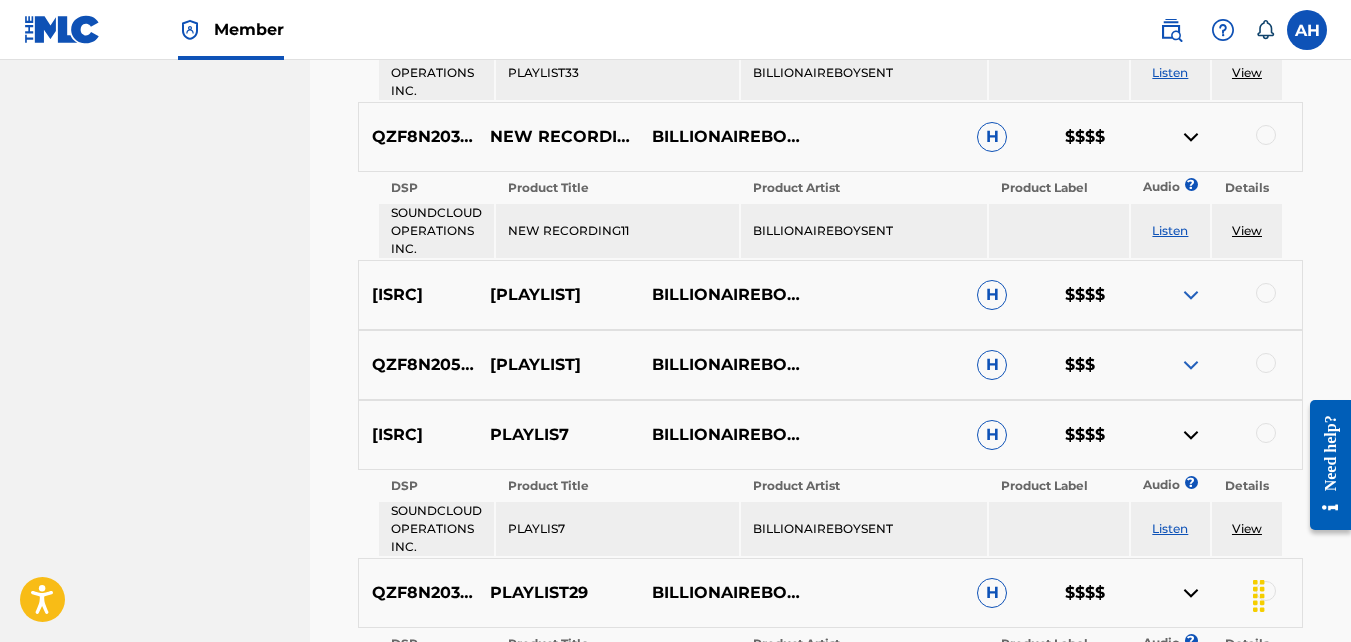 click at bounding box center [1191, 295] 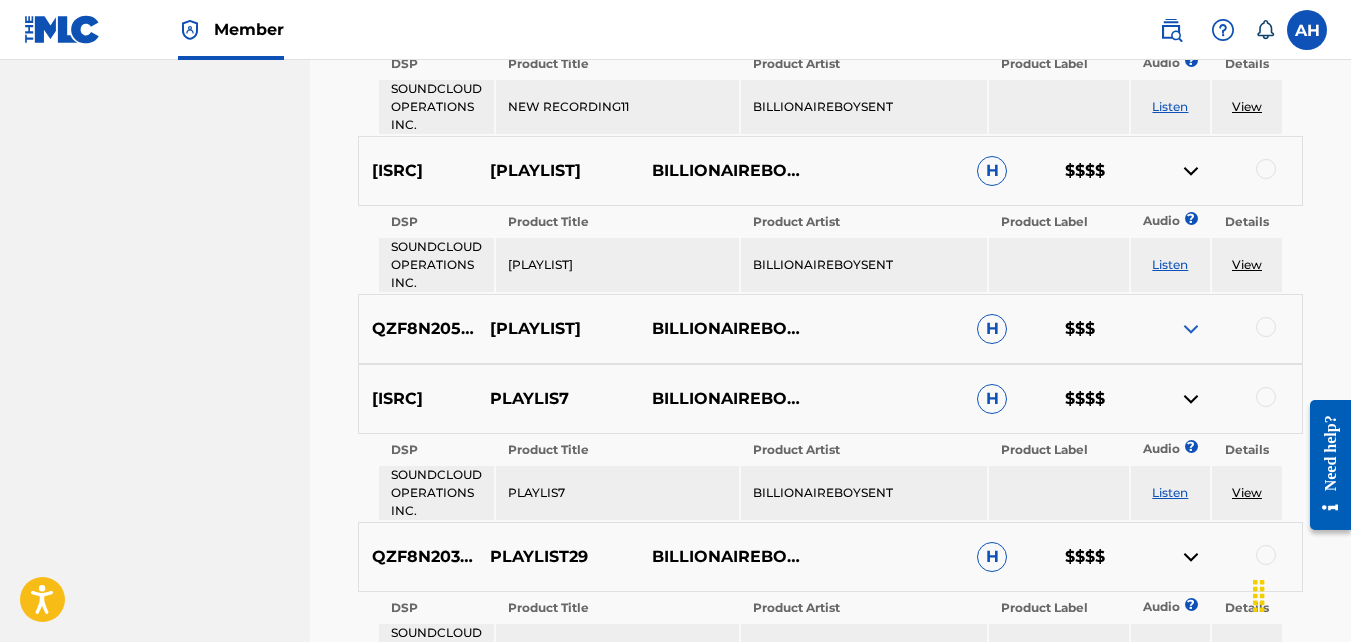 scroll, scrollTop: 4591, scrollLeft: 0, axis: vertical 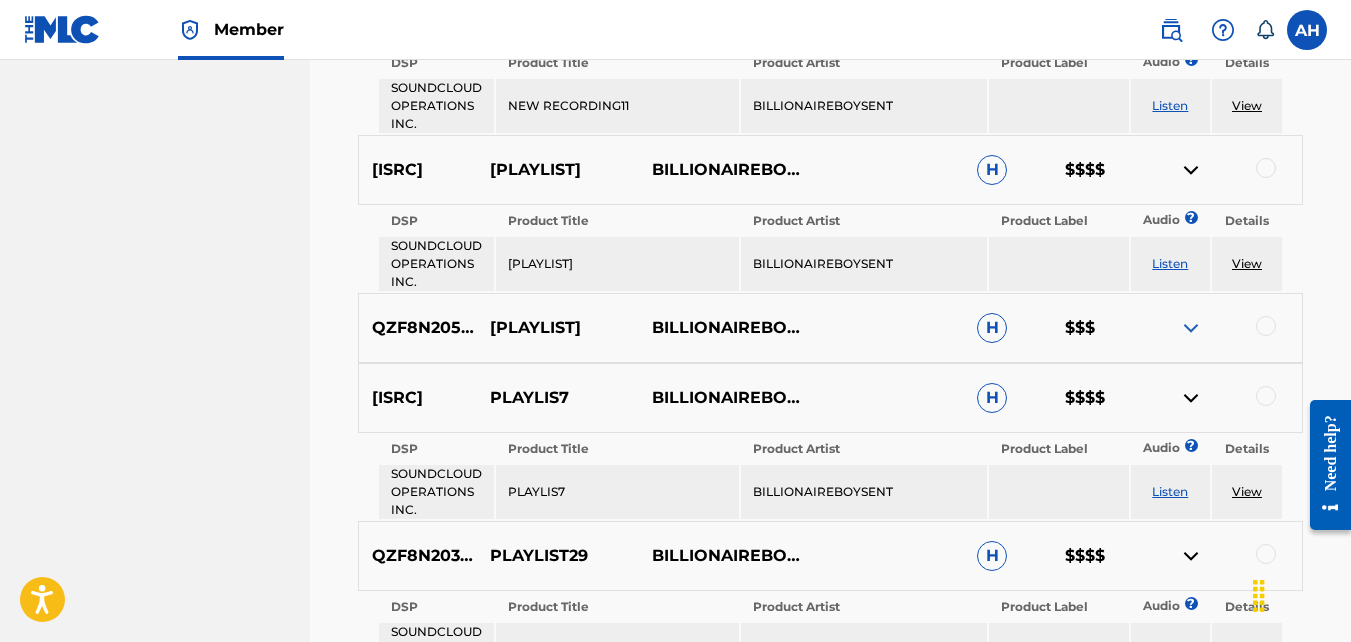 click at bounding box center (1191, 328) 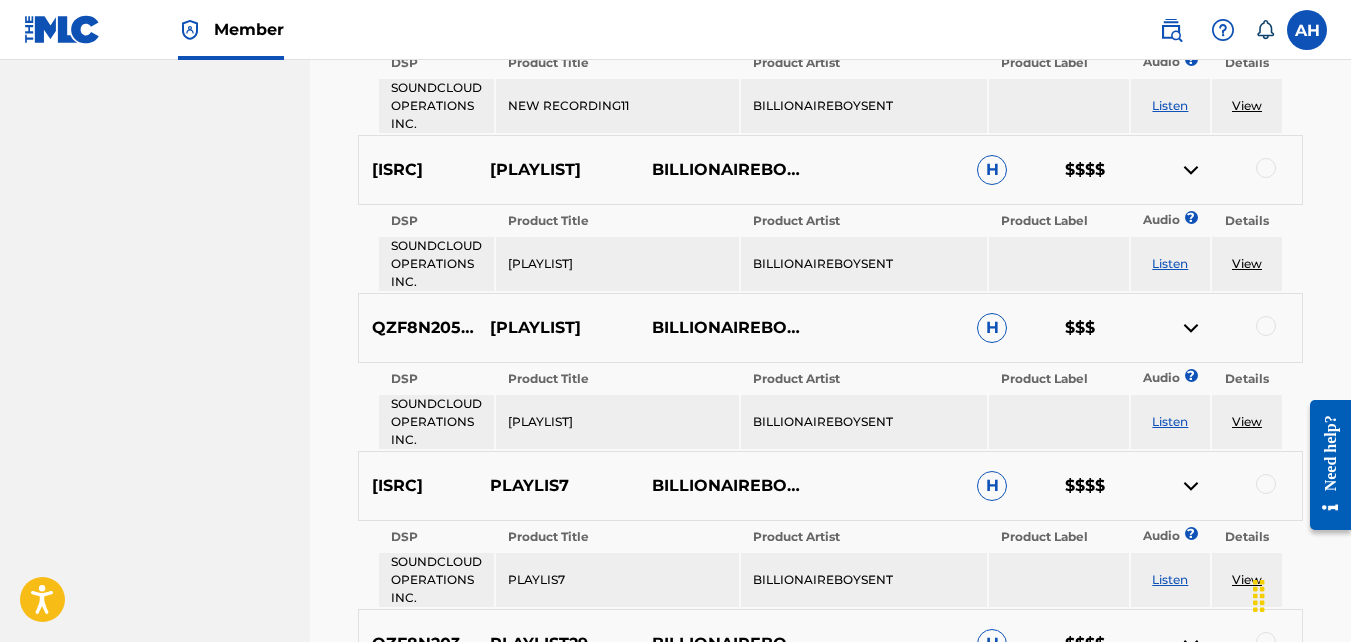 click at bounding box center [1191, 328] 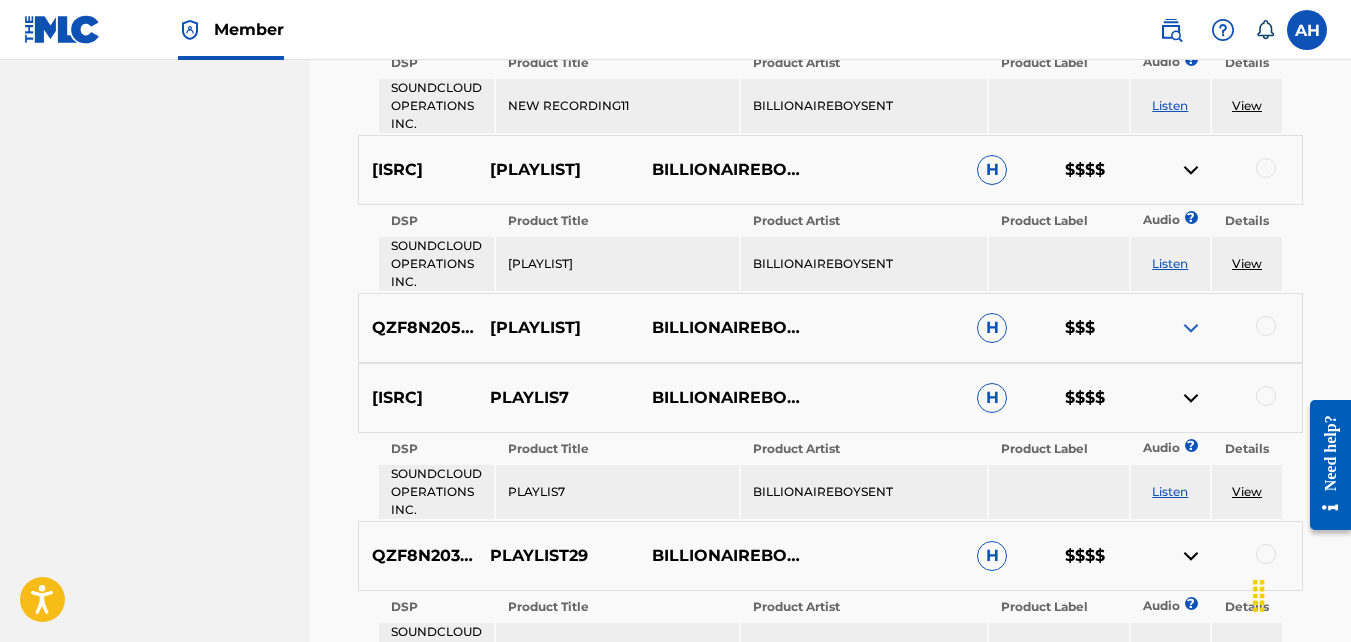 click at bounding box center (1191, 328) 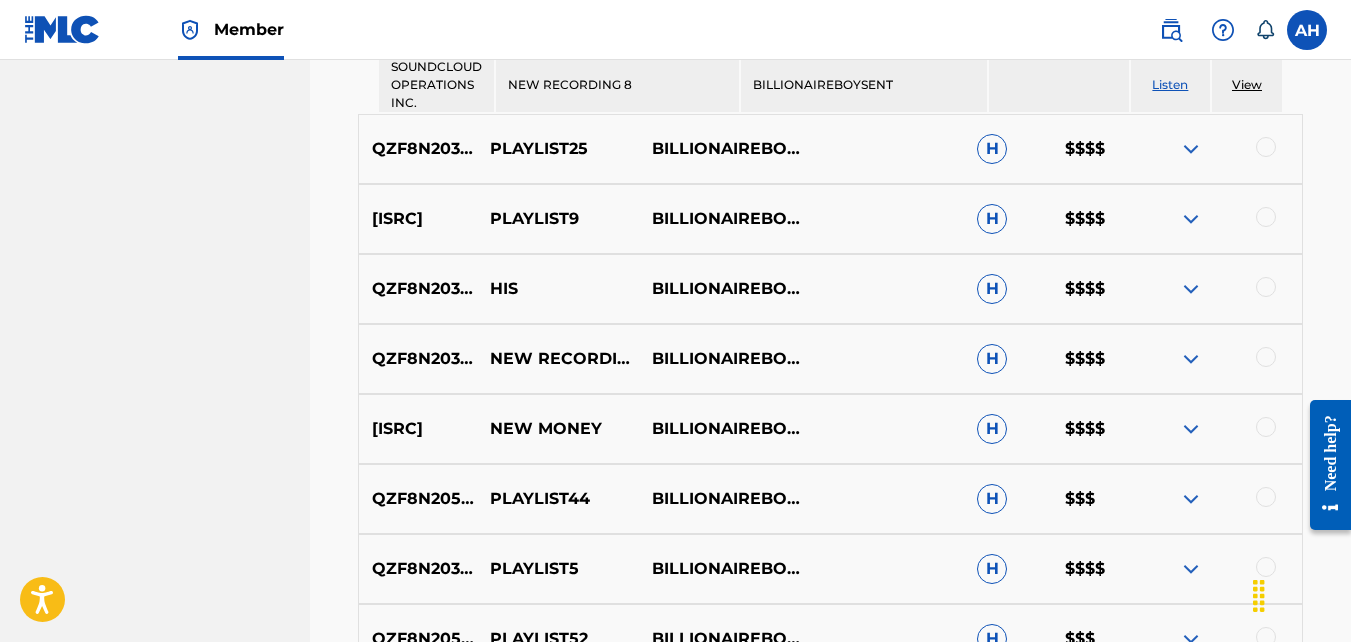 scroll, scrollTop: 1267, scrollLeft: 0, axis: vertical 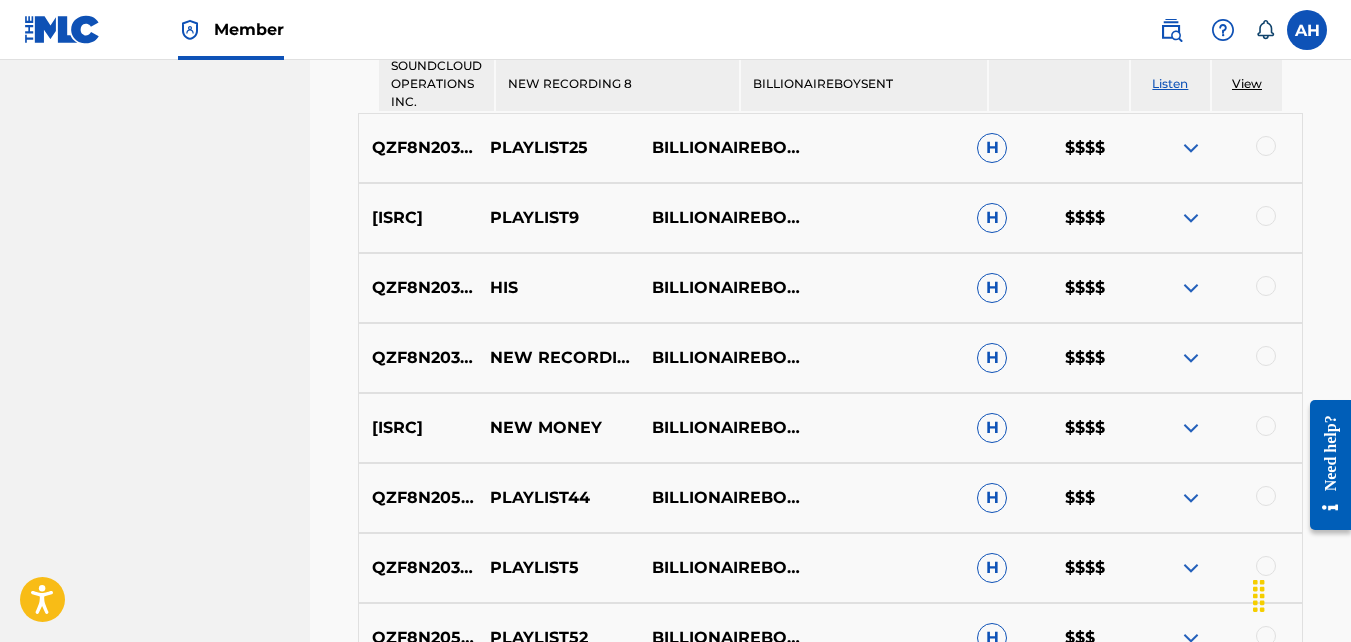 click on "BILLIONAIREBOYSENT" at bounding box center [720, 358] 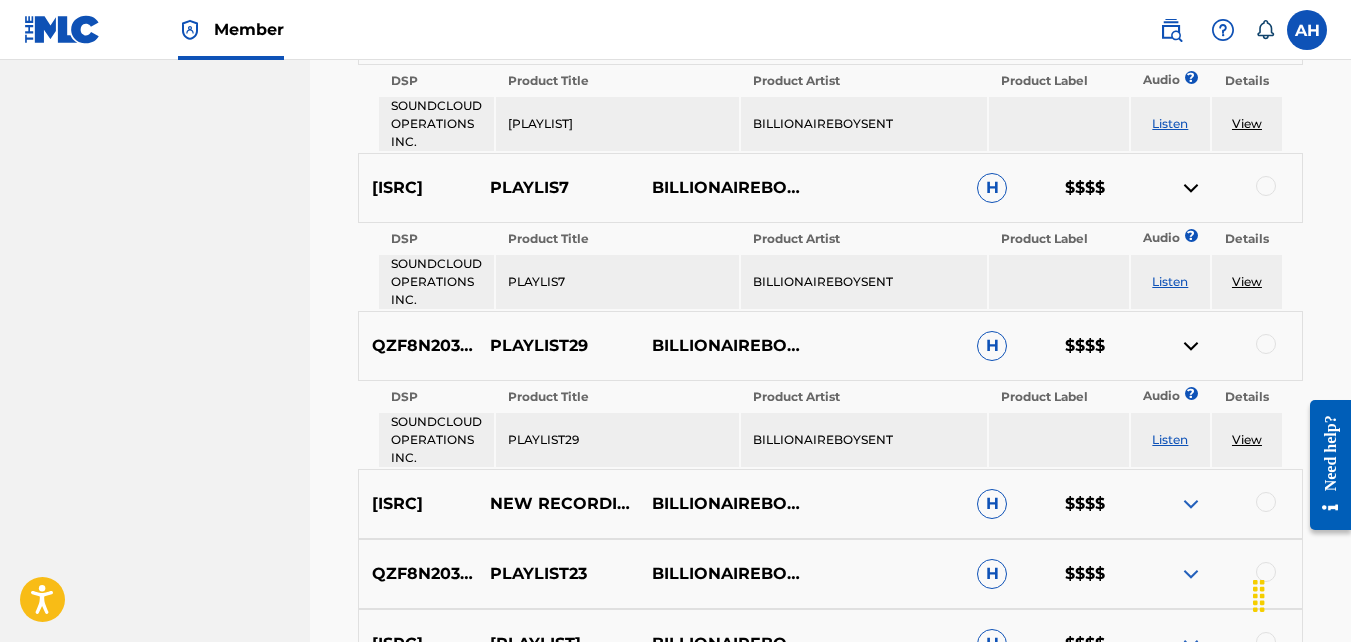 scroll, scrollTop: 4883, scrollLeft: 0, axis: vertical 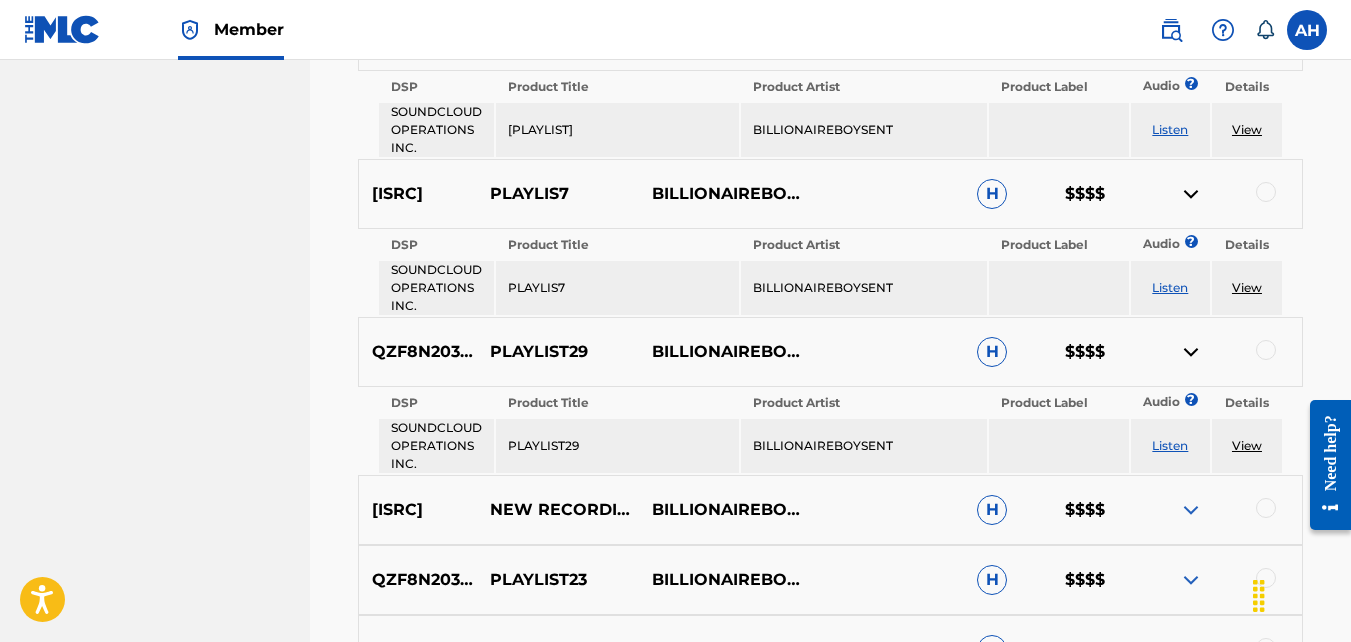 click at bounding box center [1191, 510] 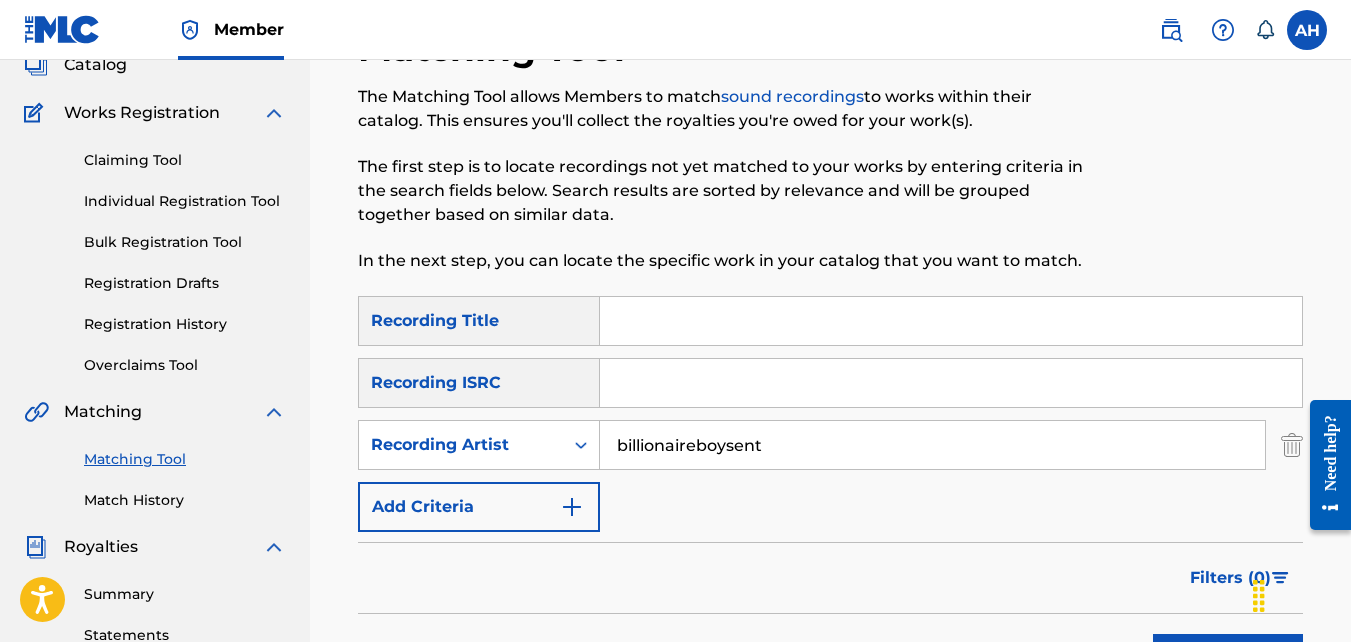 scroll, scrollTop: 133, scrollLeft: 0, axis: vertical 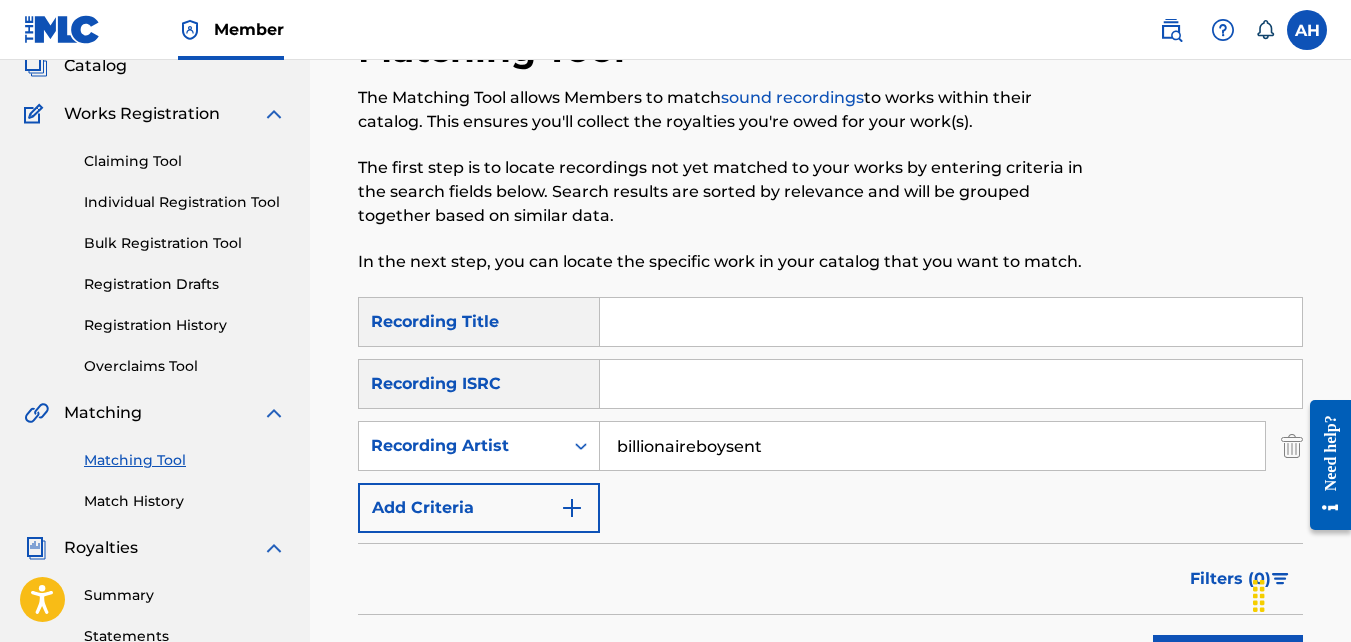 click on "billionaireboysent" at bounding box center (932, 446) 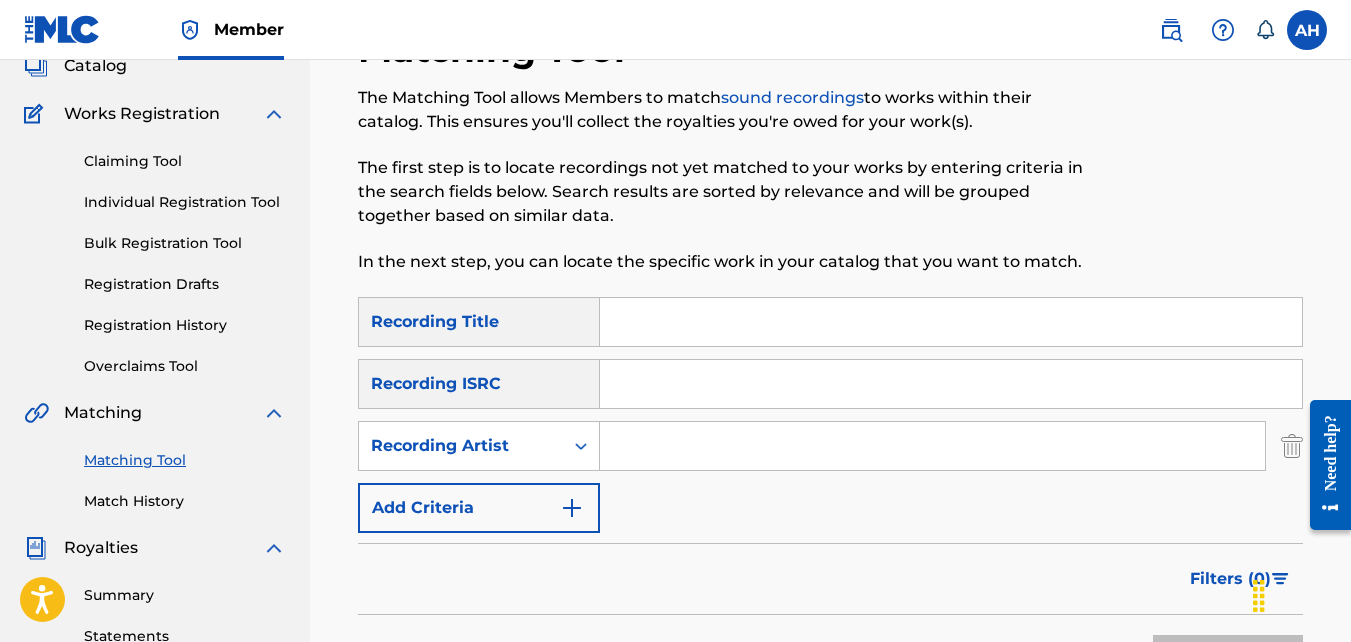 click at bounding box center (932, 446) 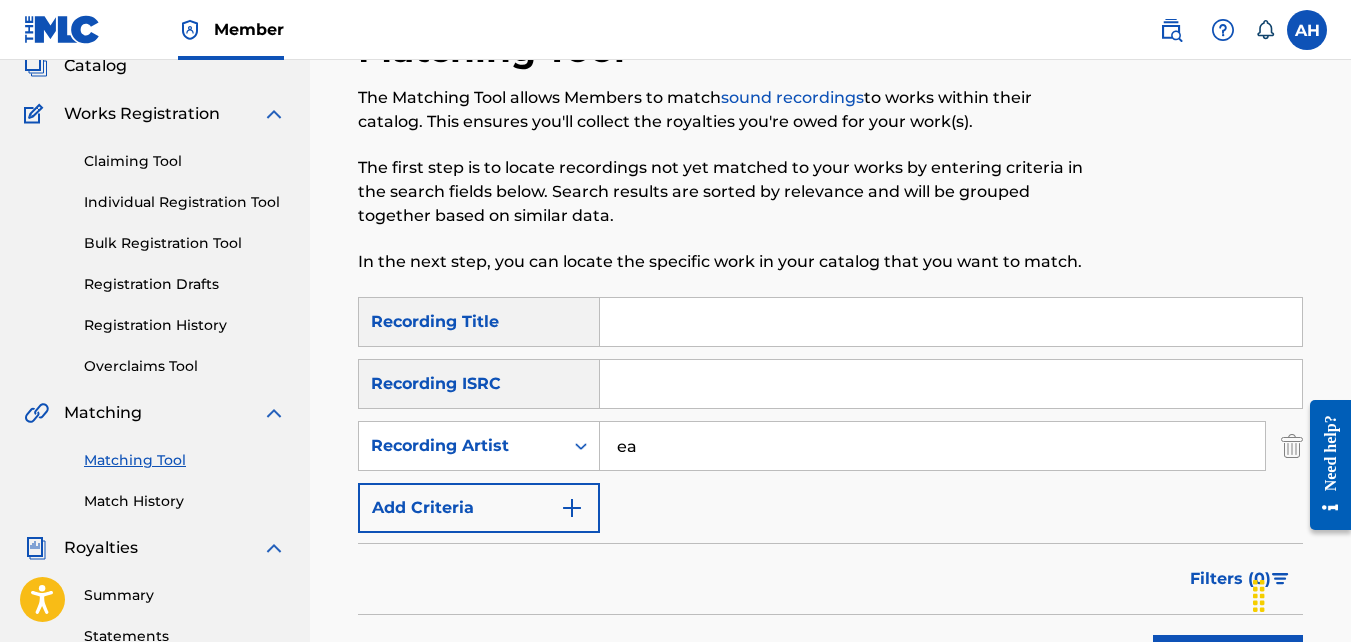 type on "[NAME]" 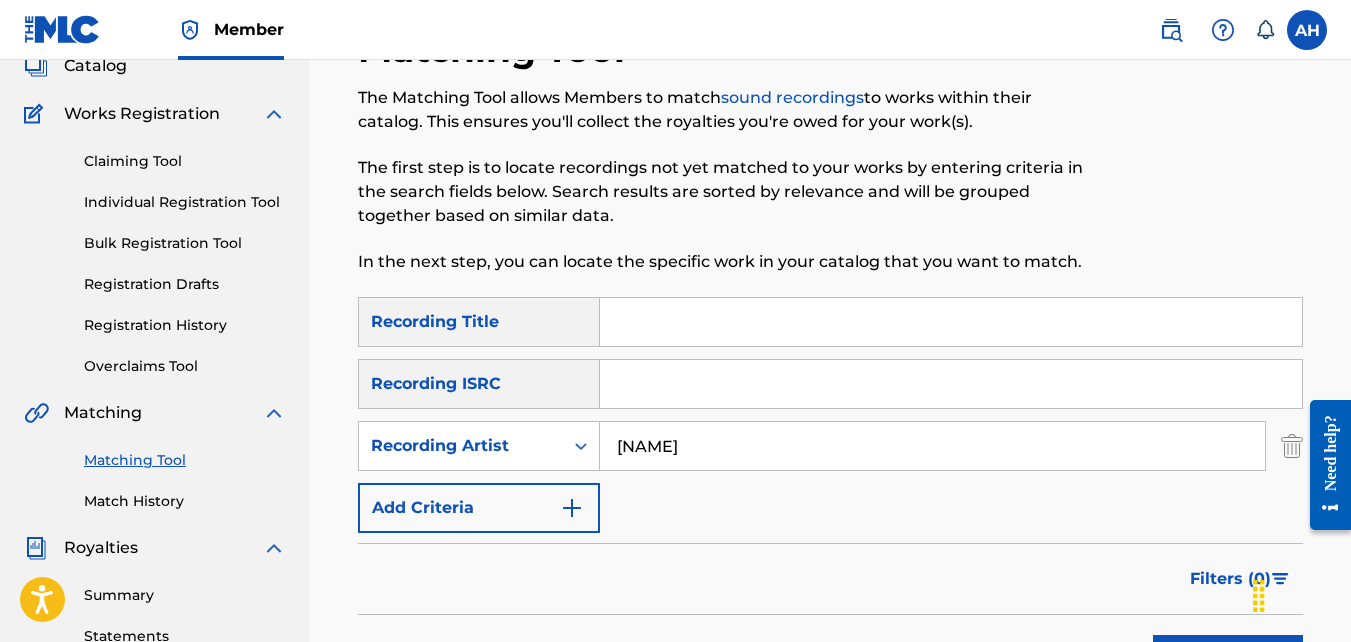 click at bounding box center (951, 322) 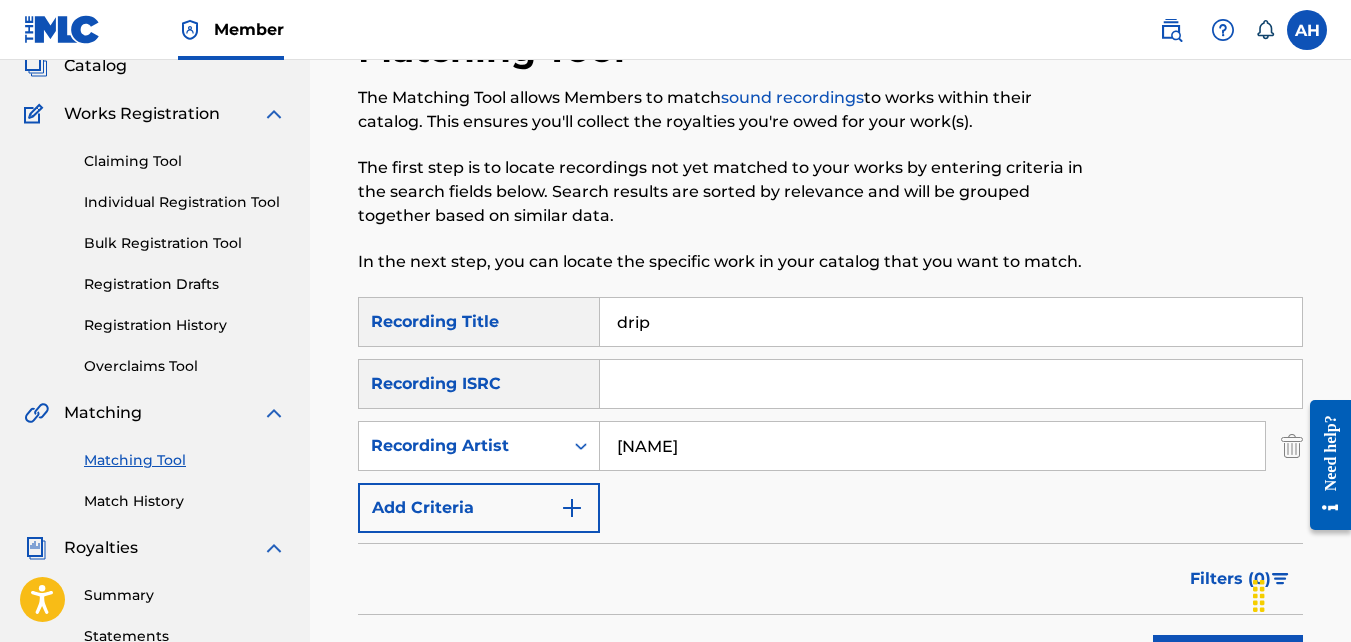 type on "drip" 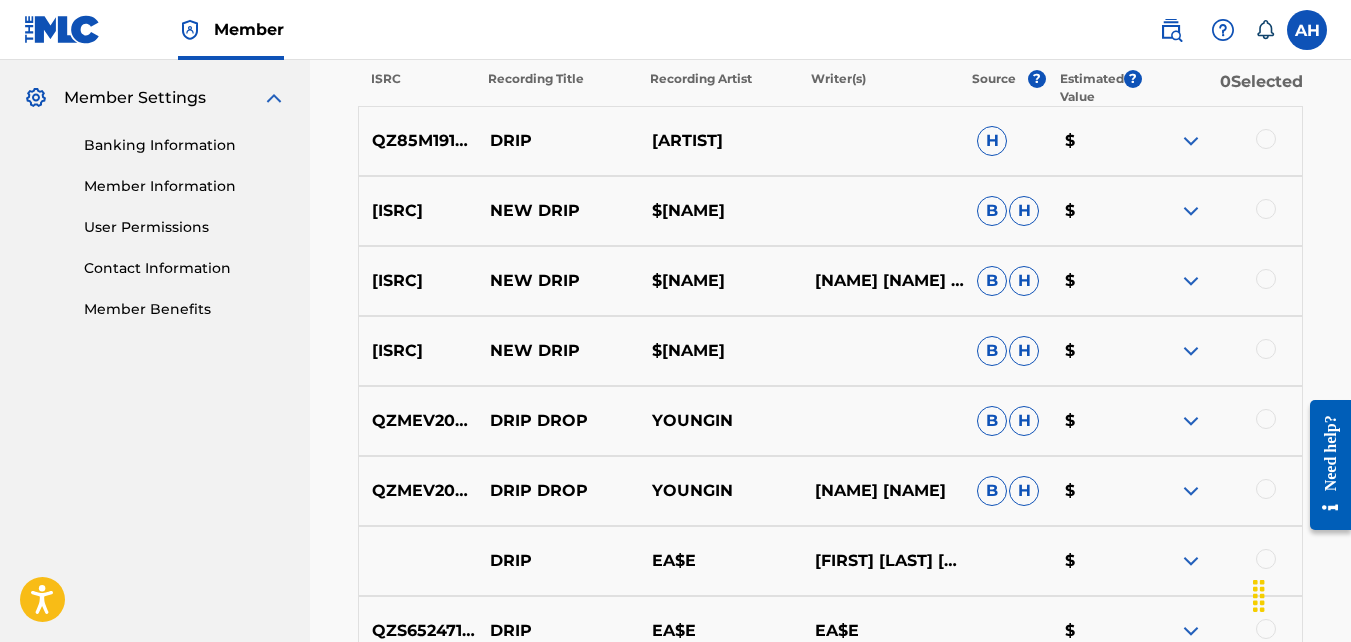 scroll, scrollTop: 798, scrollLeft: 0, axis: vertical 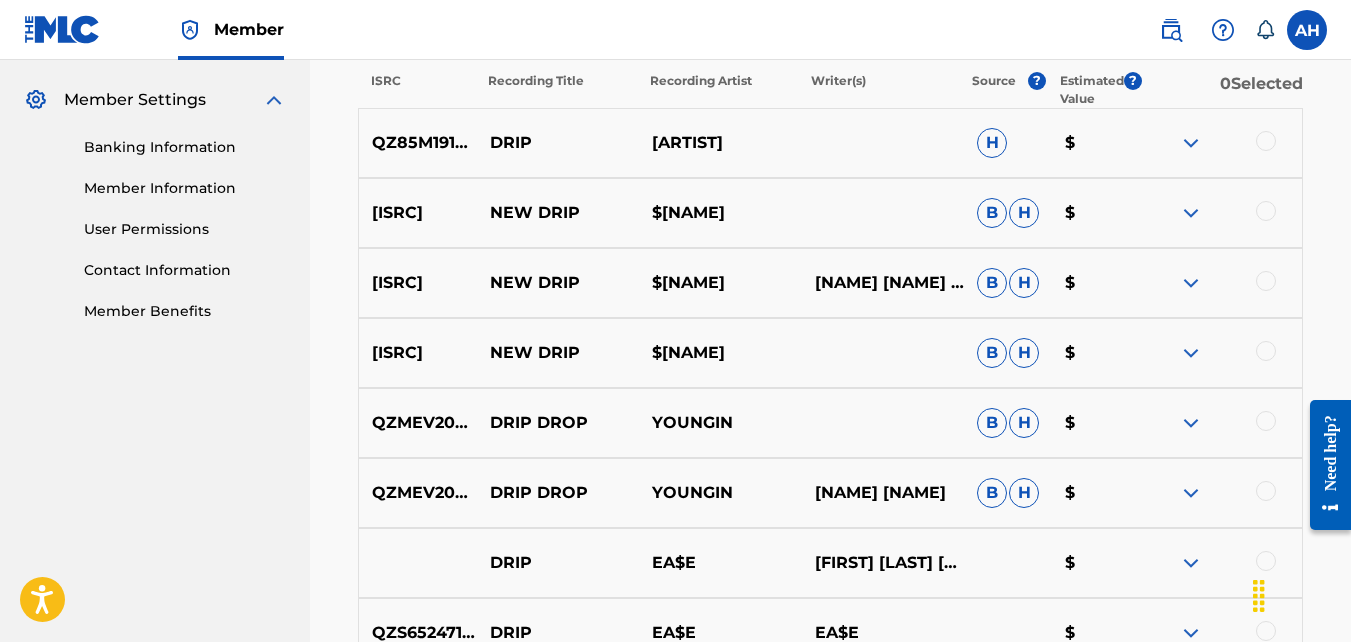 click at bounding box center [1191, 143] 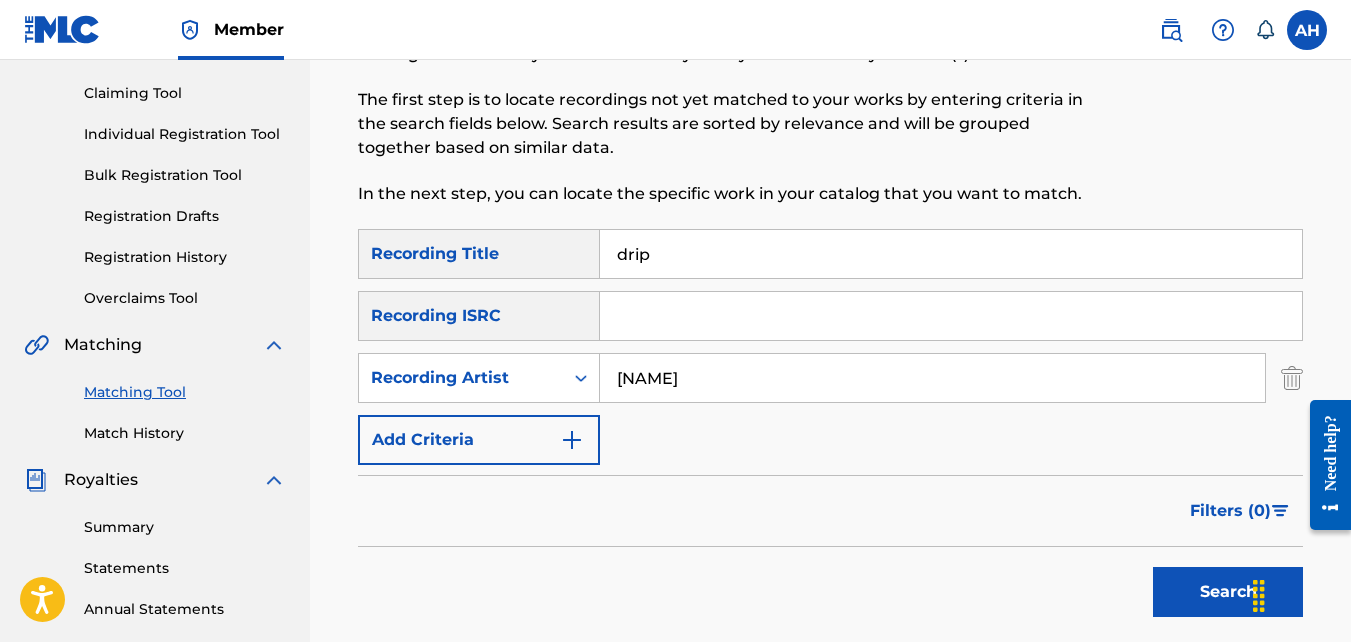scroll, scrollTop: 200, scrollLeft: 0, axis: vertical 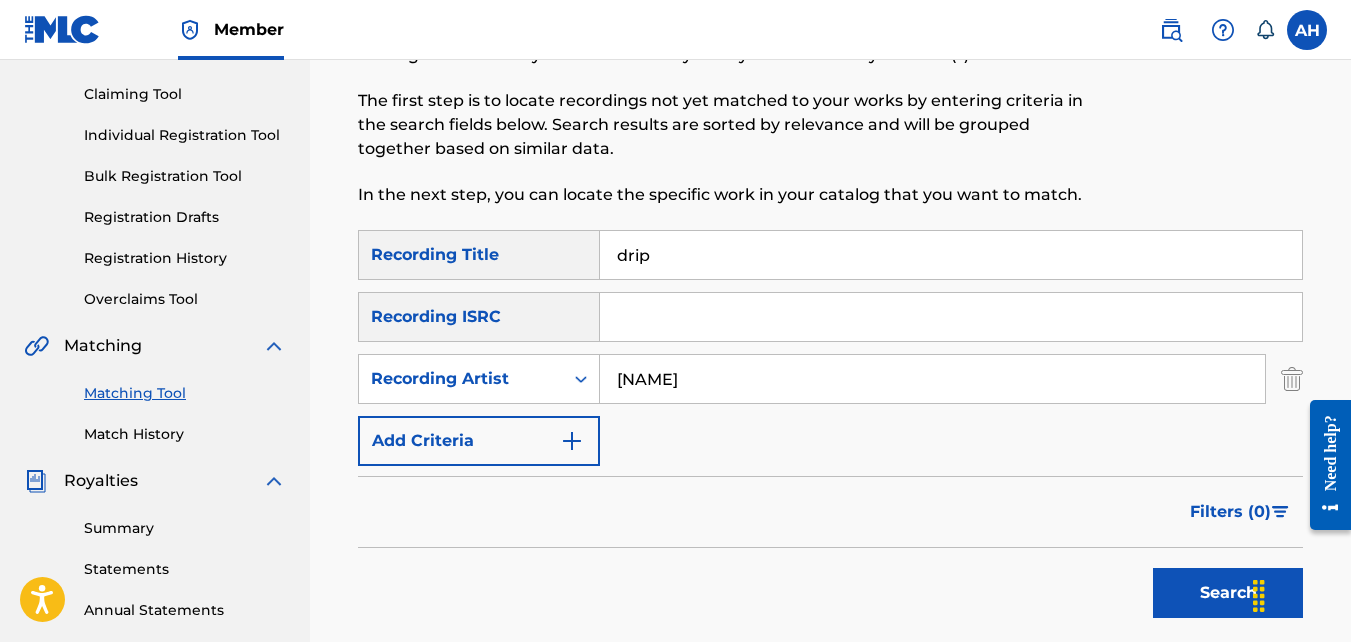 click on "SearchWithCriteriaa050939c-5c4d-4e3a-80fc-aec01618b994 Recording Title drip SearchWithCriteriad1c382b1-dc8d-4183-a0f1-5839abccdead Recording ISRC SearchWithCriteria97a0e808-d9ef-4b86-b607-d8fe153e9950 Recording Artist [ARTIST] Add Criteria" at bounding box center (830, 348) 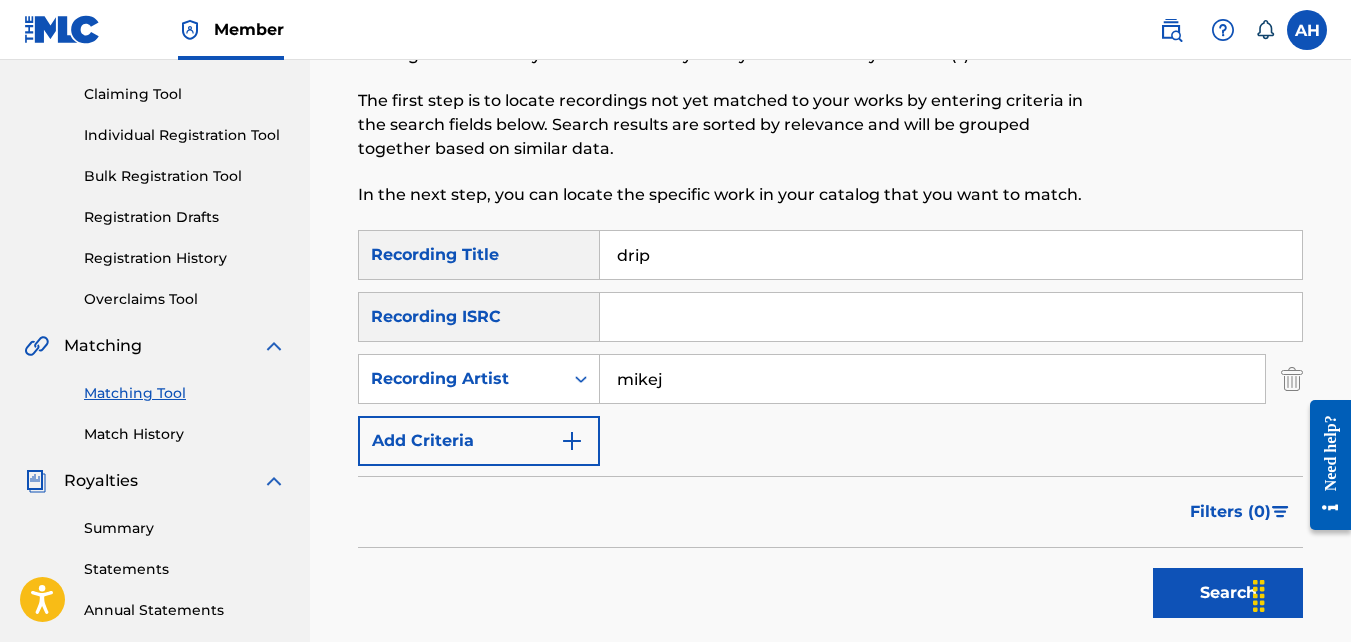 type on "mikej" 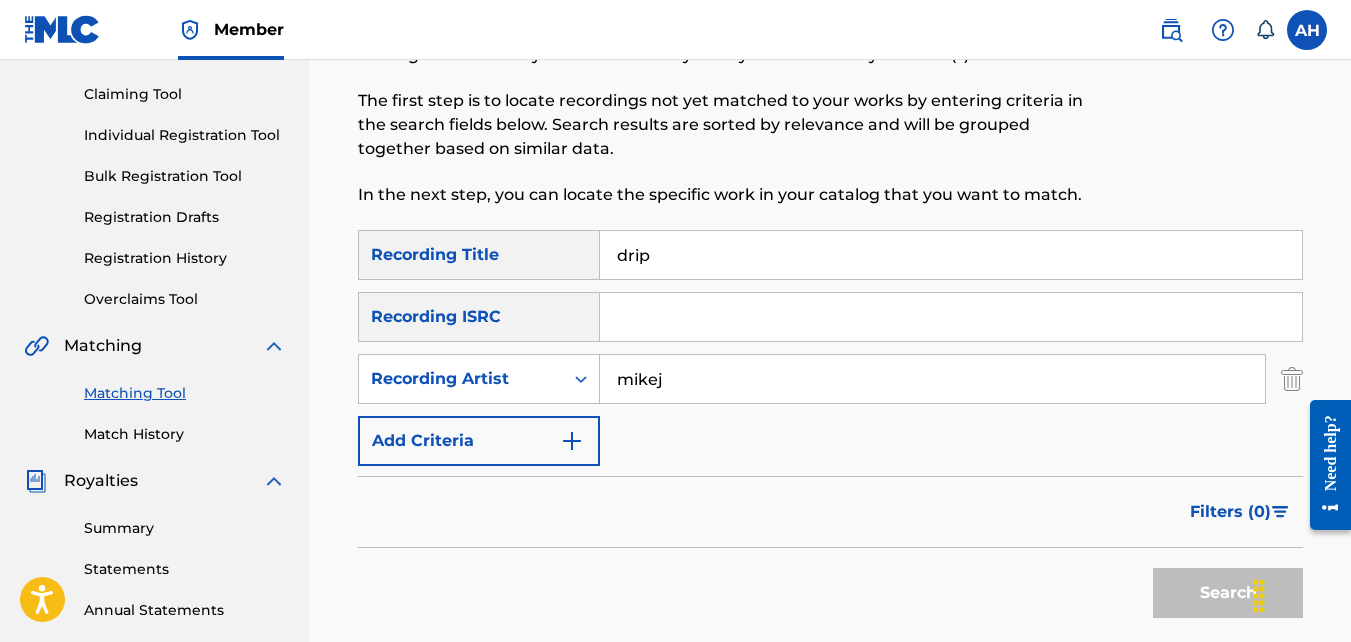 scroll, scrollTop: 600, scrollLeft: 0, axis: vertical 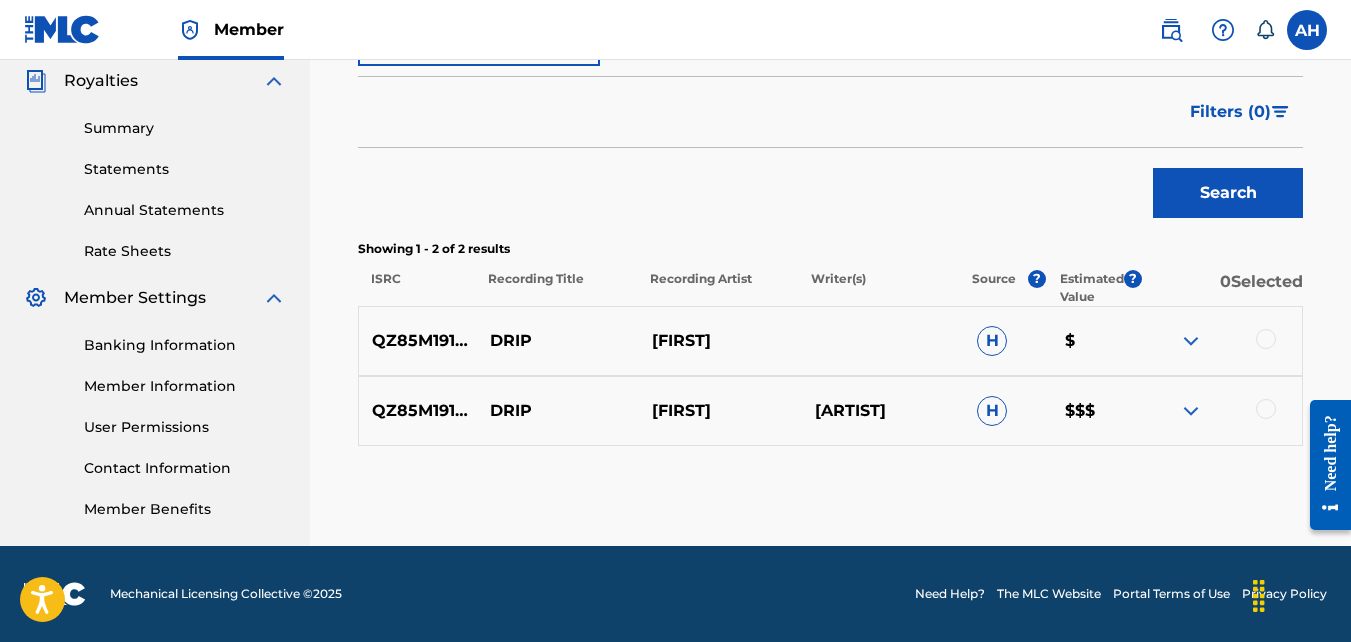 click at bounding box center (1191, 411) 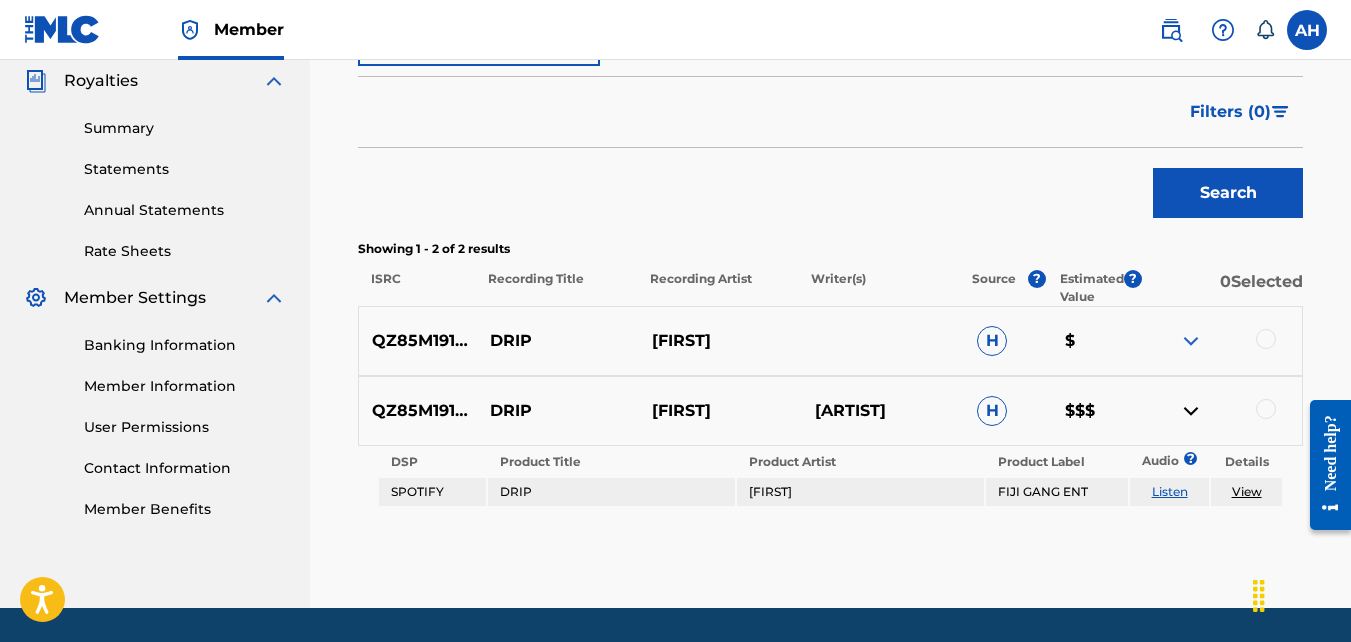 click at bounding box center (1191, 341) 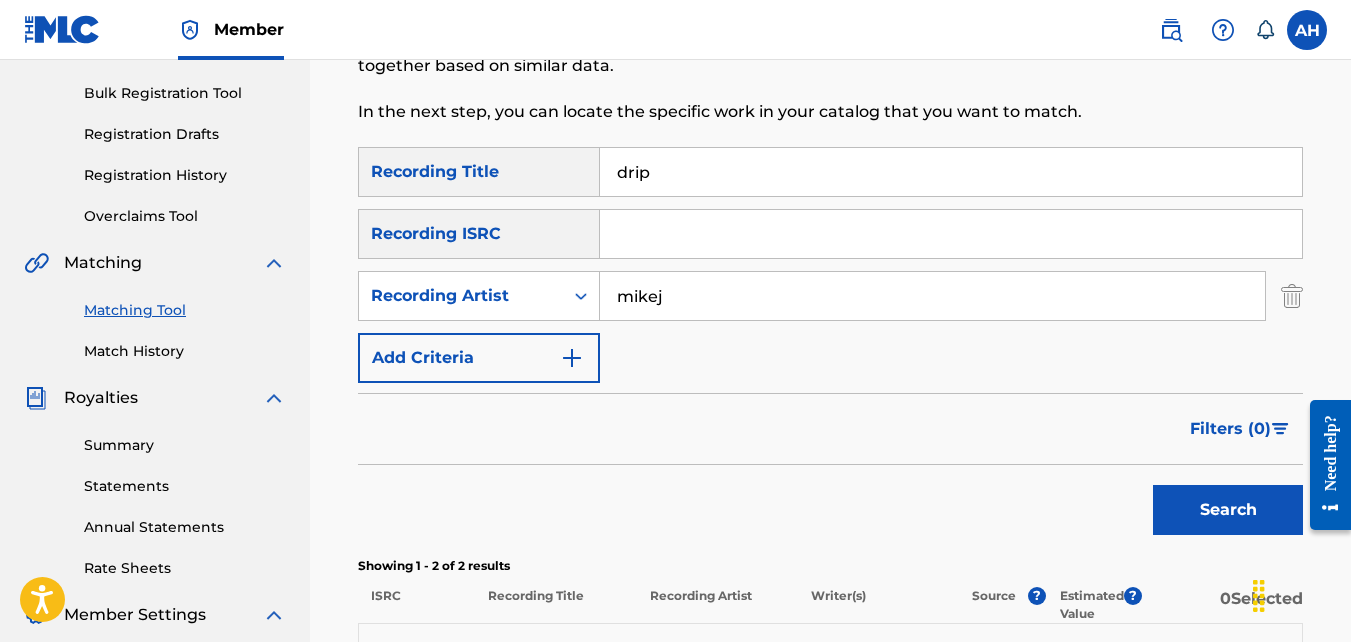 scroll, scrollTop: 207, scrollLeft: 0, axis: vertical 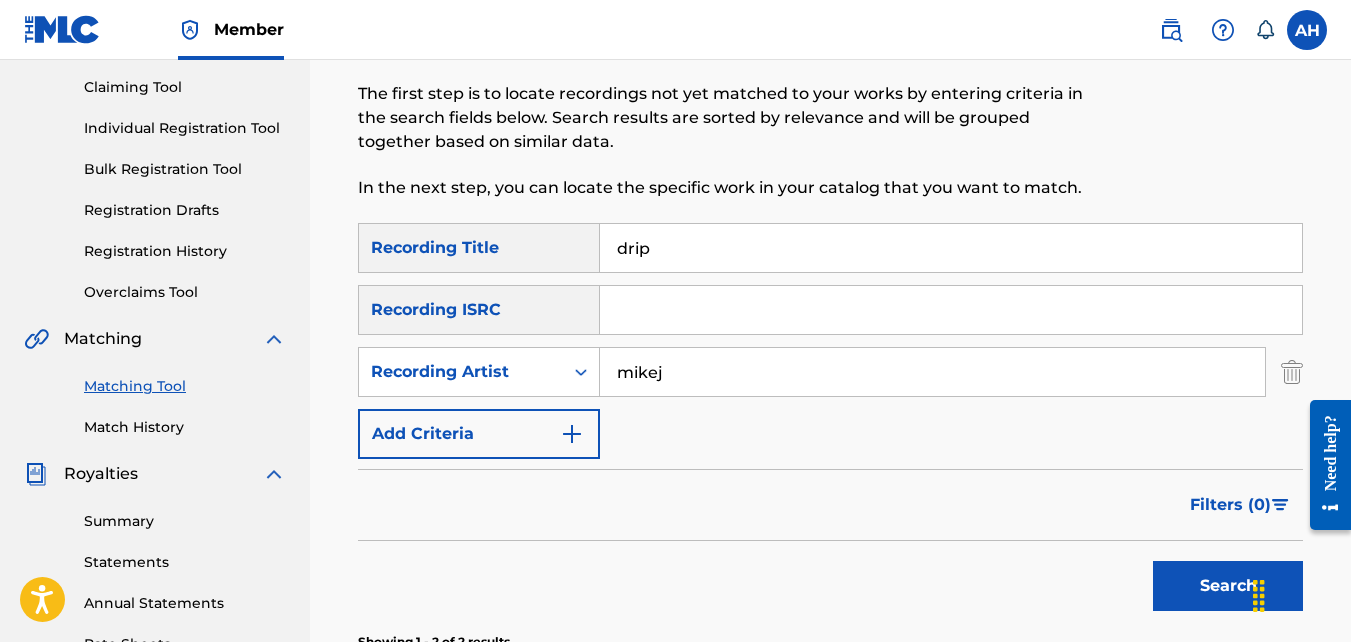 click on "drip" at bounding box center (951, 248) 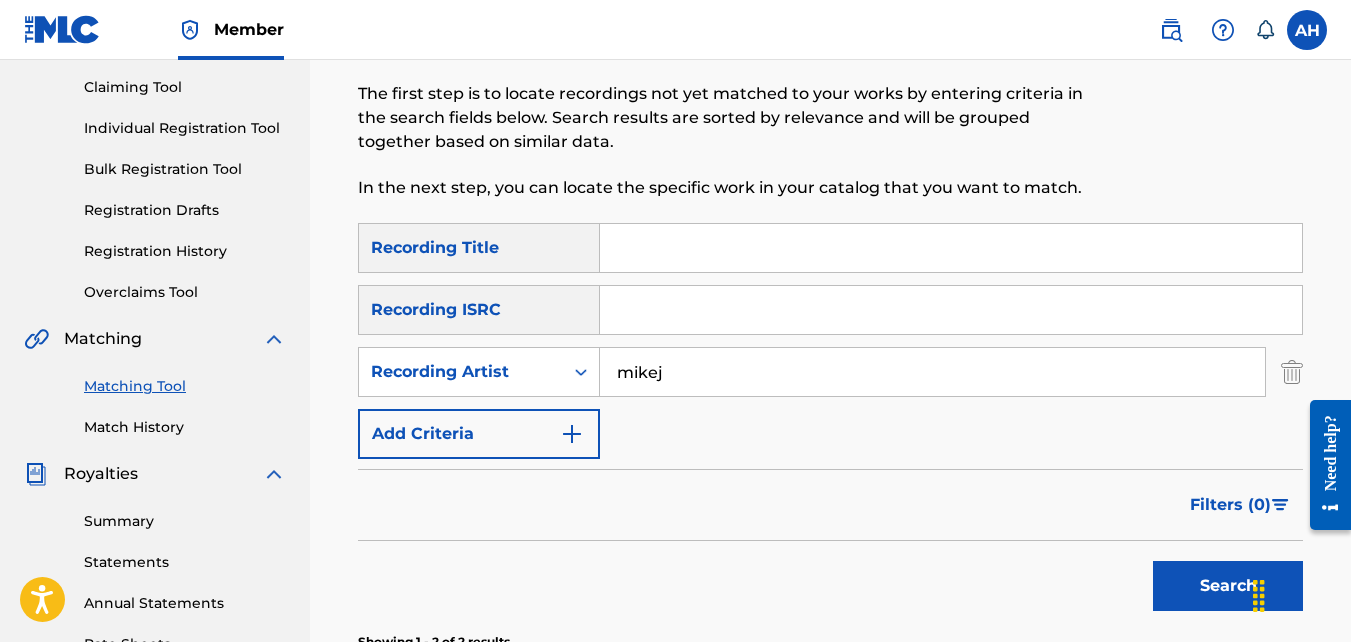 type 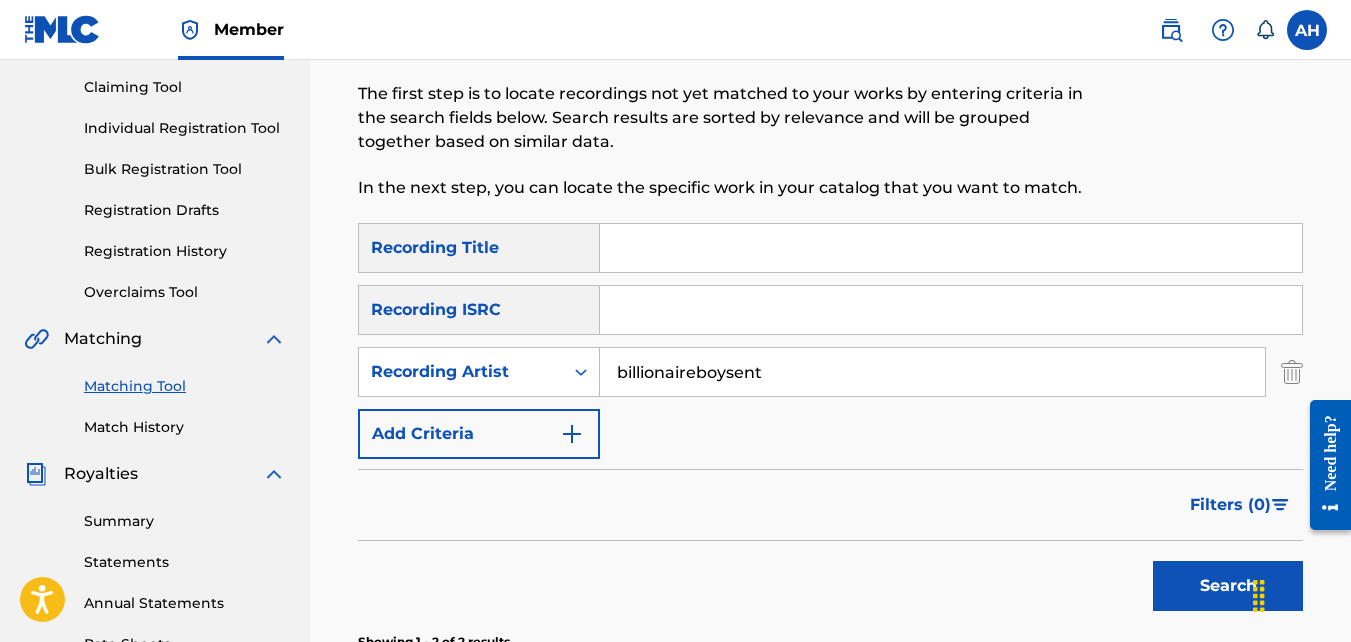 type on "billionaireboysent" 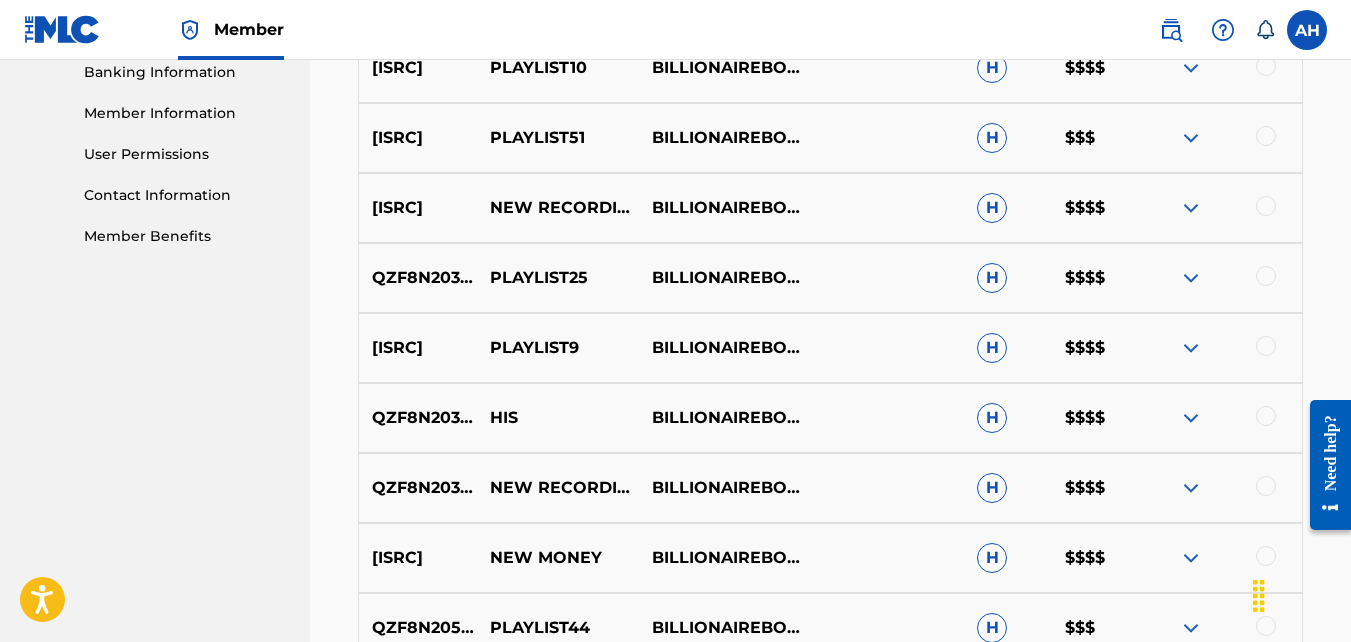 scroll, scrollTop: 889, scrollLeft: 0, axis: vertical 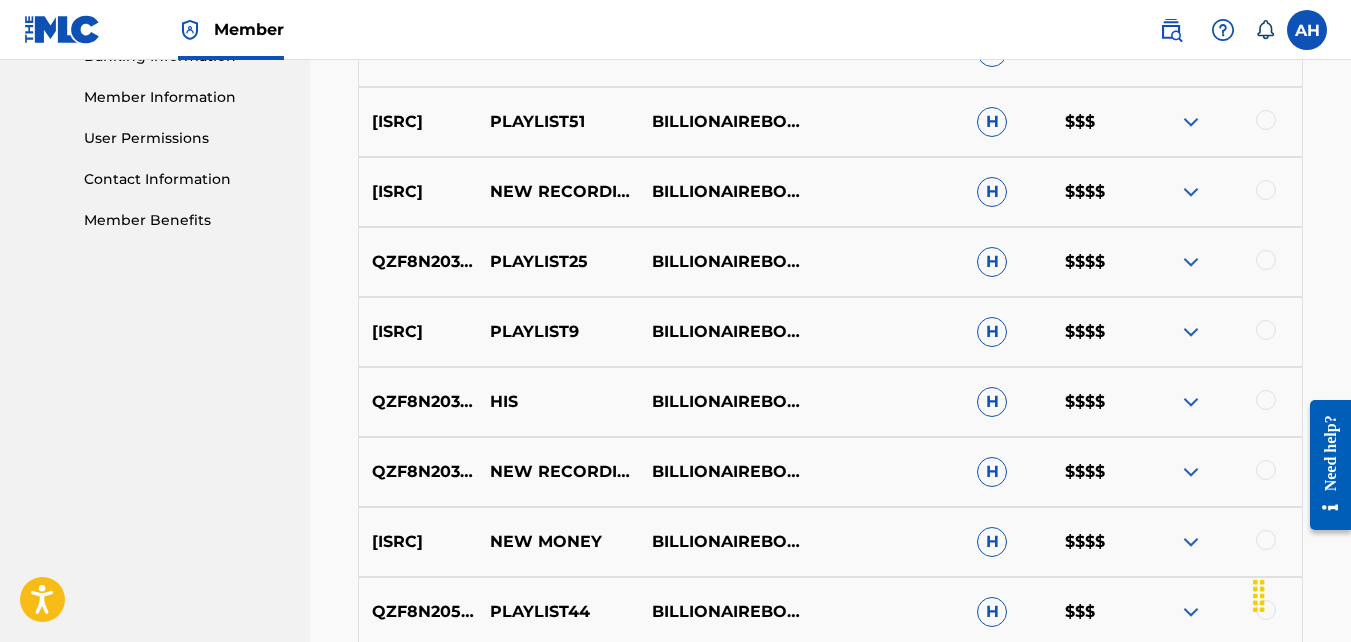 click at bounding box center [1191, 262] 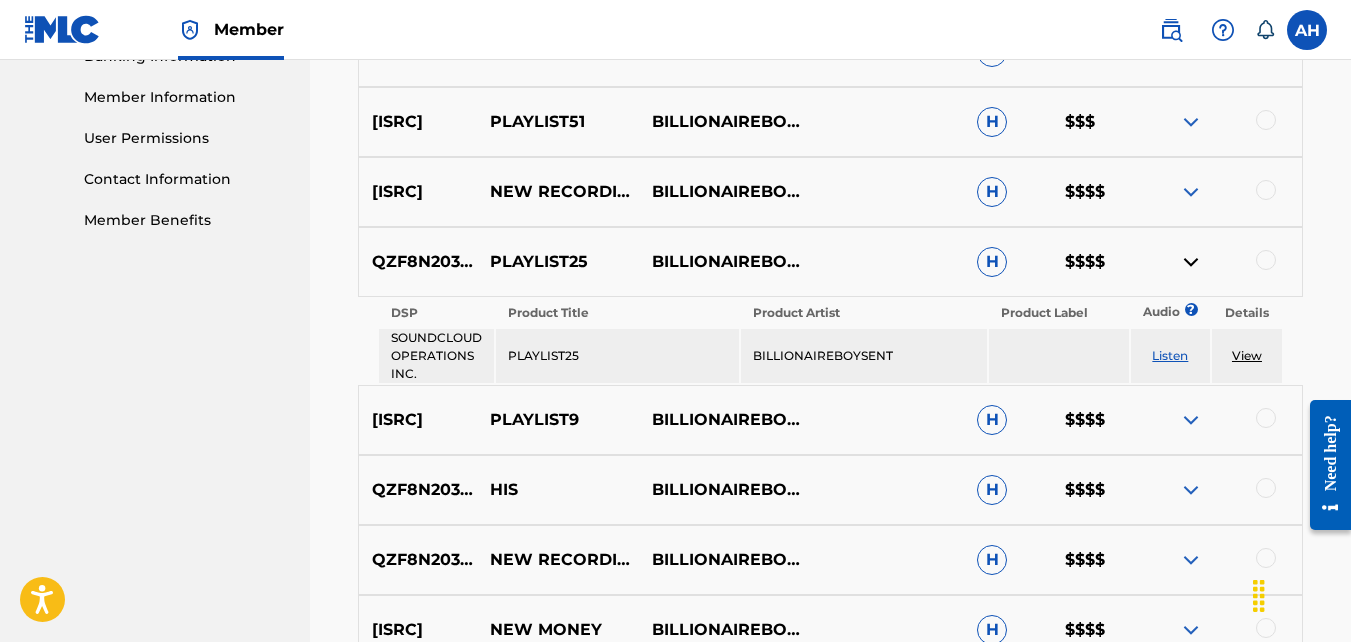 click on "Listen" at bounding box center (1170, 355) 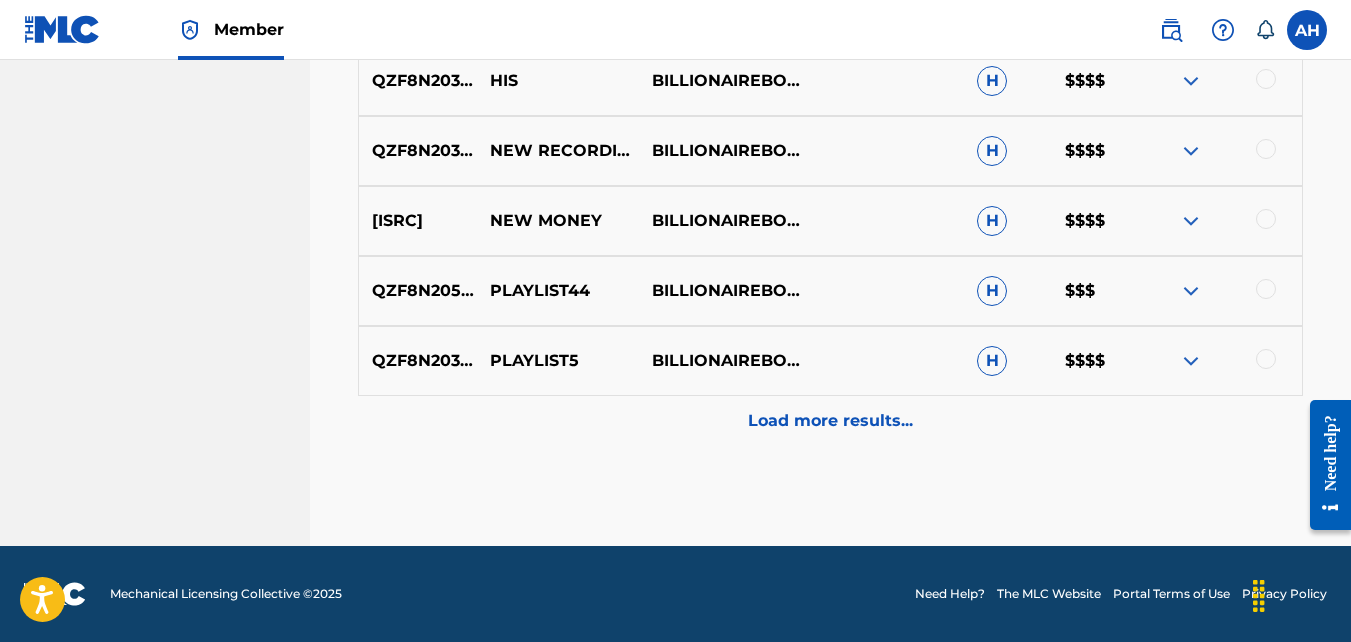 click on "Load more results..." at bounding box center [830, 421] 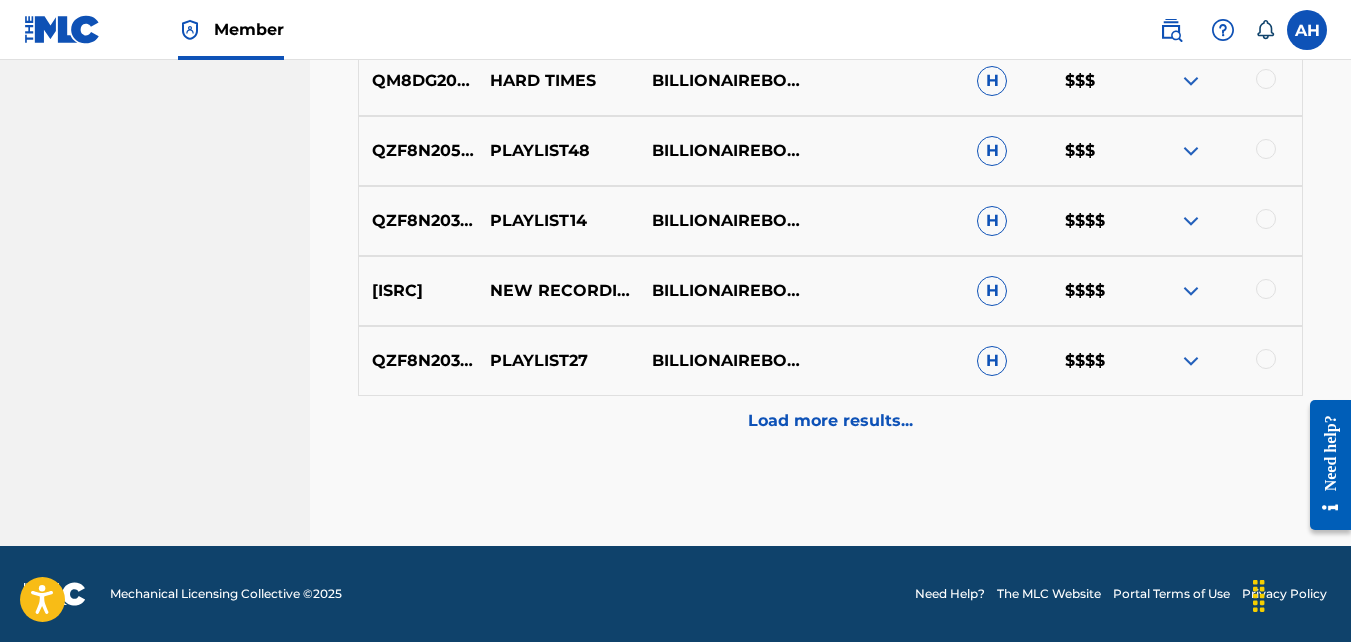 click on "Load more results..." at bounding box center [830, 421] 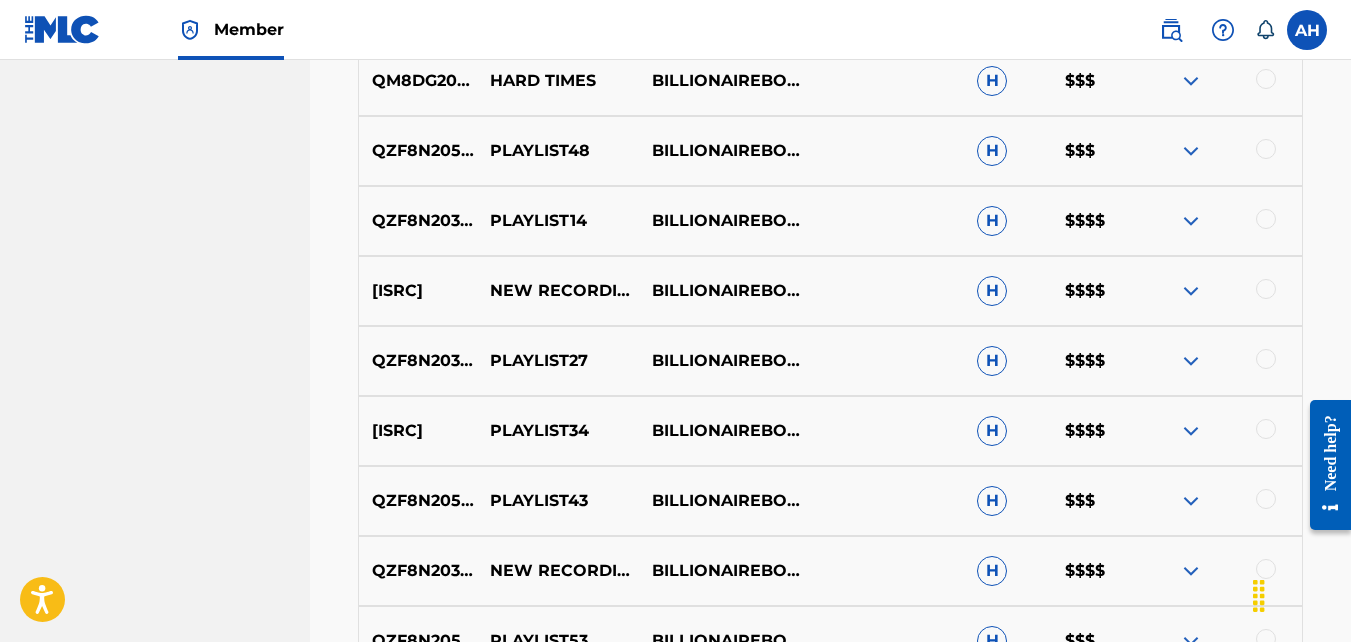 scroll, scrollTop: 2610, scrollLeft: 0, axis: vertical 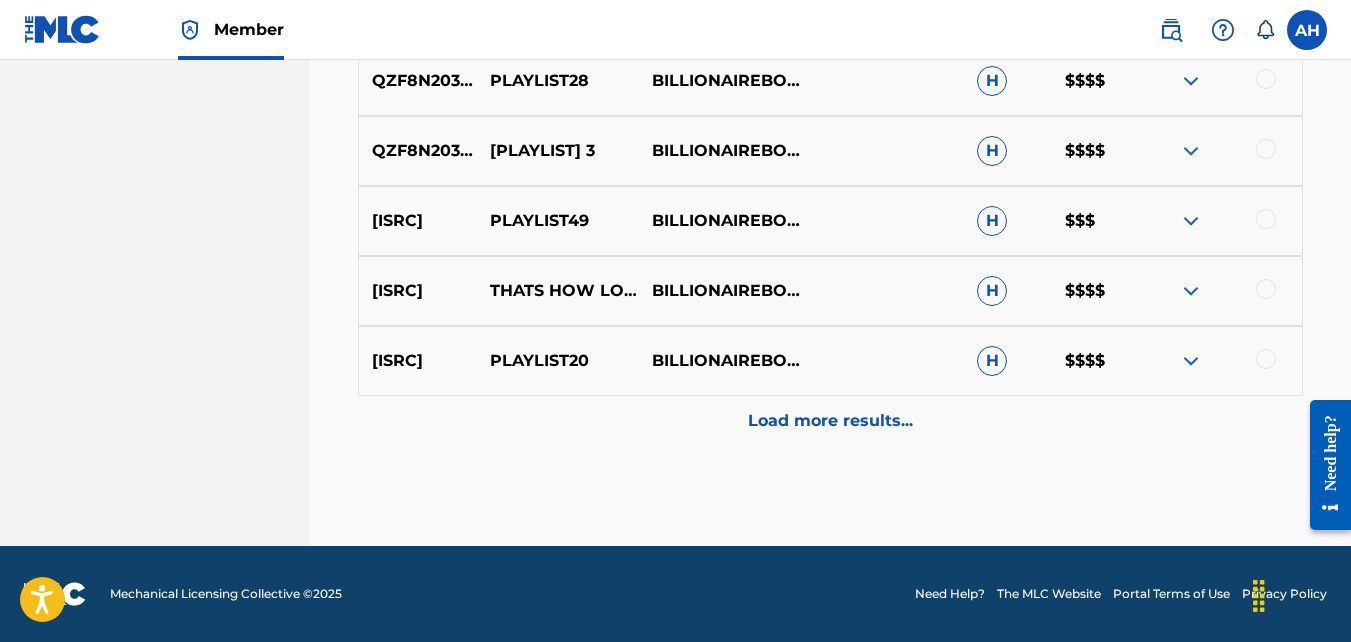 click on "Load more results..." at bounding box center (830, 421) 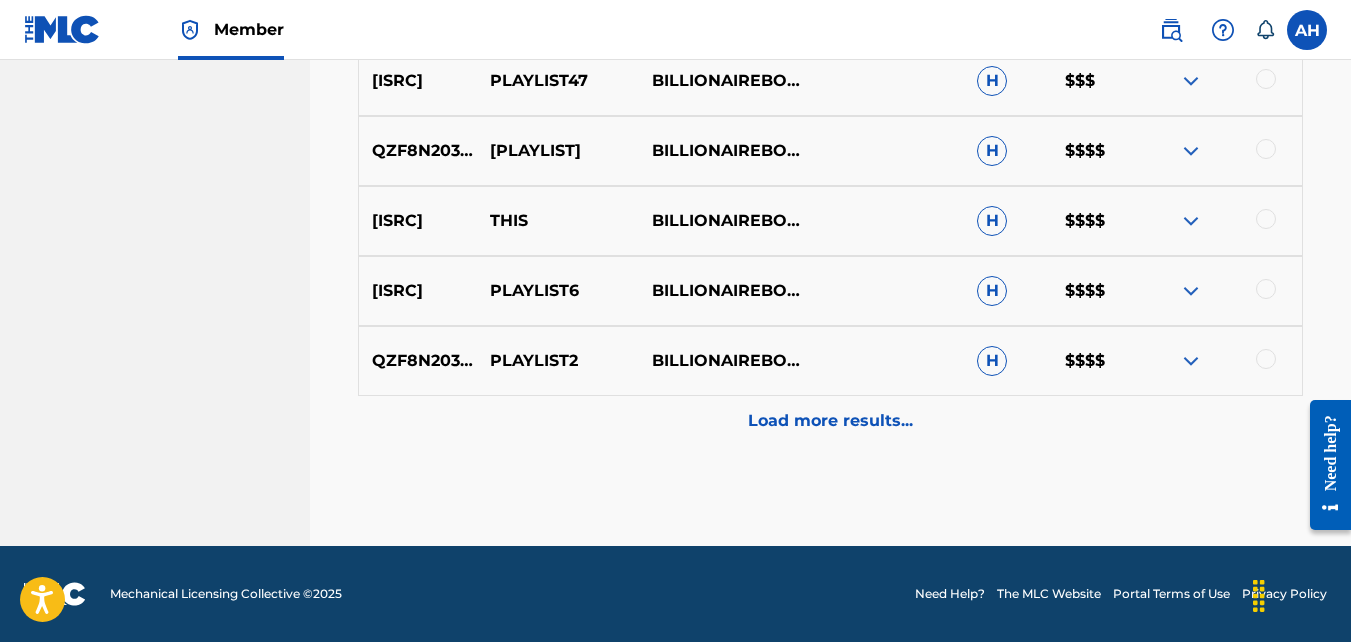 click on "Load more results..." at bounding box center (830, 421) 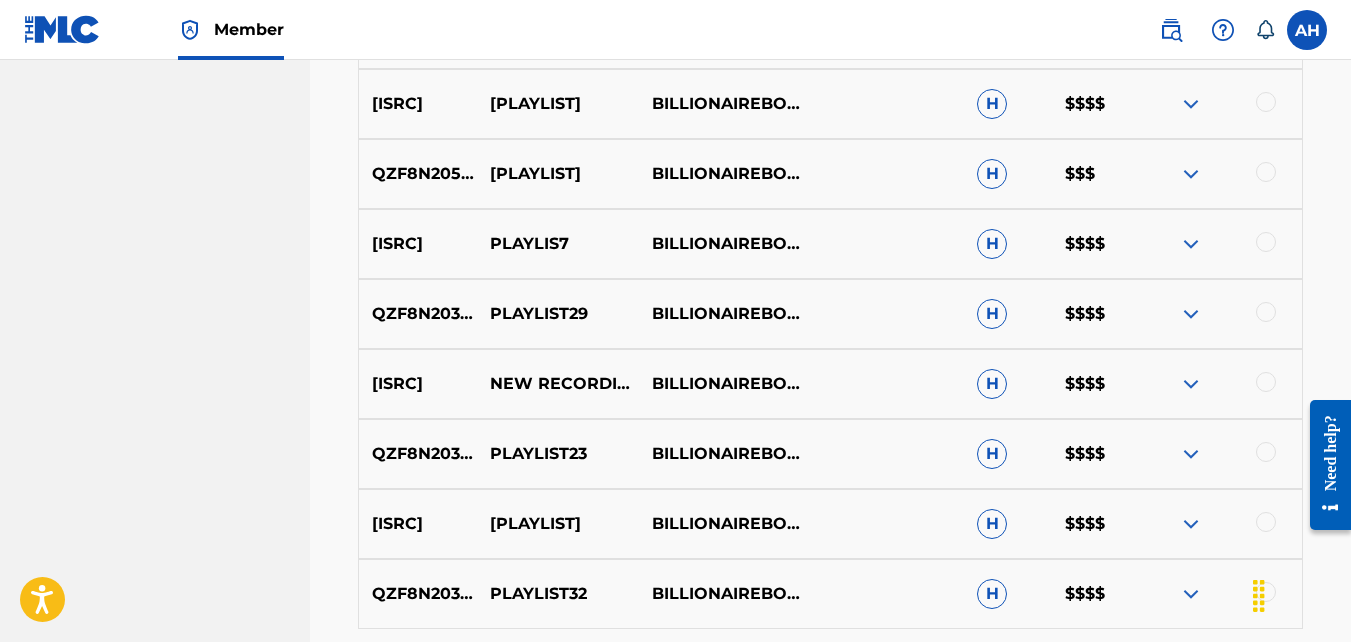 scroll, scrollTop: 4010, scrollLeft: 0, axis: vertical 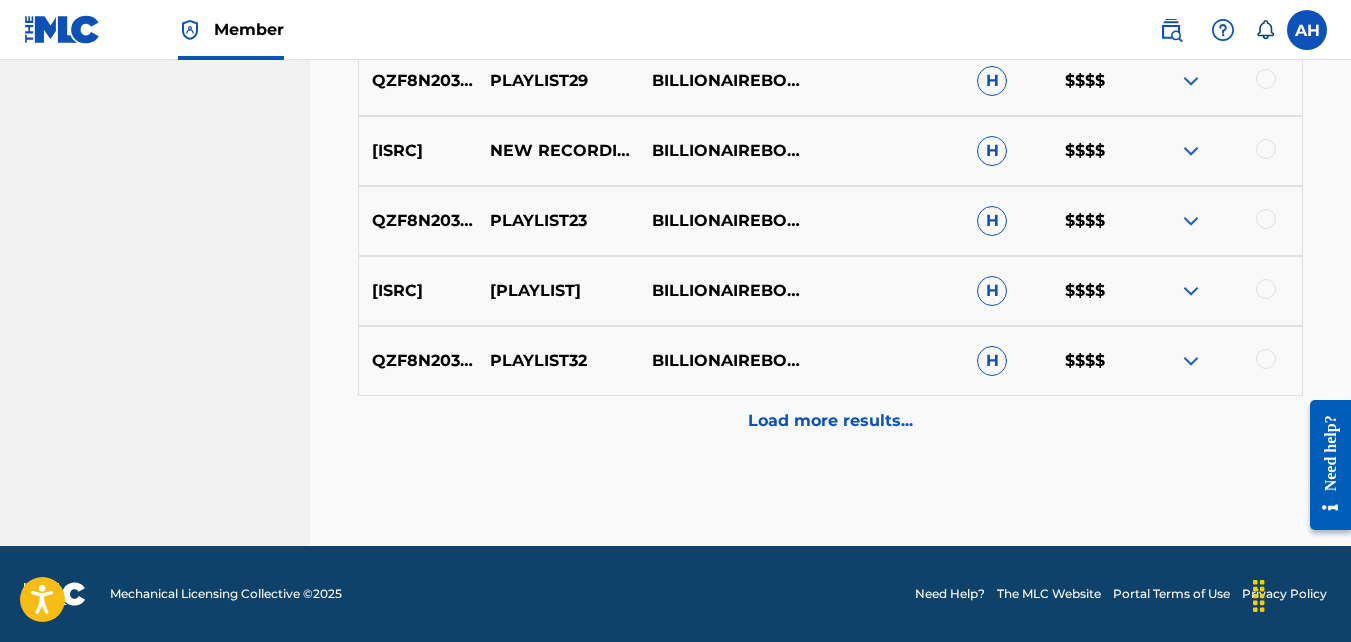 click on "Load more results..." at bounding box center (830, 421) 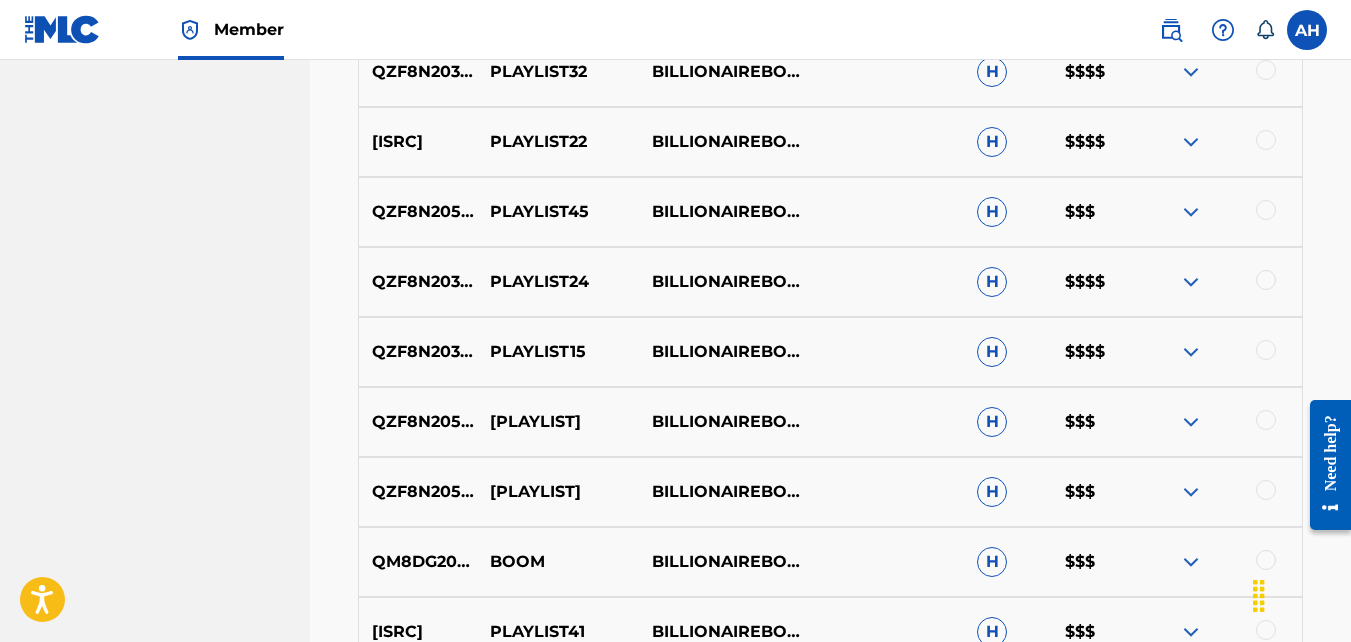 scroll, scrollTop: 4710, scrollLeft: 0, axis: vertical 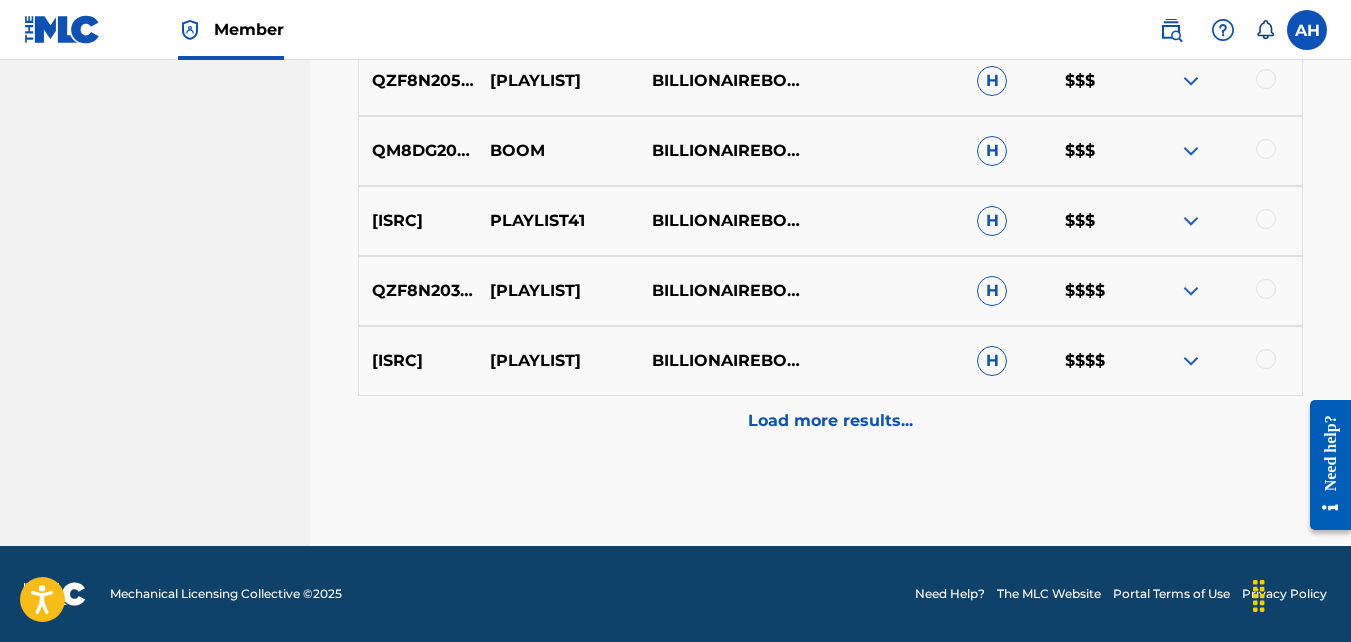 click on "Load more results..." at bounding box center (830, 421) 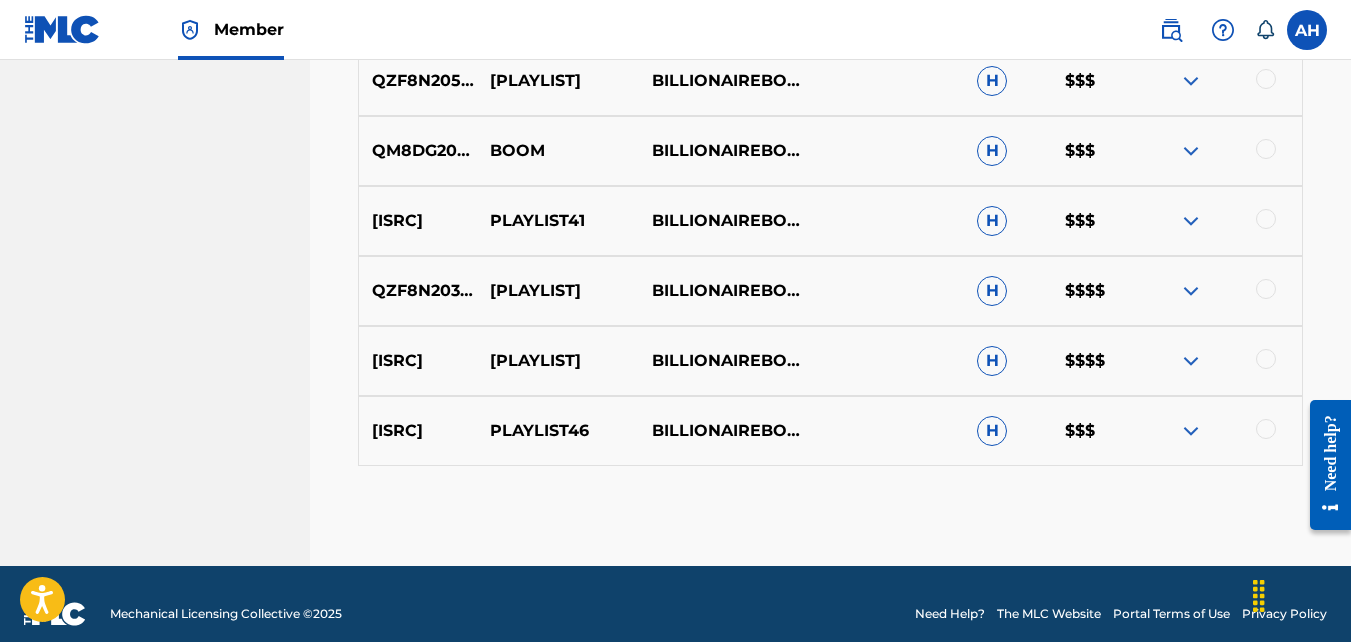 scroll, scrollTop: 4730, scrollLeft: 0, axis: vertical 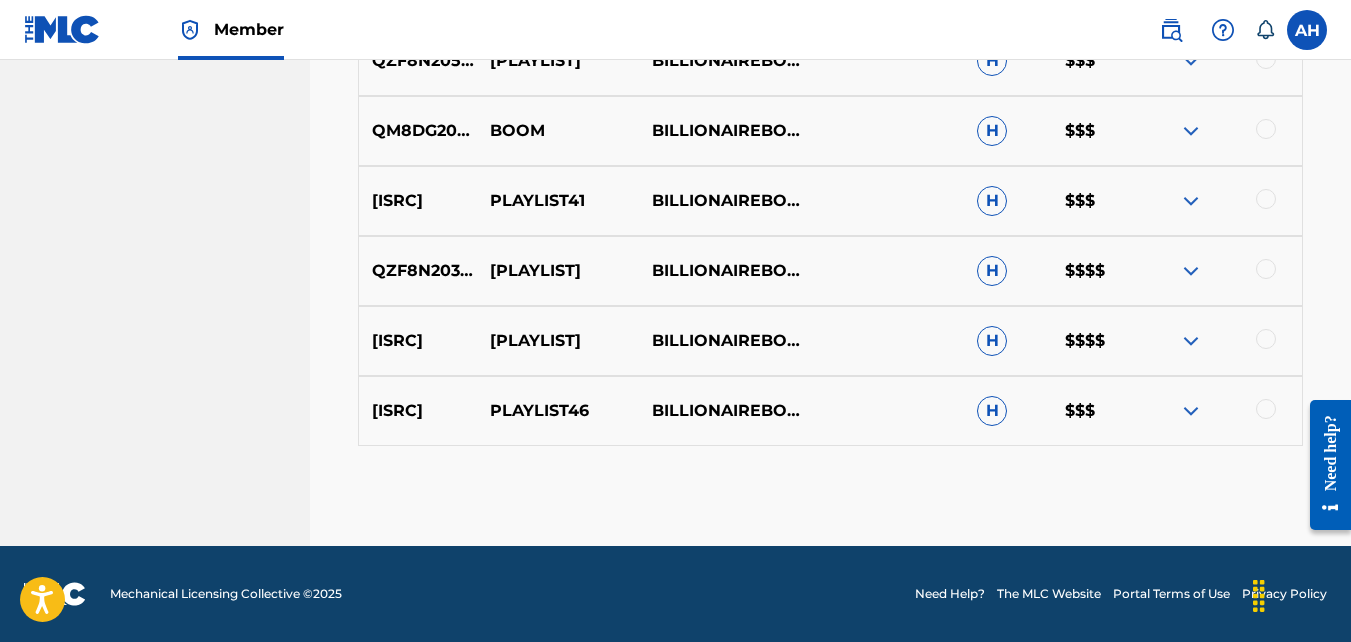 click at bounding box center (1191, 411) 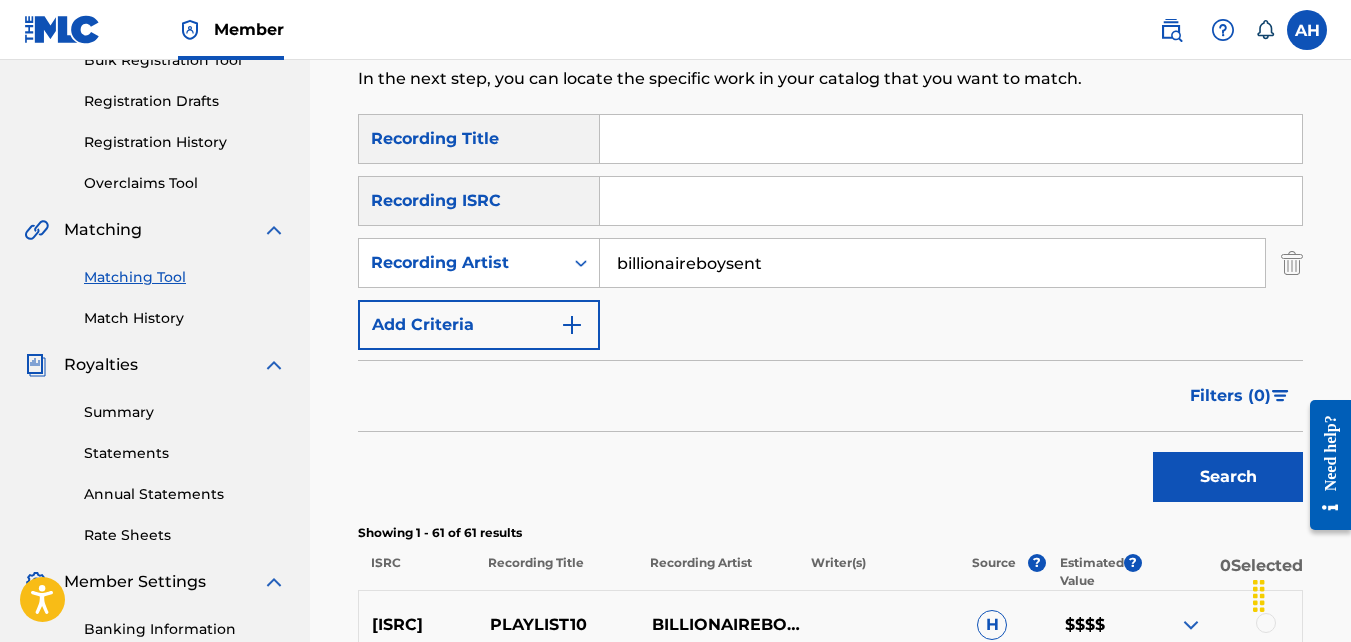 scroll, scrollTop: 303, scrollLeft: 0, axis: vertical 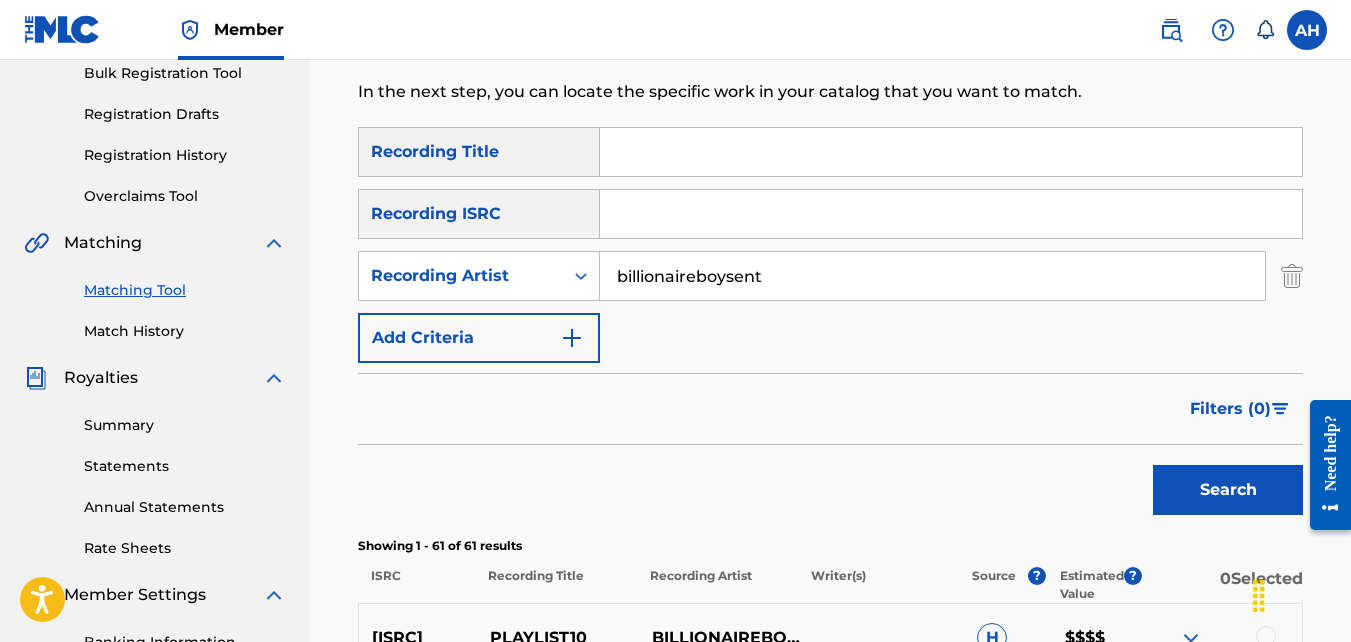click on "billionaireboysent" at bounding box center (932, 276) 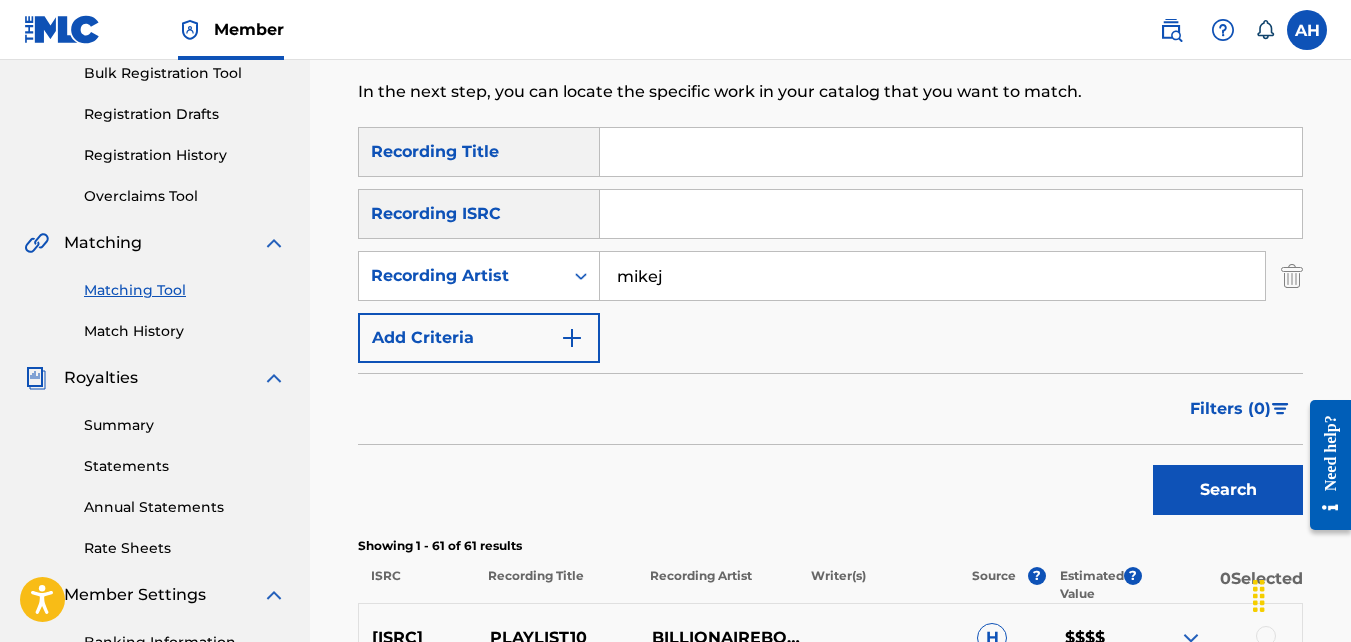 type on "mikej" 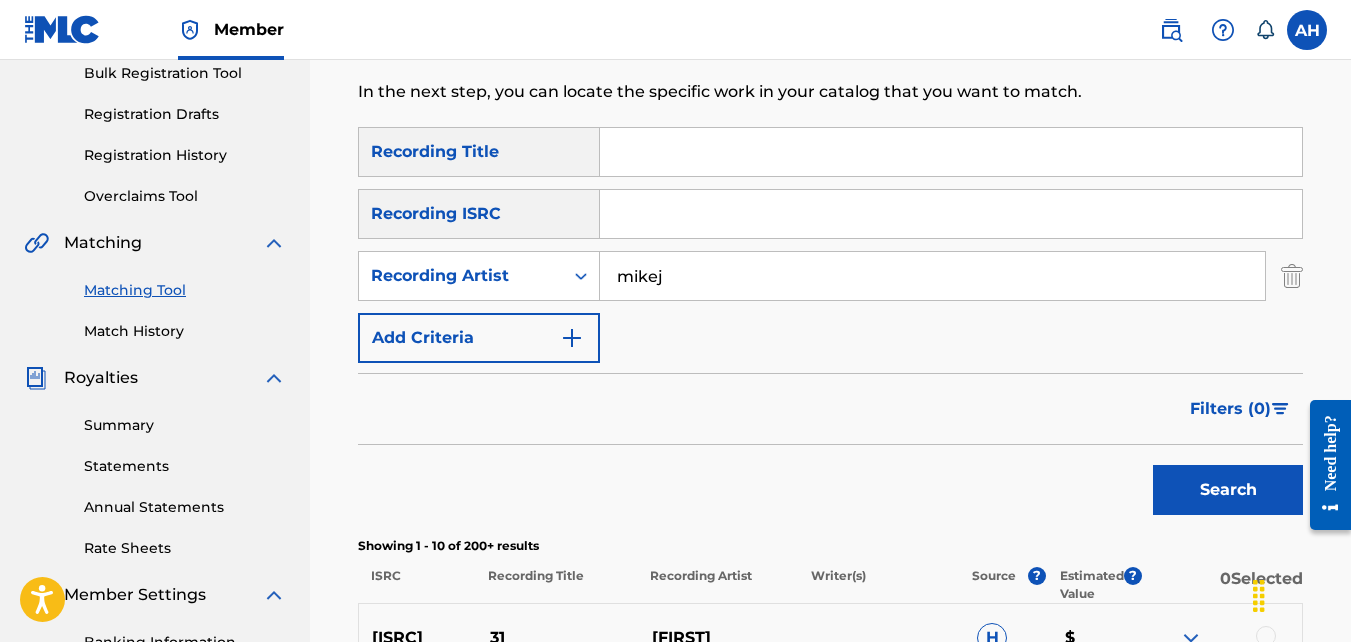 click on "Search" at bounding box center [830, 485] 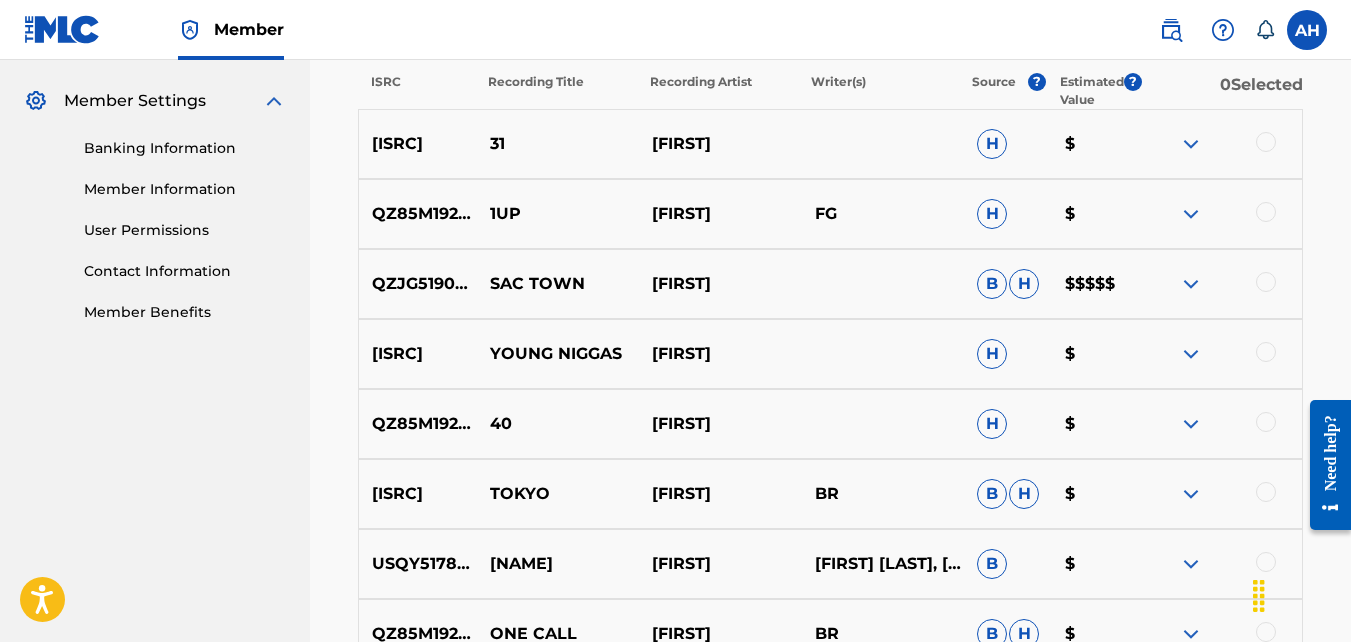 scroll, scrollTop: 913, scrollLeft: 0, axis: vertical 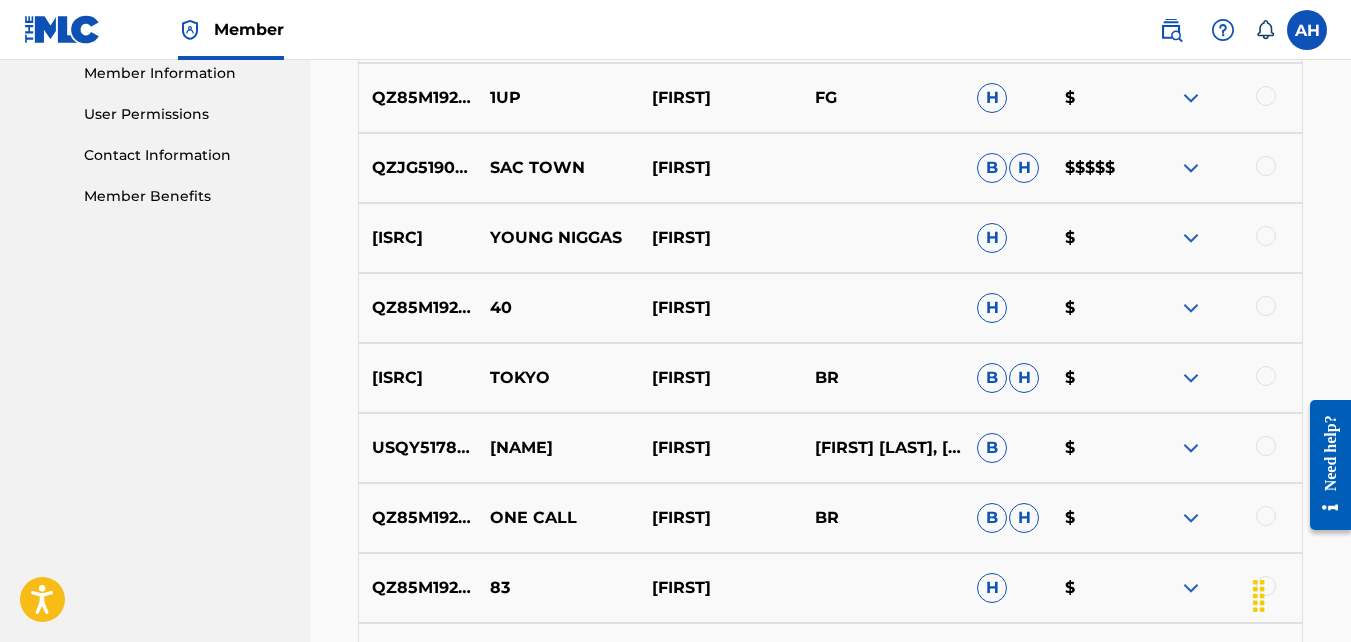 click at bounding box center [1191, 168] 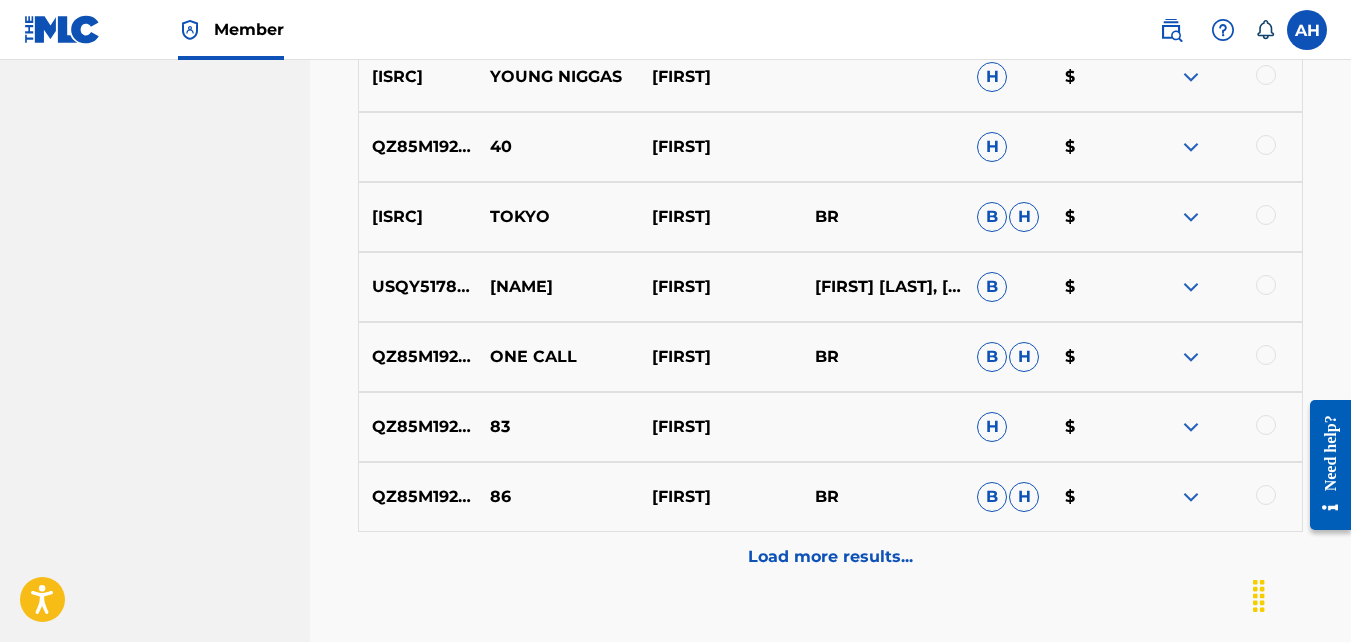 click on "Load more results..." at bounding box center [830, 557] 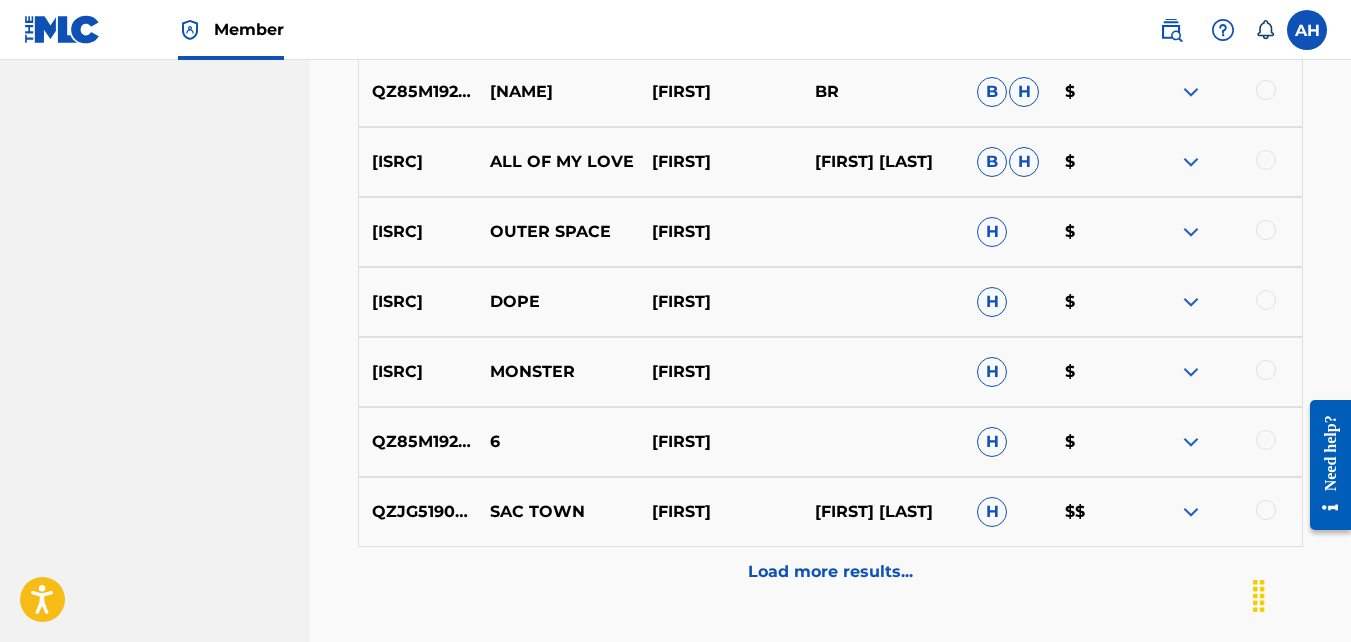 scroll, scrollTop: 1832, scrollLeft: 0, axis: vertical 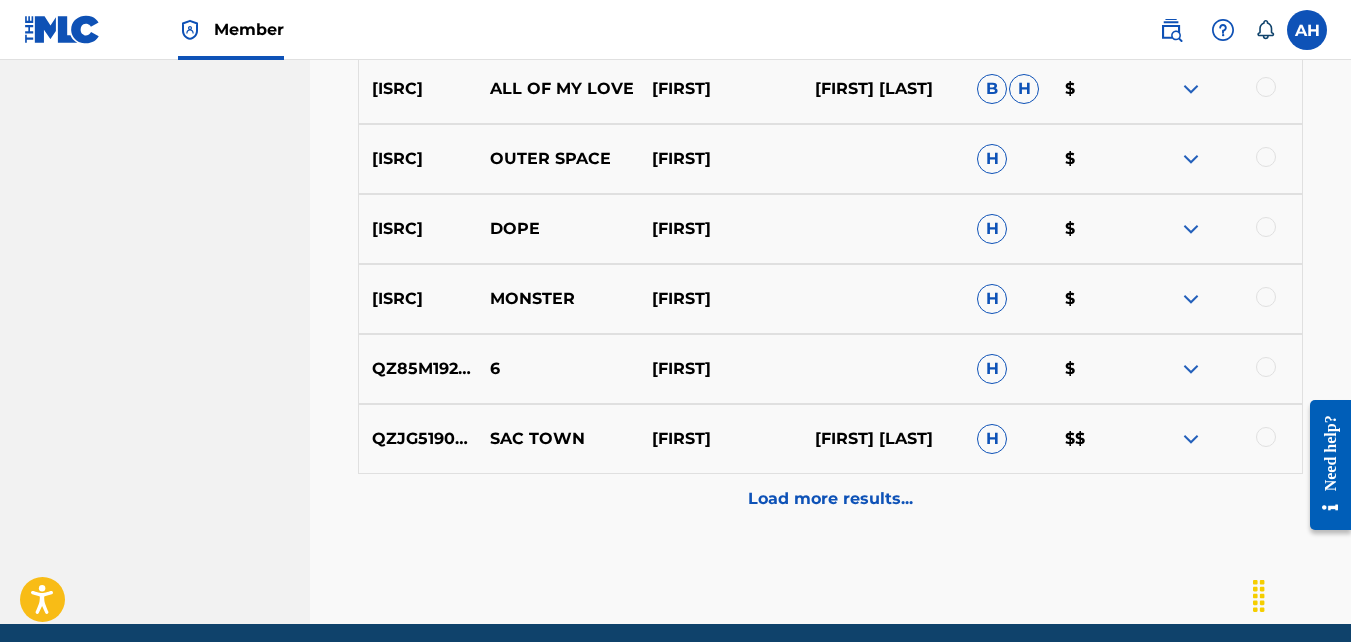 click at bounding box center (1191, 439) 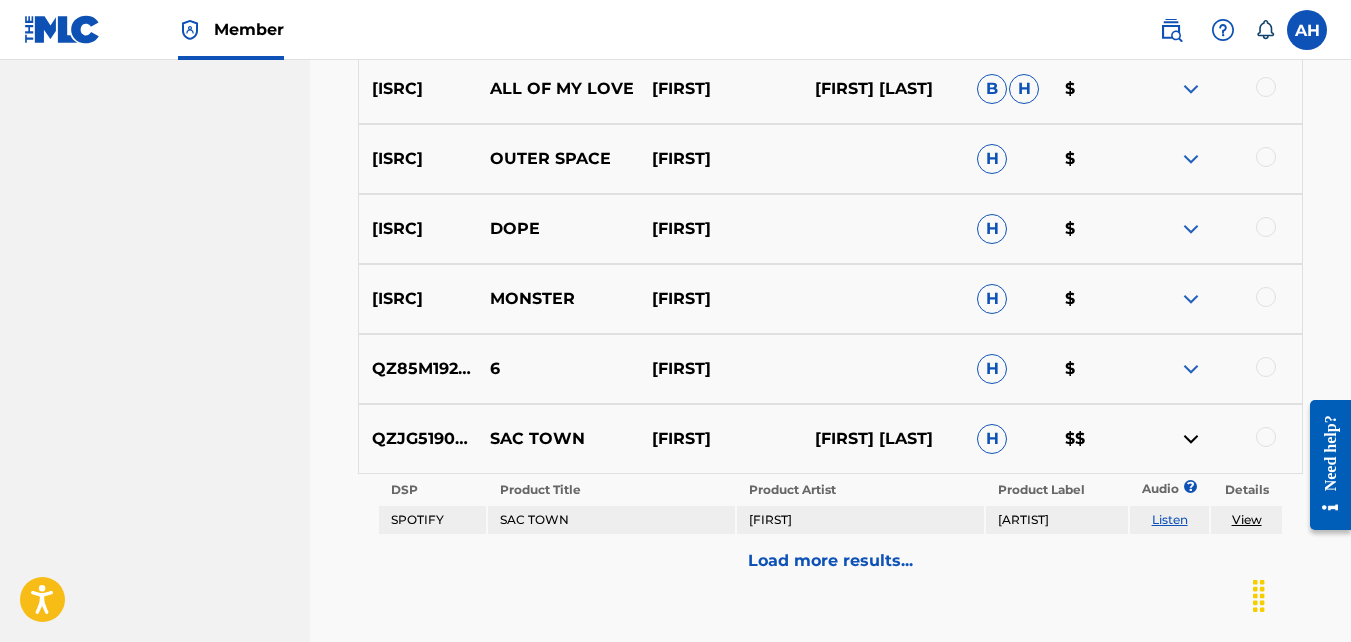 click on "Load more results..." at bounding box center (830, 561) 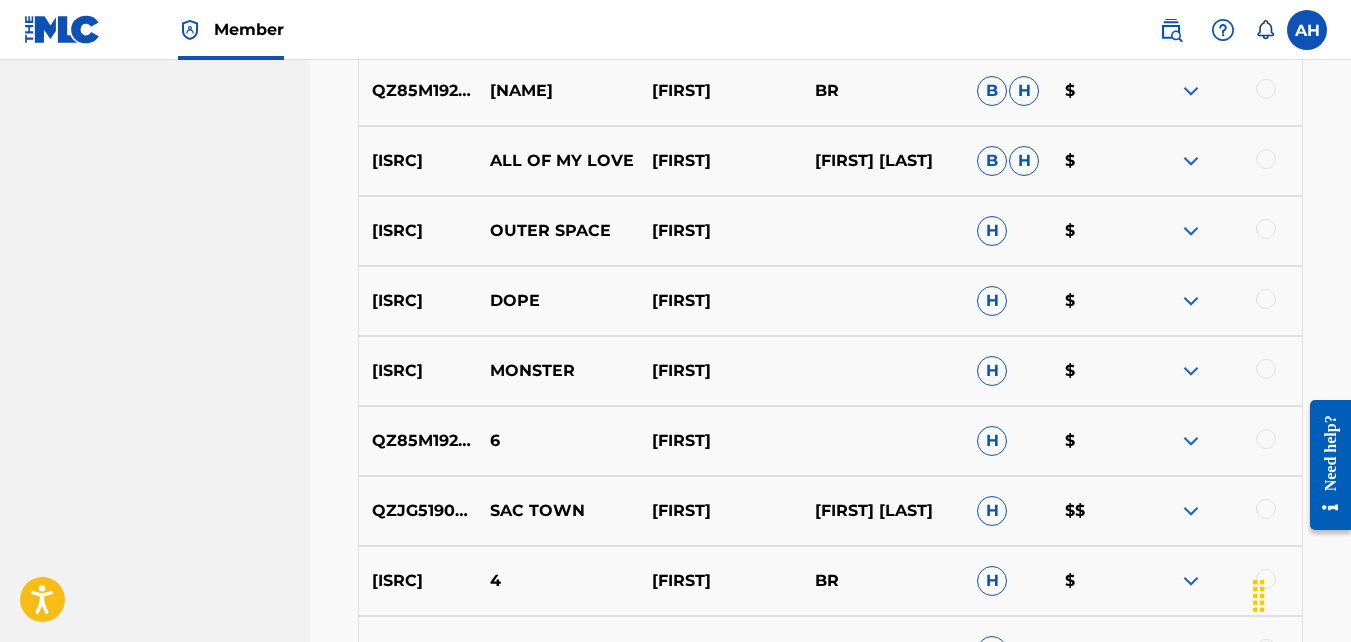 scroll, scrollTop: 1762, scrollLeft: 0, axis: vertical 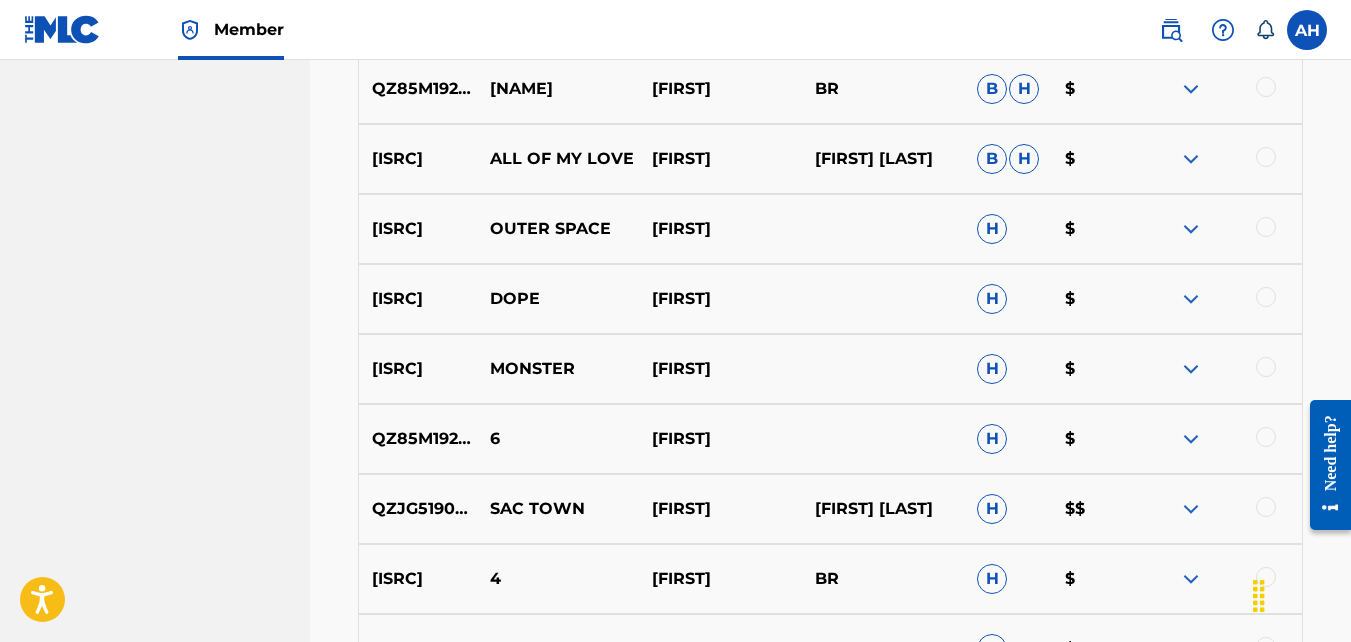 click at bounding box center [1191, 509] 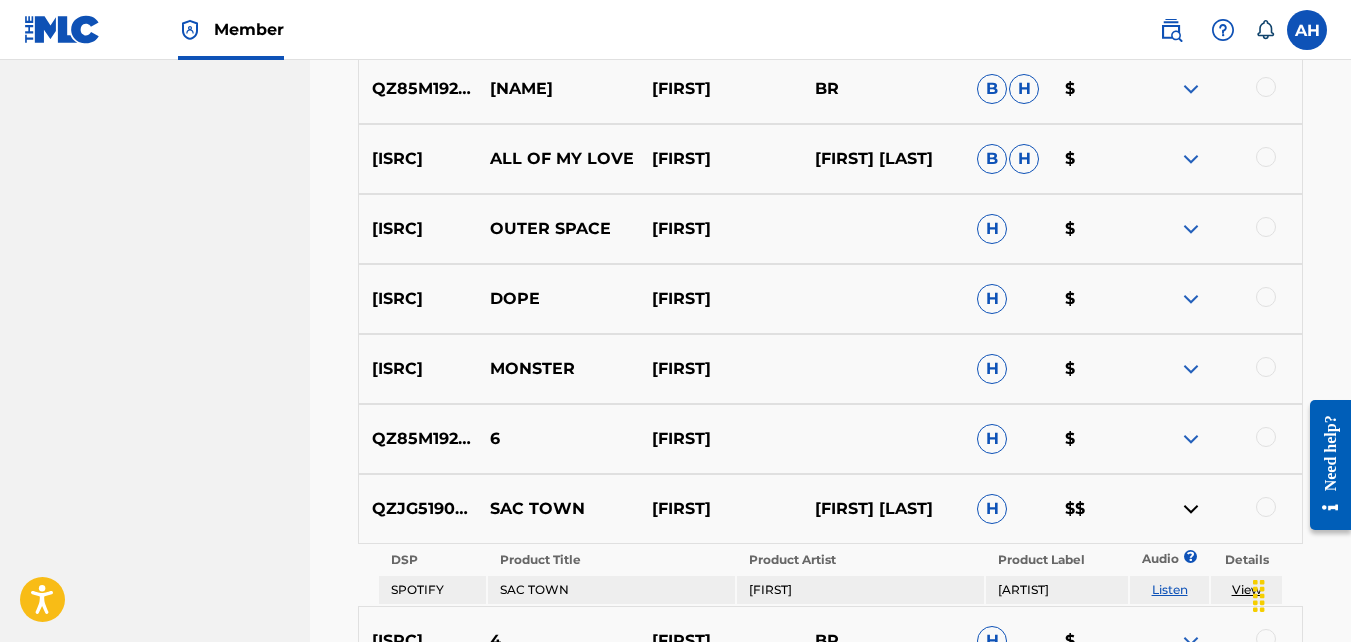 click on "Listen" at bounding box center [1170, 589] 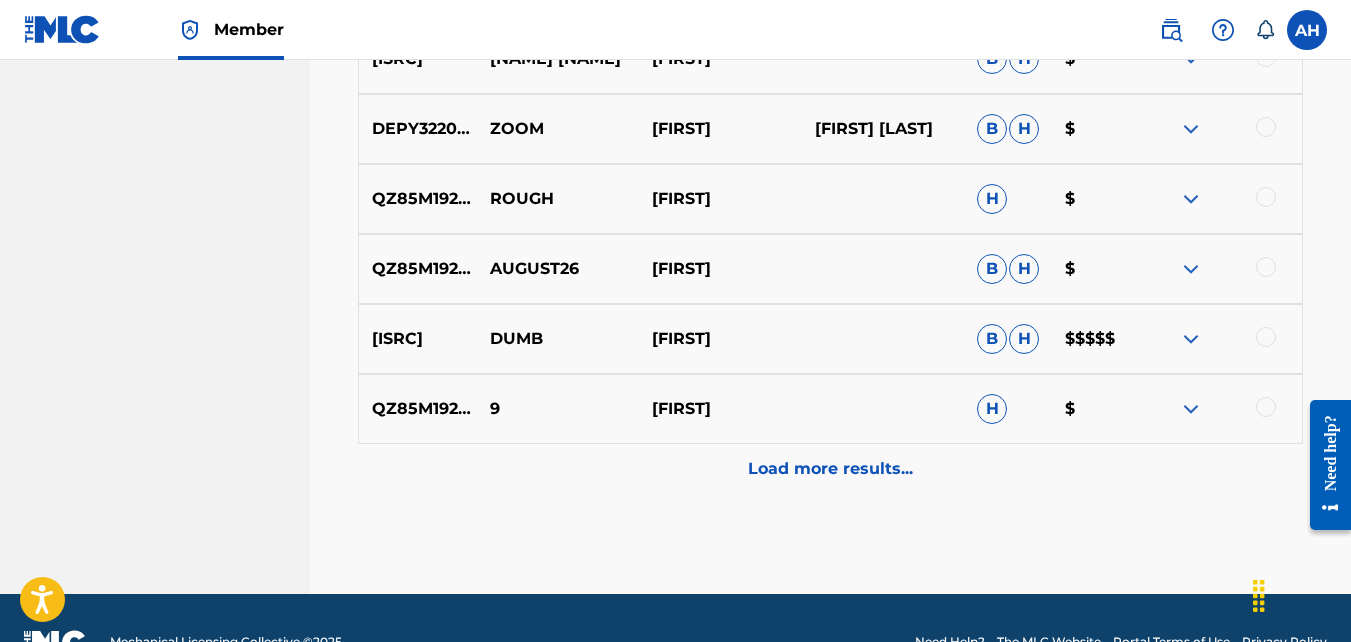 click on "Load more results..." at bounding box center [830, 469] 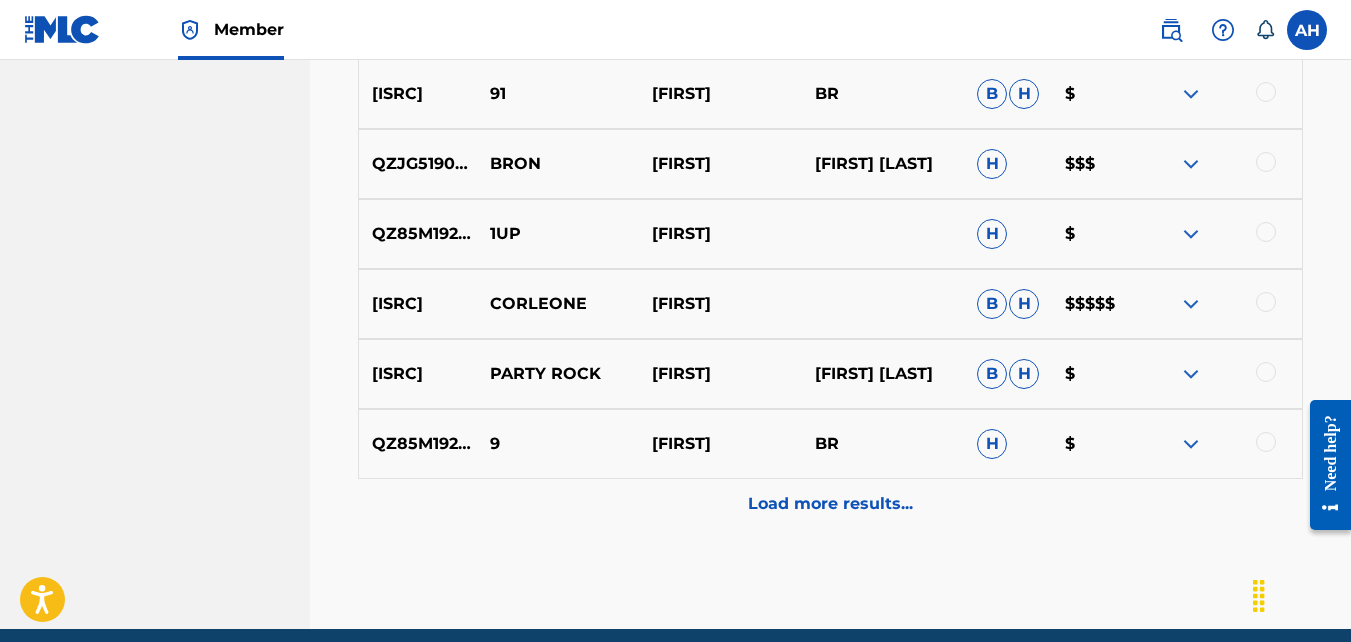 scroll, scrollTop: 3228, scrollLeft: 0, axis: vertical 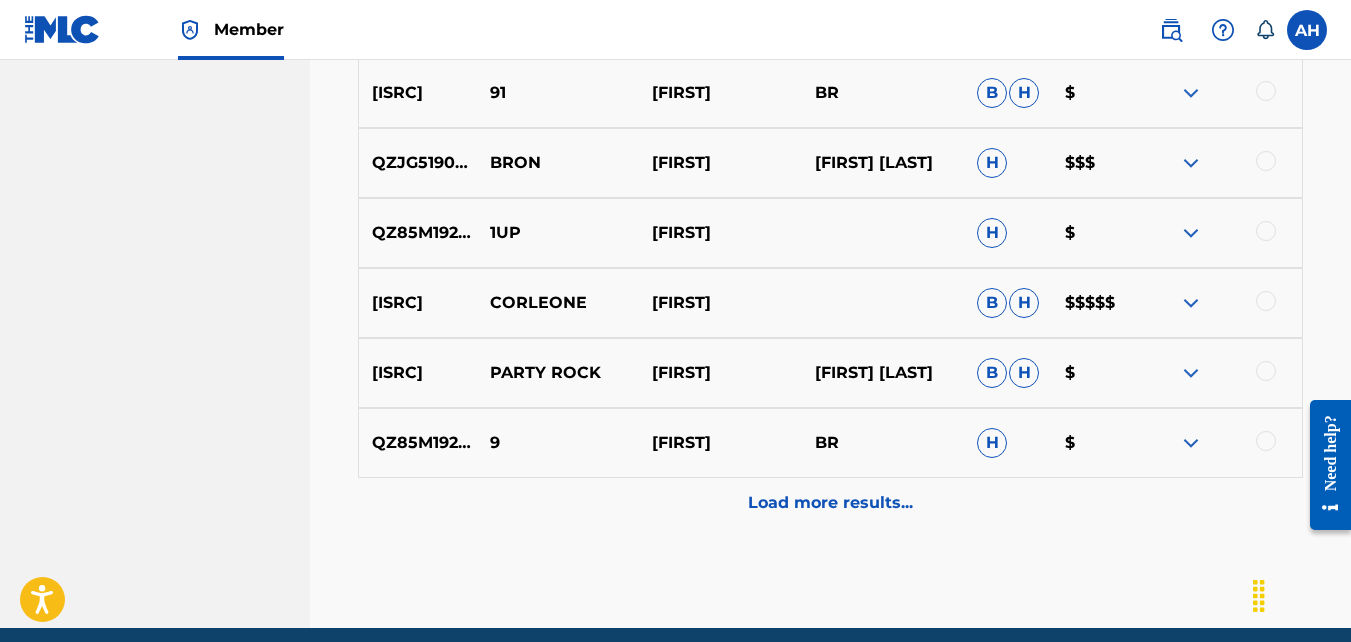 click on "[ISRC] 9 MIKEJ BR H $" at bounding box center (830, 443) 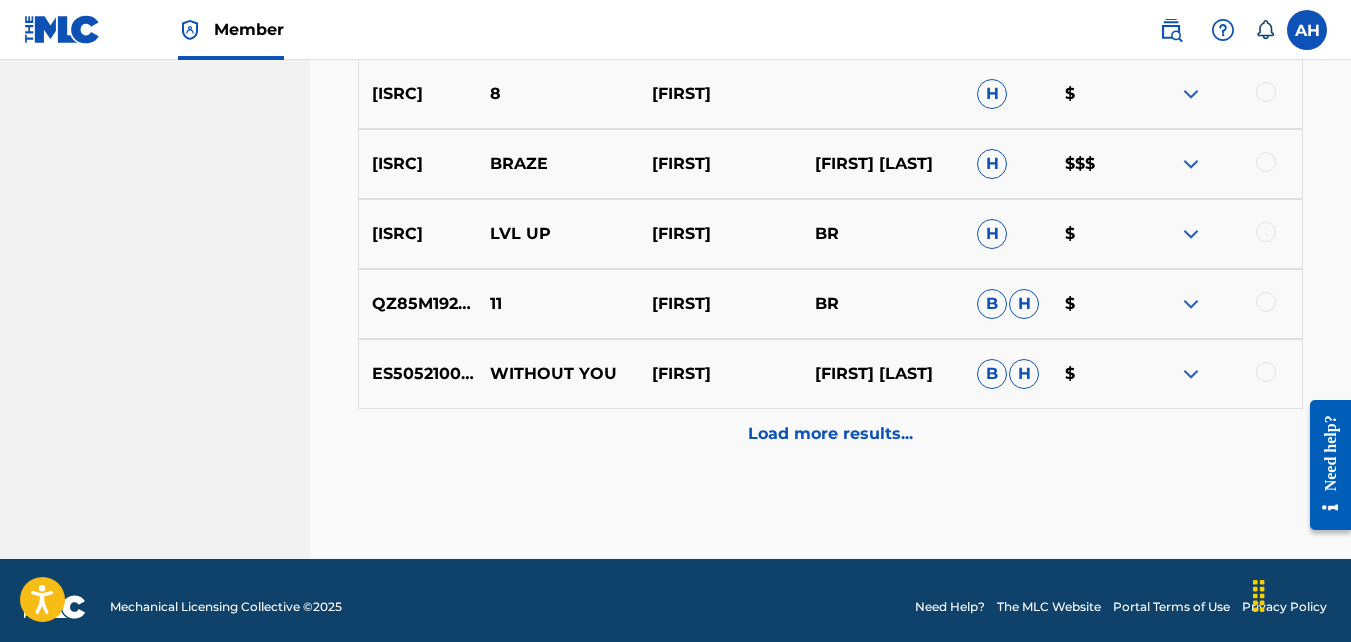 click on "Load more results..." at bounding box center (830, 434) 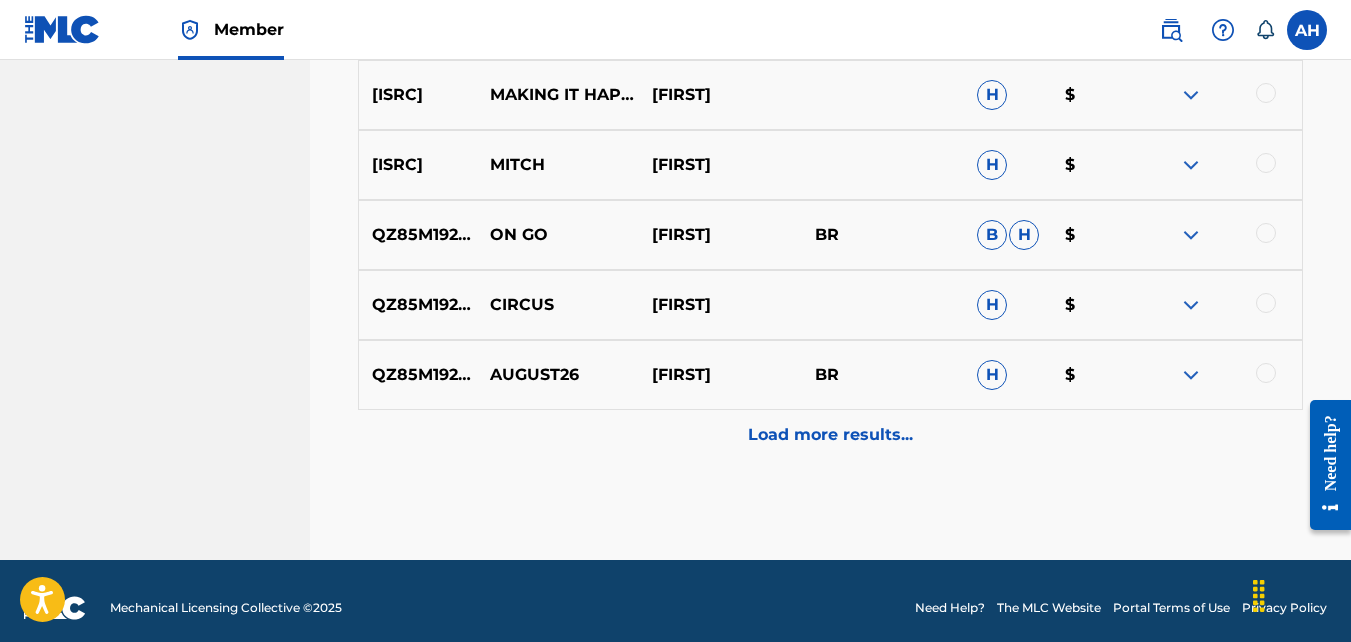 click on "Load more results..." at bounding box center (830, 435) 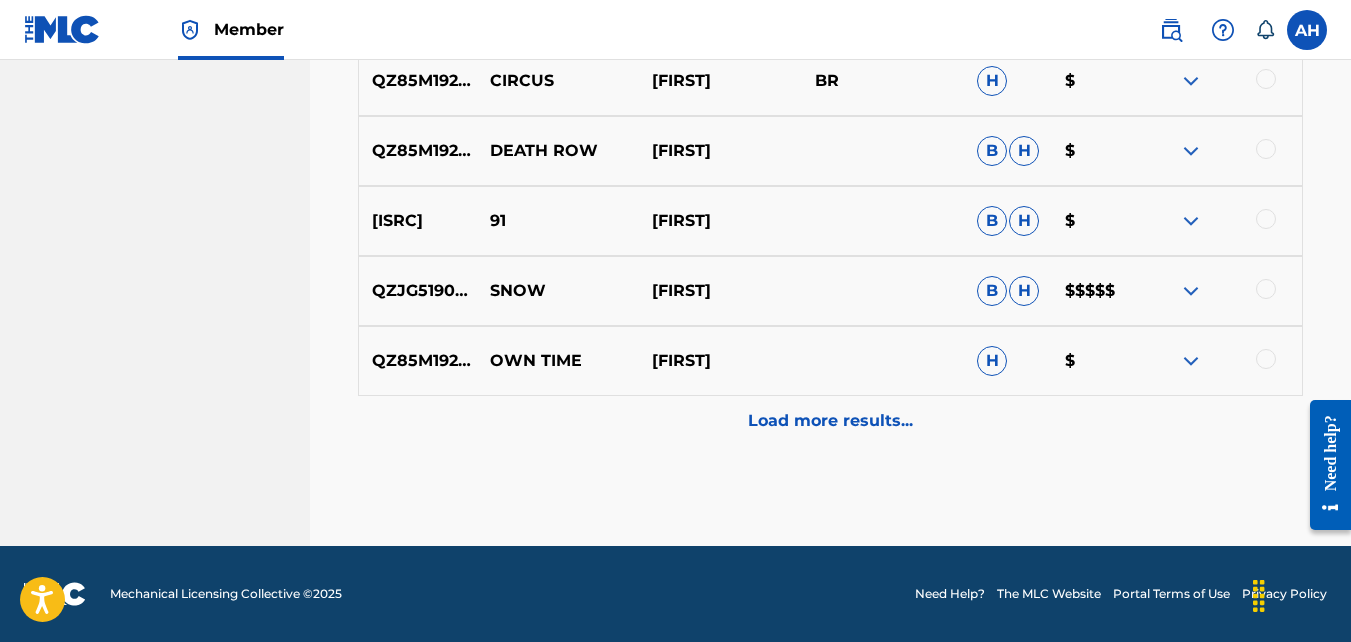 click on "Load more results..." at bounding box center (830, 421) 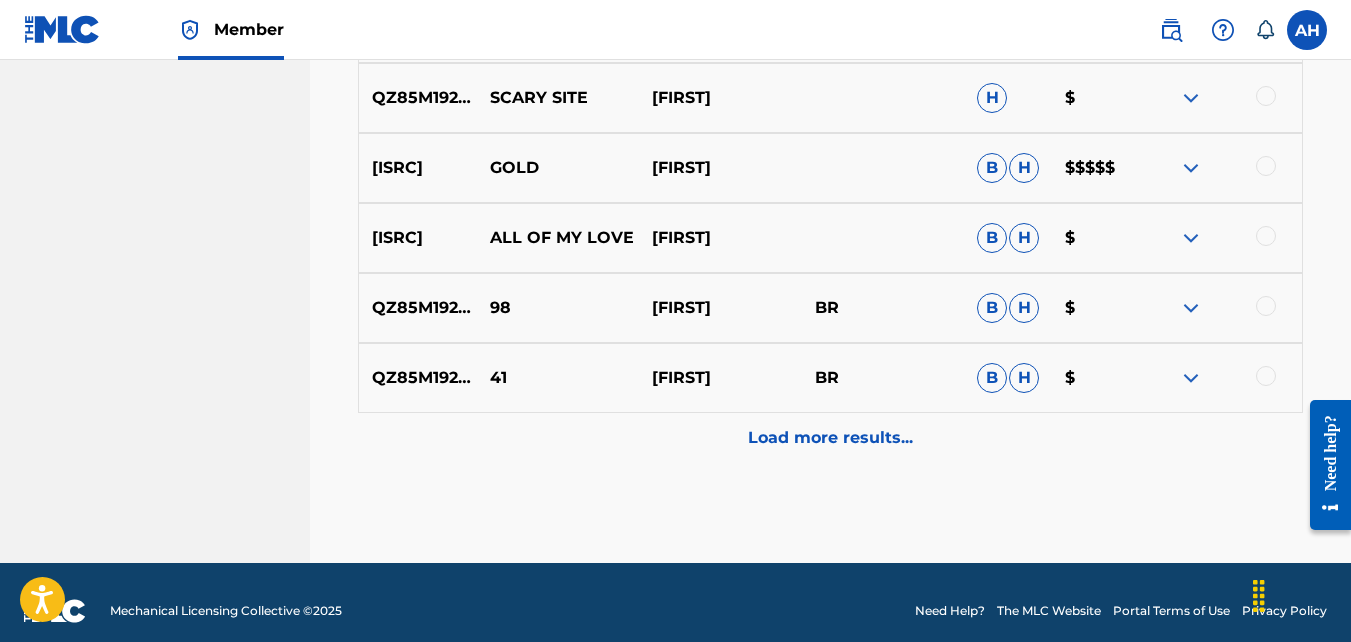 click on "Load more results..." at bounding box center [830, 438] 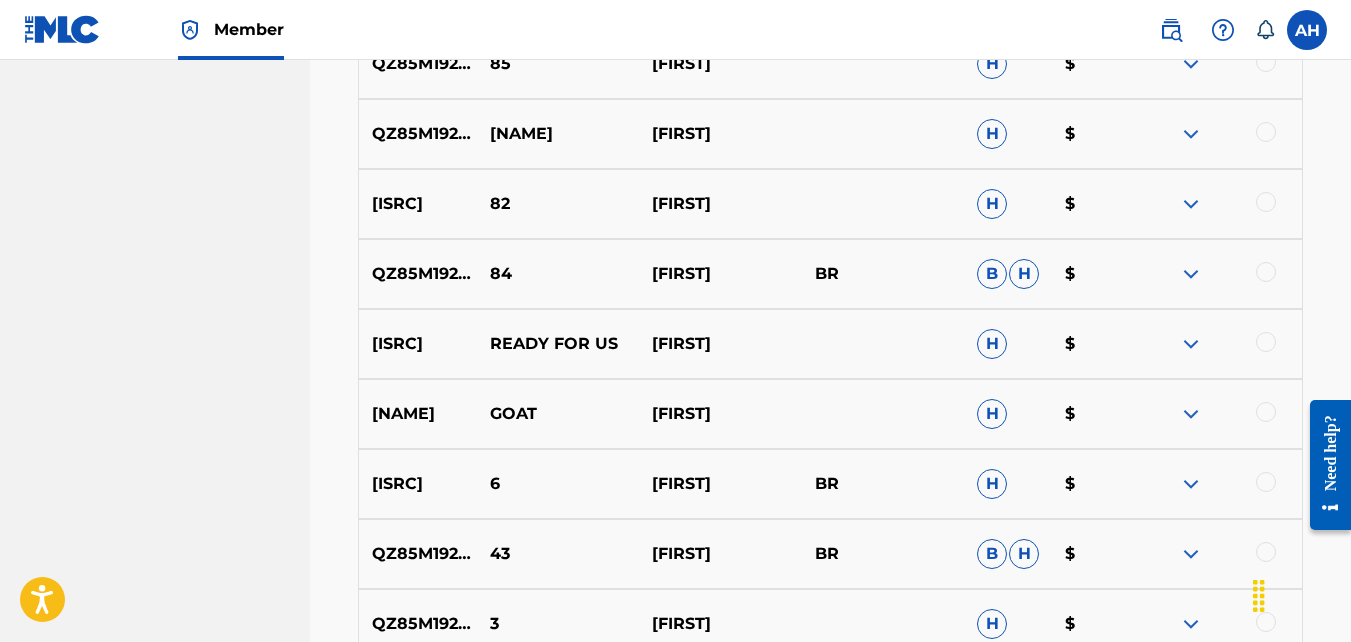 scroll, scrollTop: 6810, scrollLeft: 0, axis: vertical 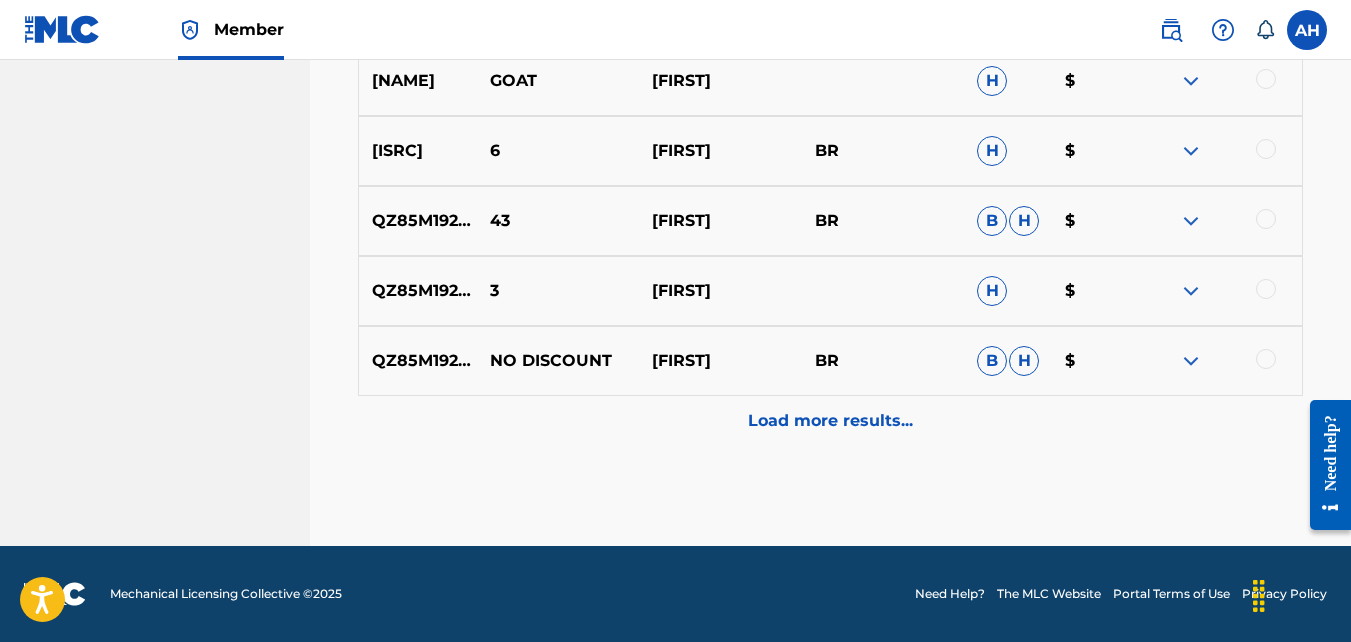 click on "Load more results..." at bounding box center (830, 421) 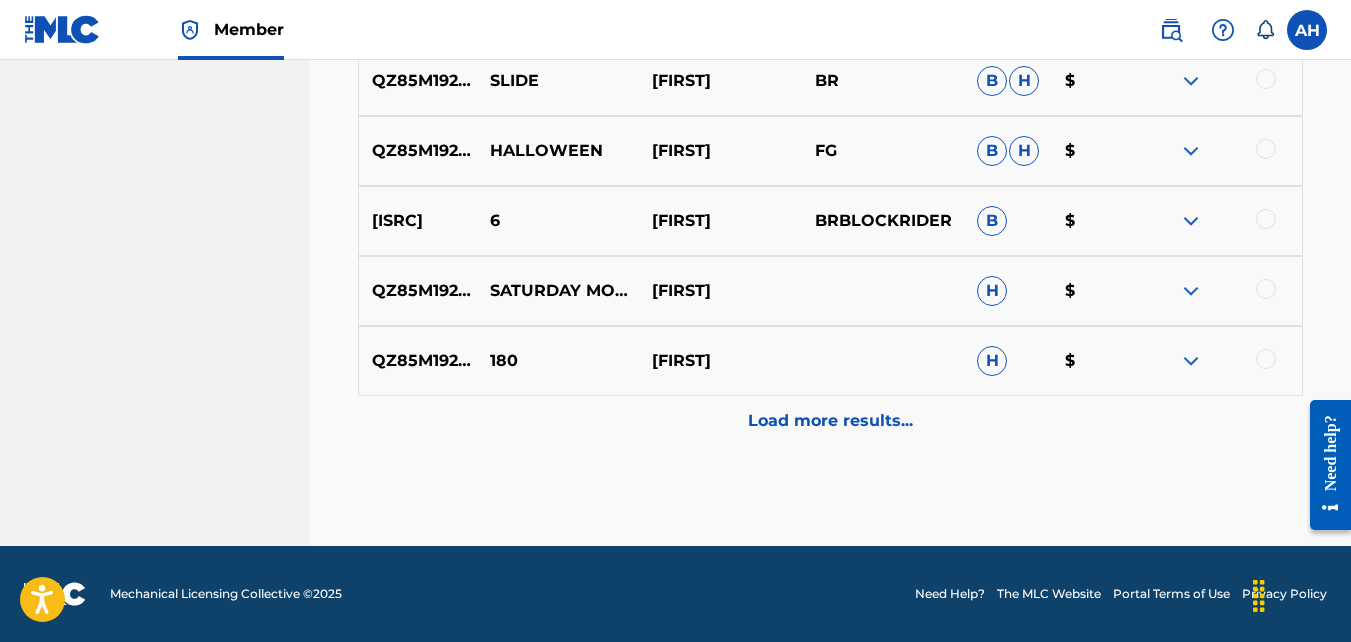 click on "Load more results..." at bounding box center (830, 421) 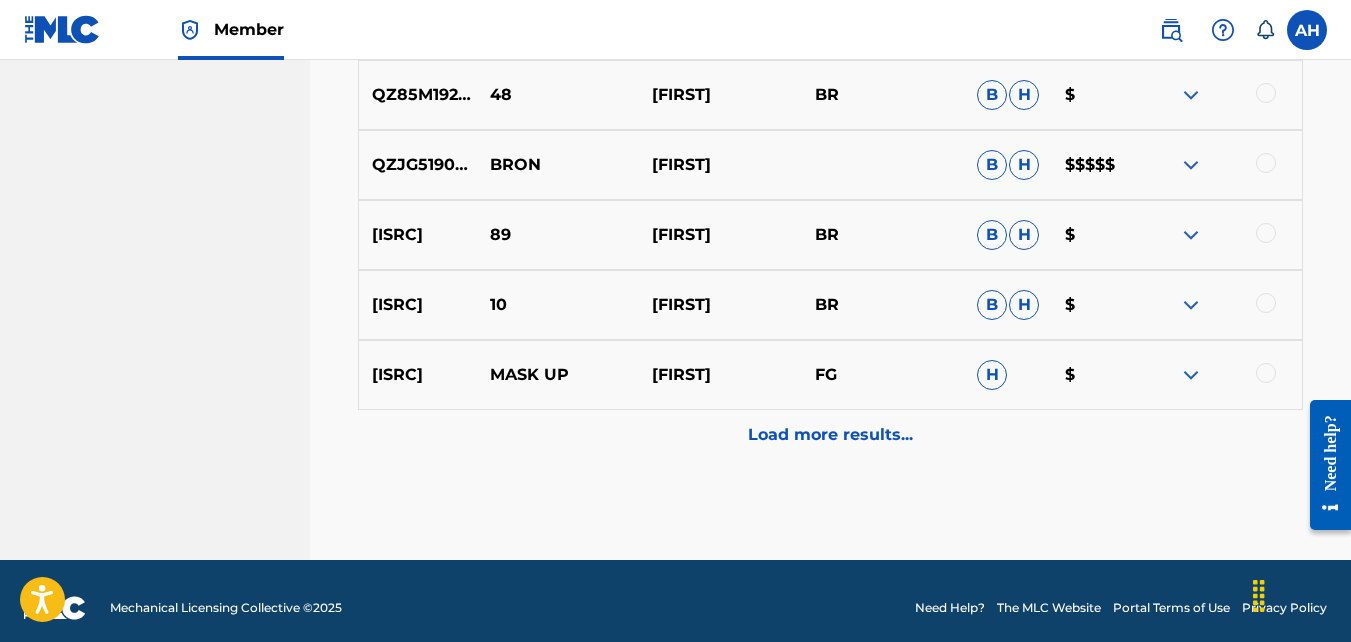 click on "Load more results..." at bounding box center (830, 435) 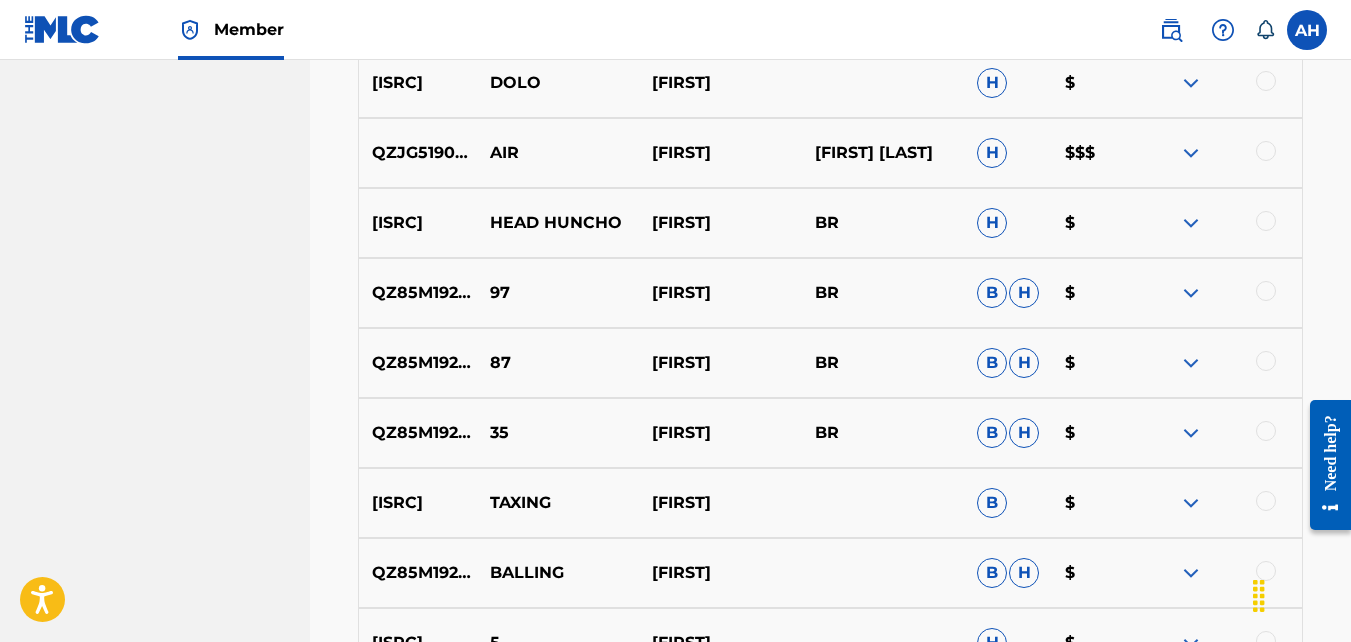 scroll, scrollTop: 8910, scrollLeft: 0, axis: vertical 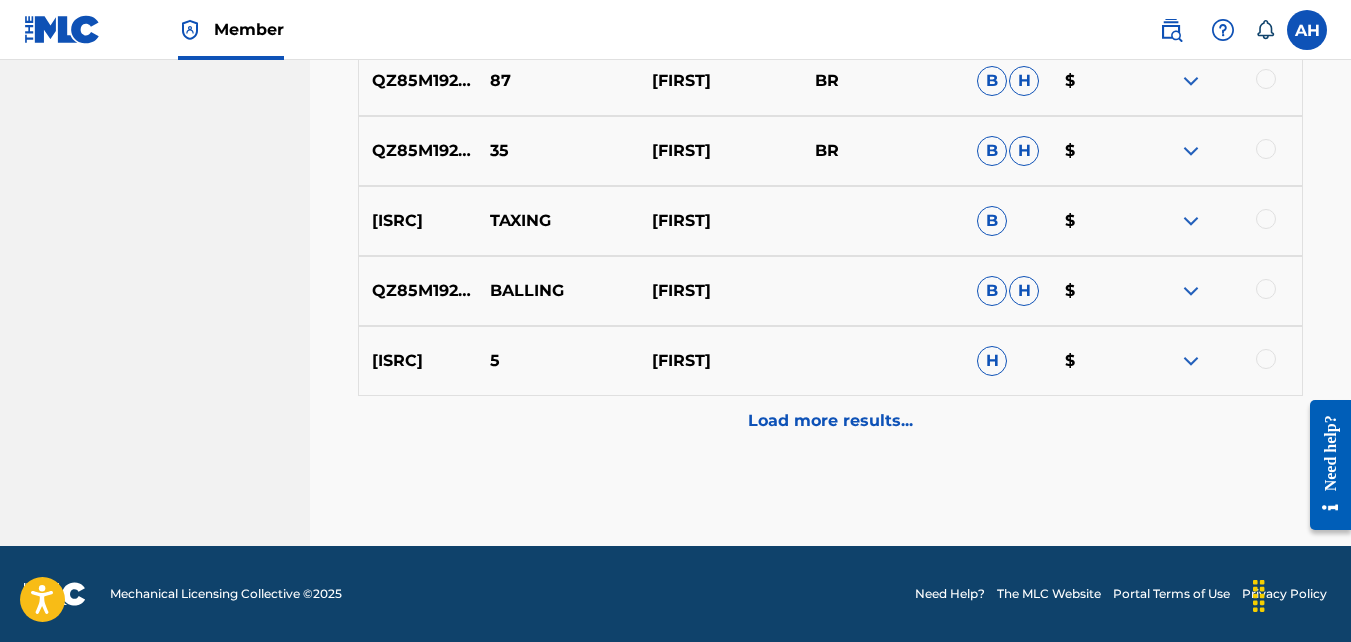 click at bounding box center [1191, 361] 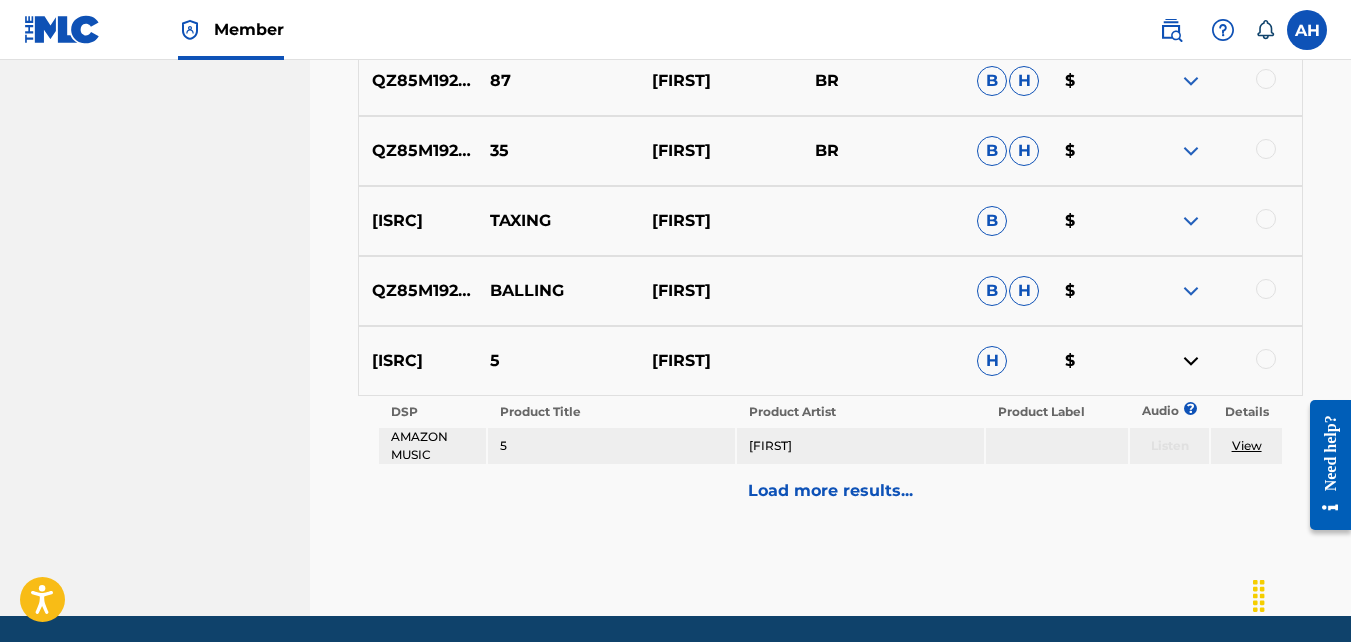 click on "Load more results..." at bounding box center (830, 491) 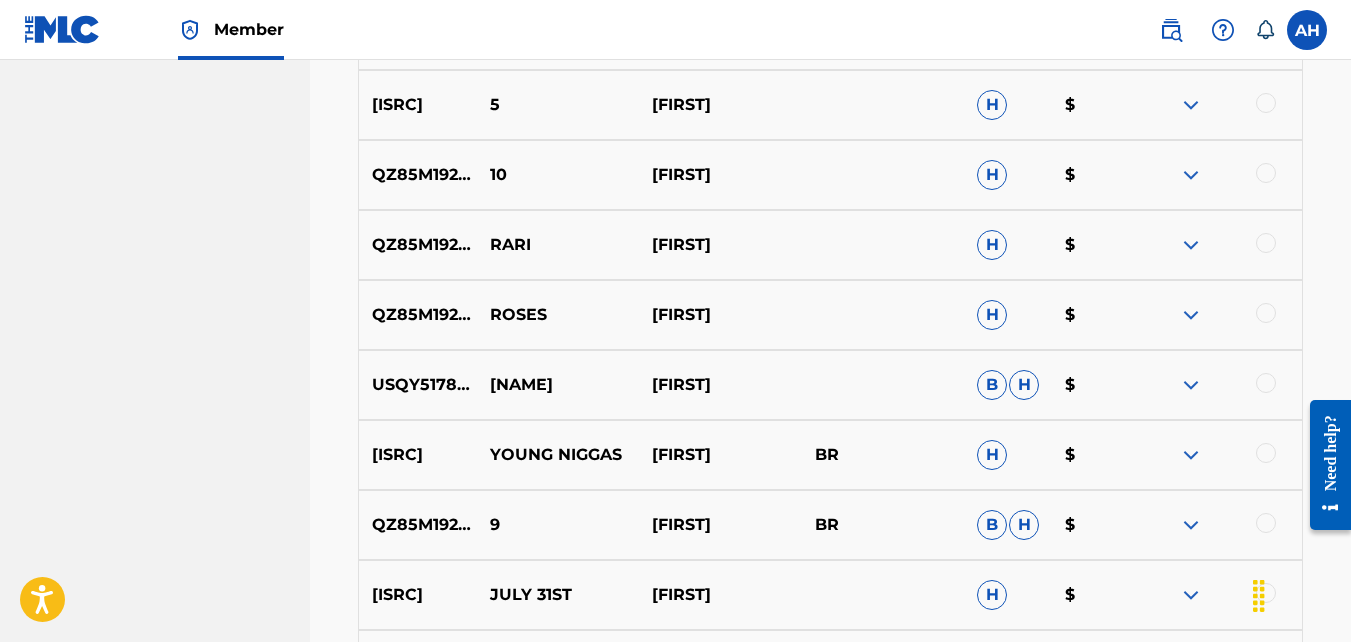 scroll, scrollTop: 9204, scrollLeft: 0, axis: vertical 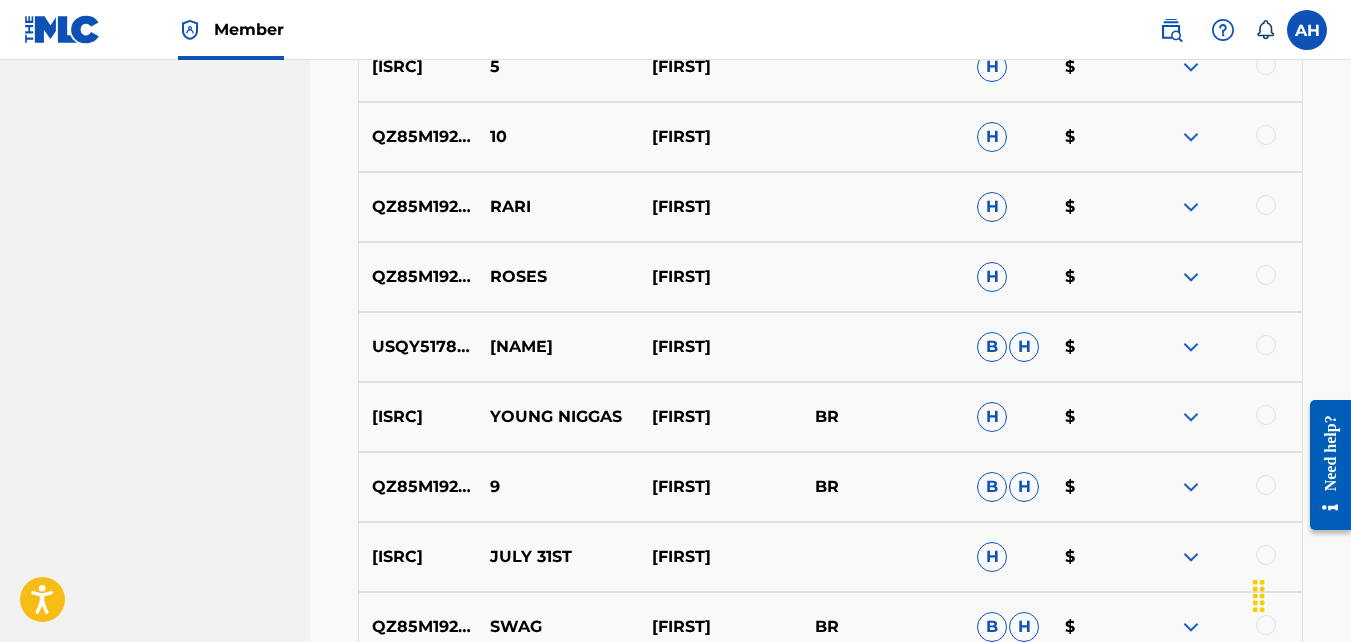 click at bounding box center [1191, 347] 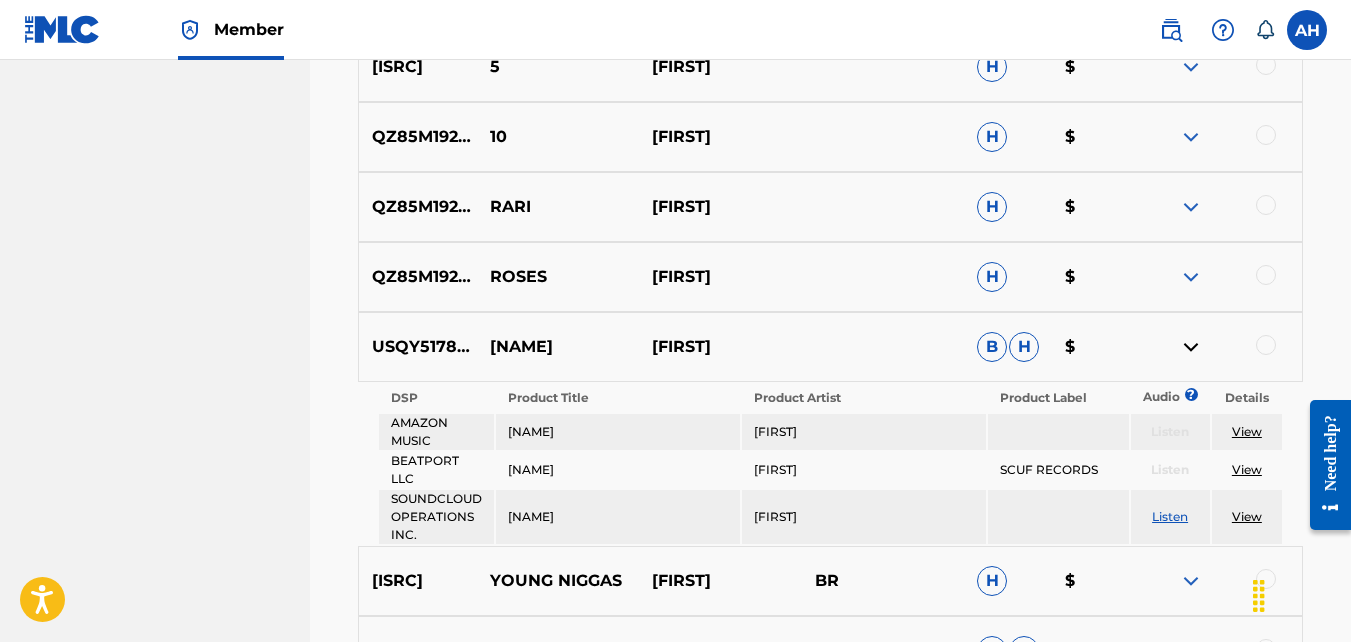 click on "USANG2105274 RUSHING MIKEJ B H $" at bounding box center (830, 347) 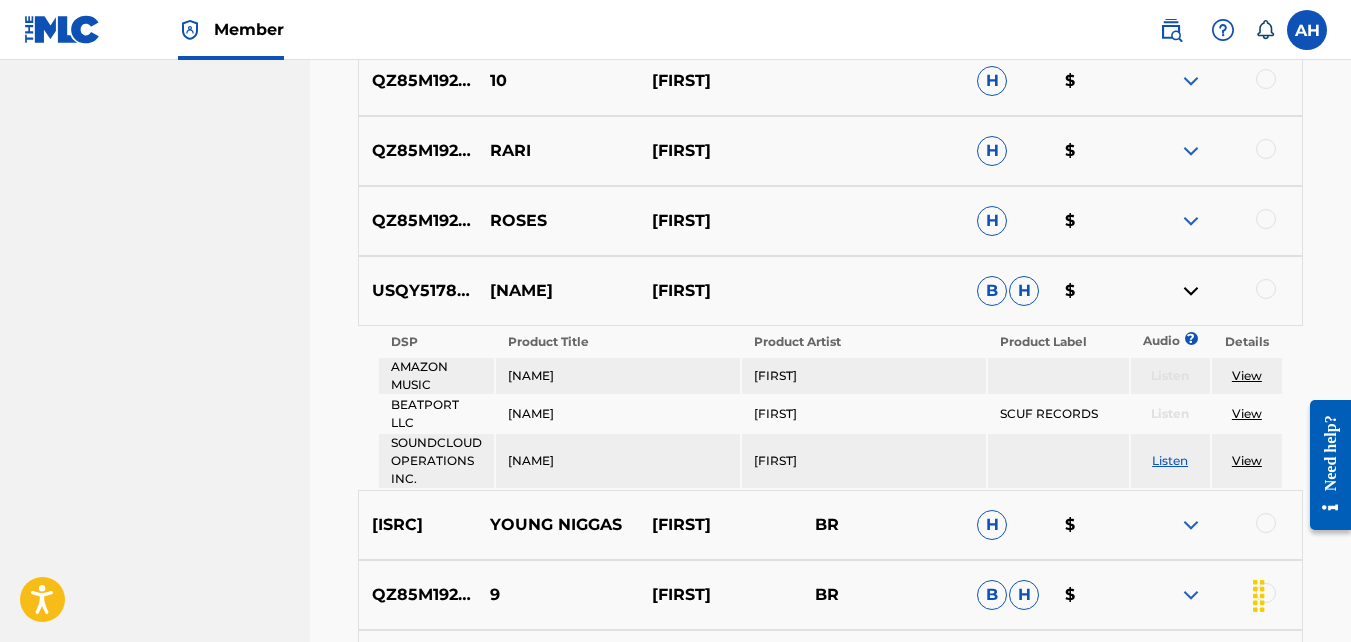 scroll, scrollTop: 9259, scrollLeft: 0, axis: vertical 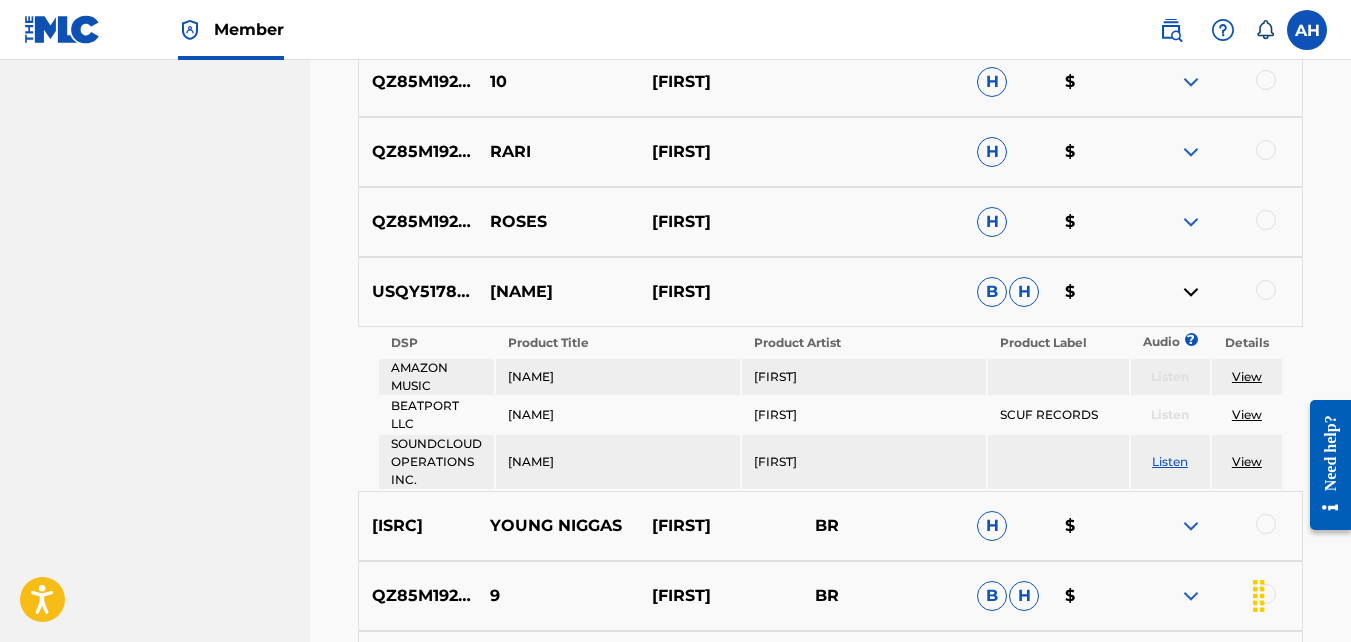 click at bounding box center [1191, 222] 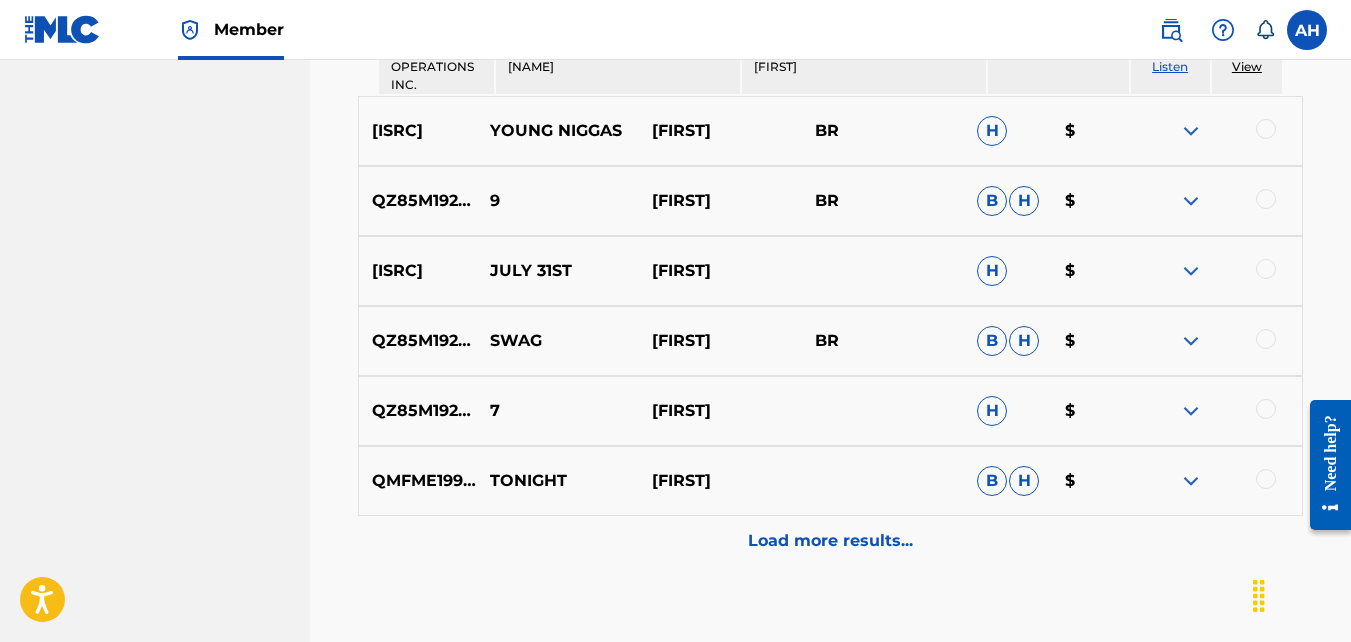 scroll, scrollTop: 9718, scrollLeft: 0, axis: vertical 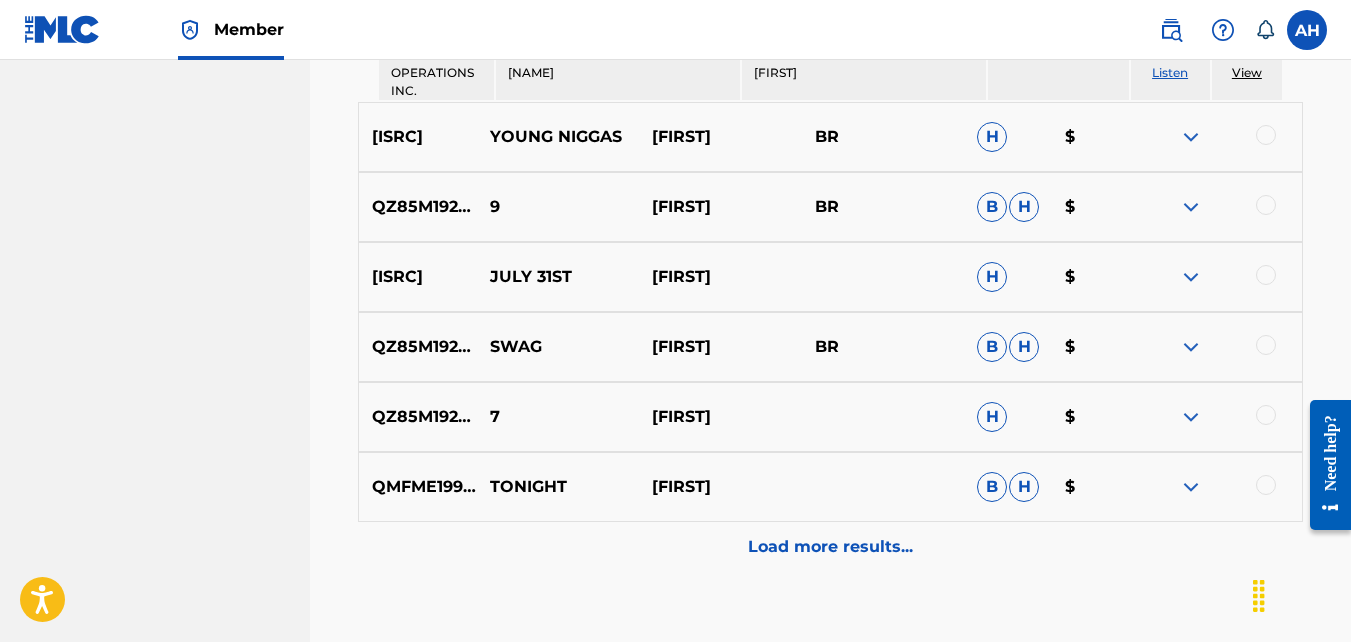 click at bounding box center (1191, 137) 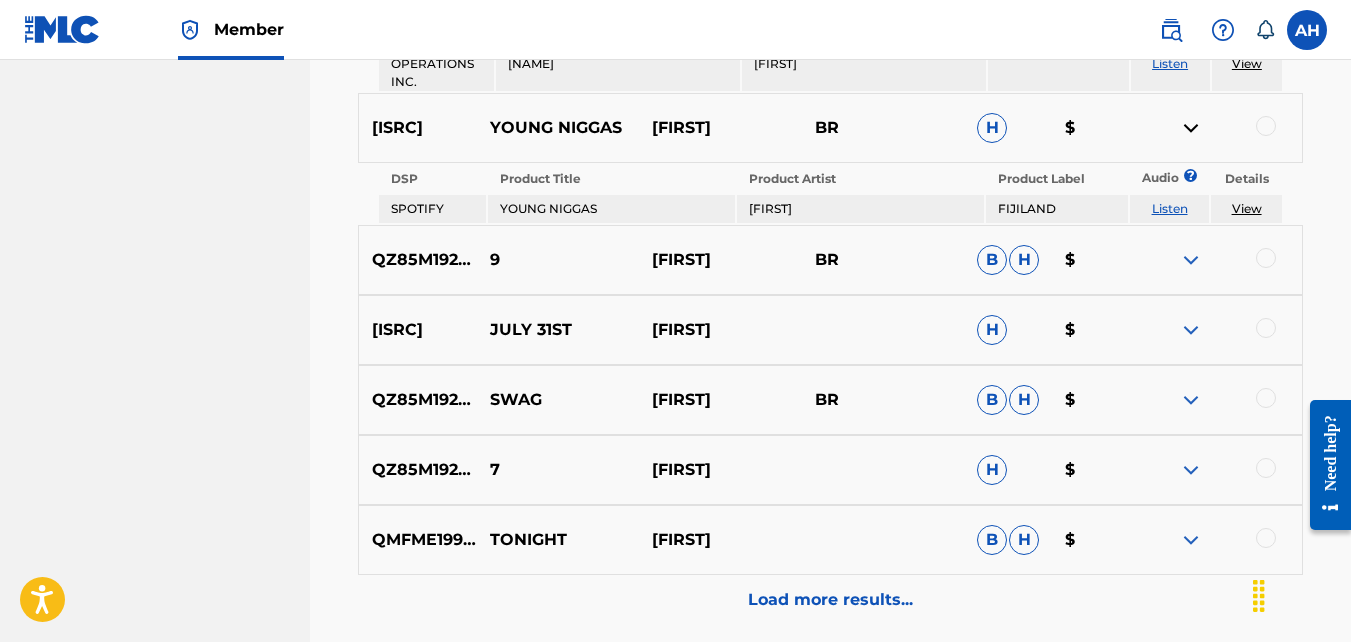 scroll, scrollTop: 9779, scrollLeft: 0, axis: vertical 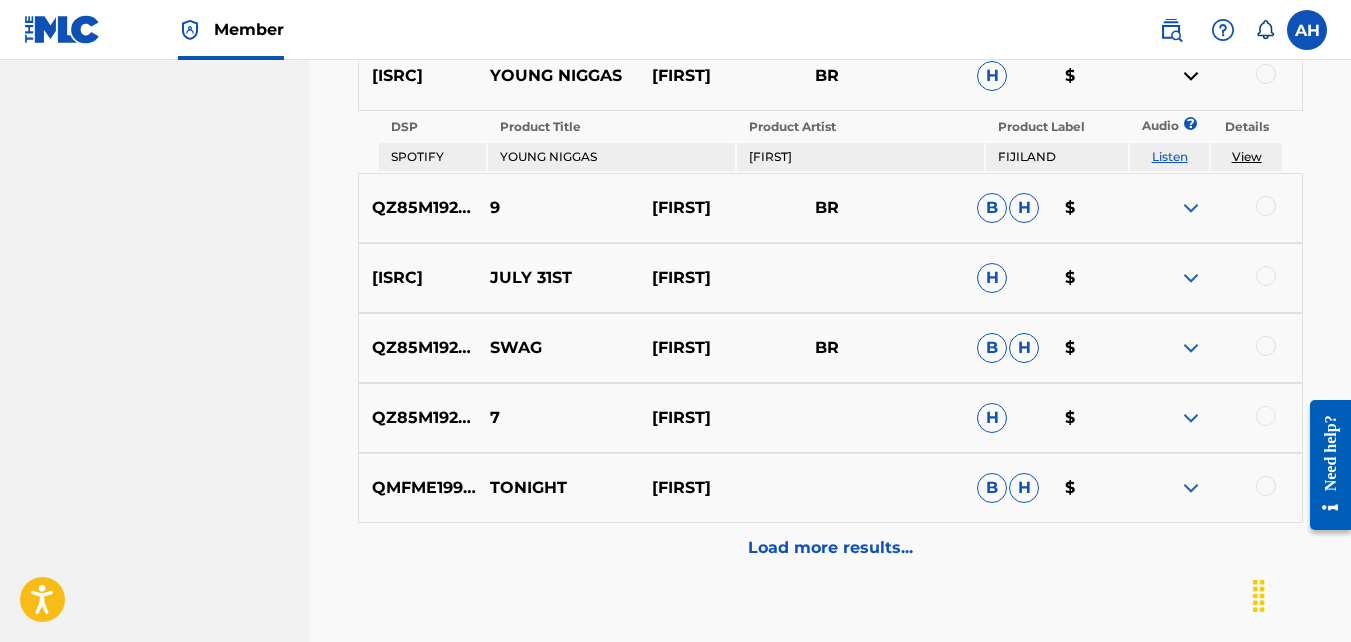 click at bounding box center [1191, 278] 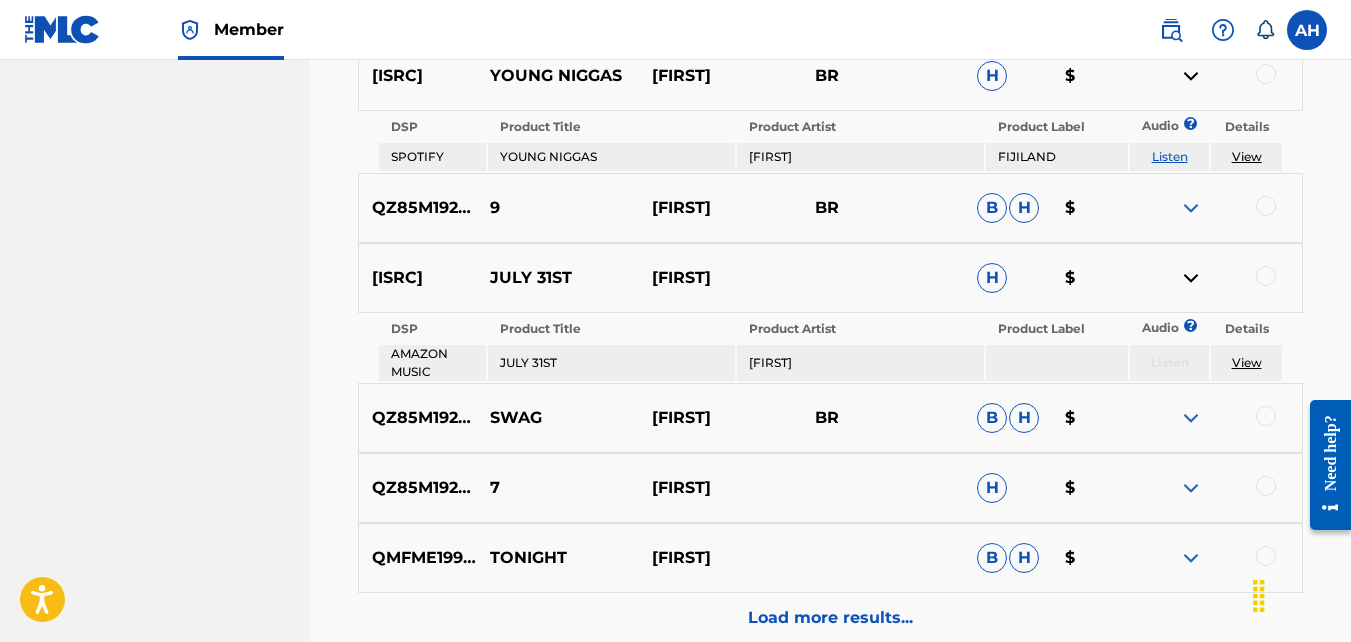 click at bounding box center [1191, 208] 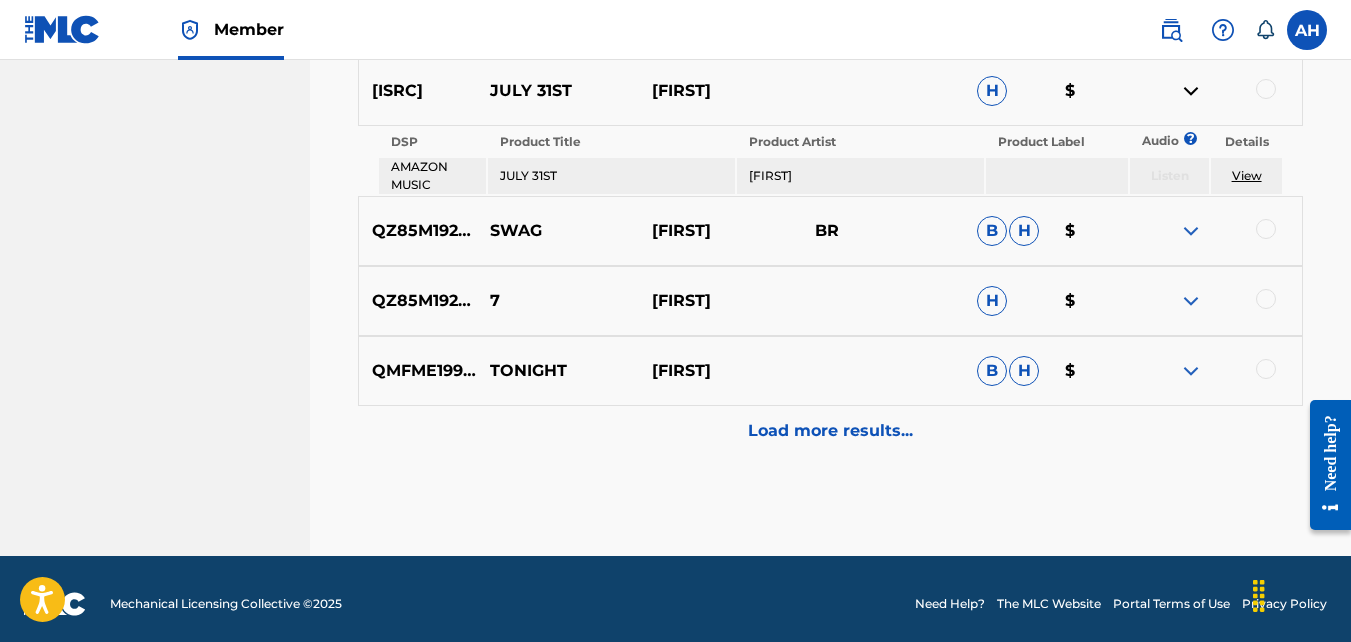 scroll, scrollTop: 10029, scrollLeft: 0, axis: vertical 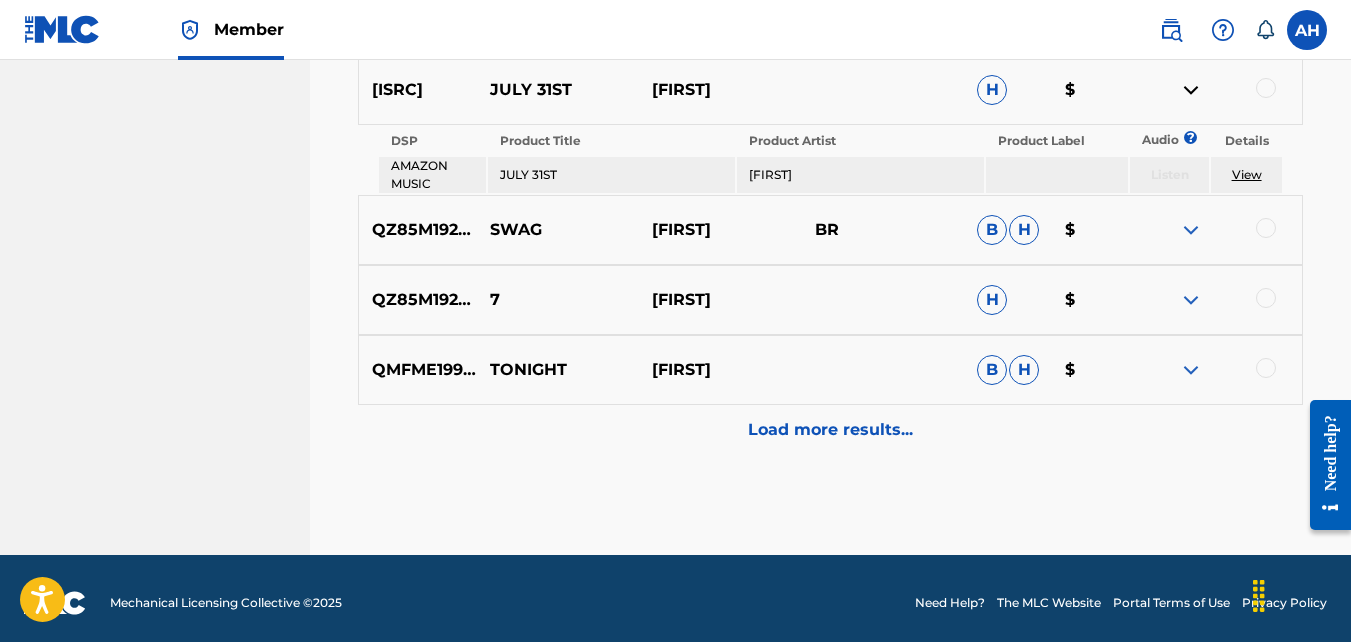 click at bounding box center (1191, 370) 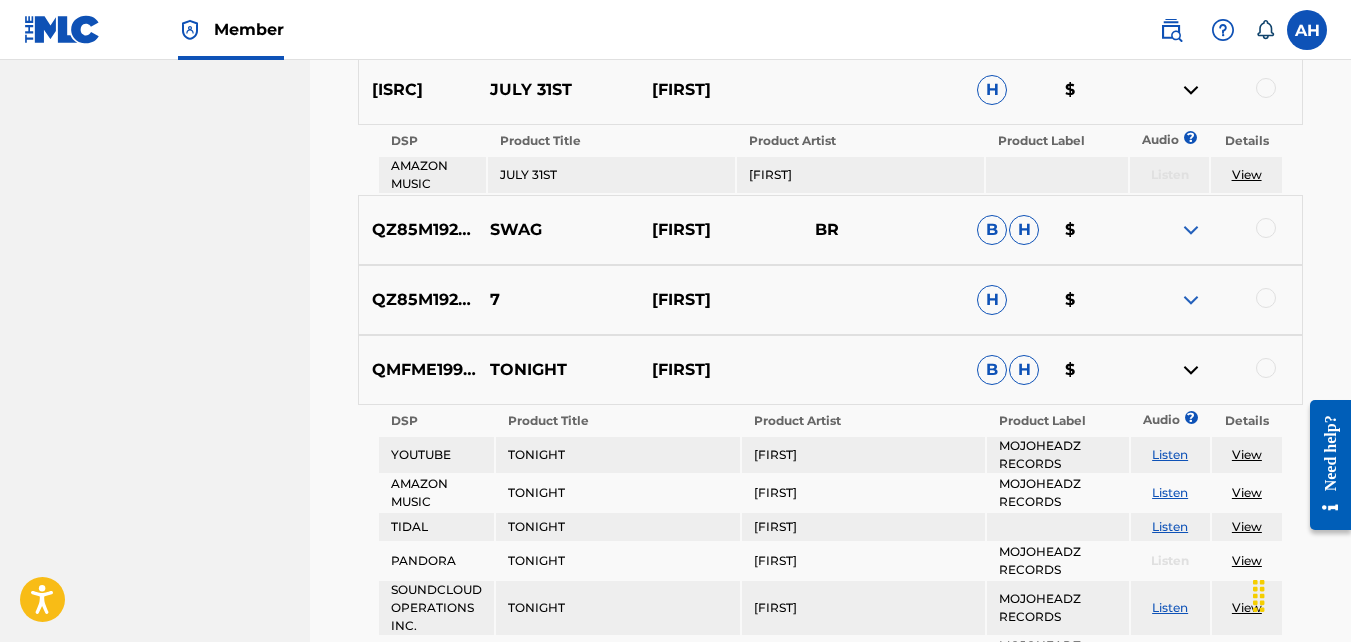 click at bounding box center (1191, 300) 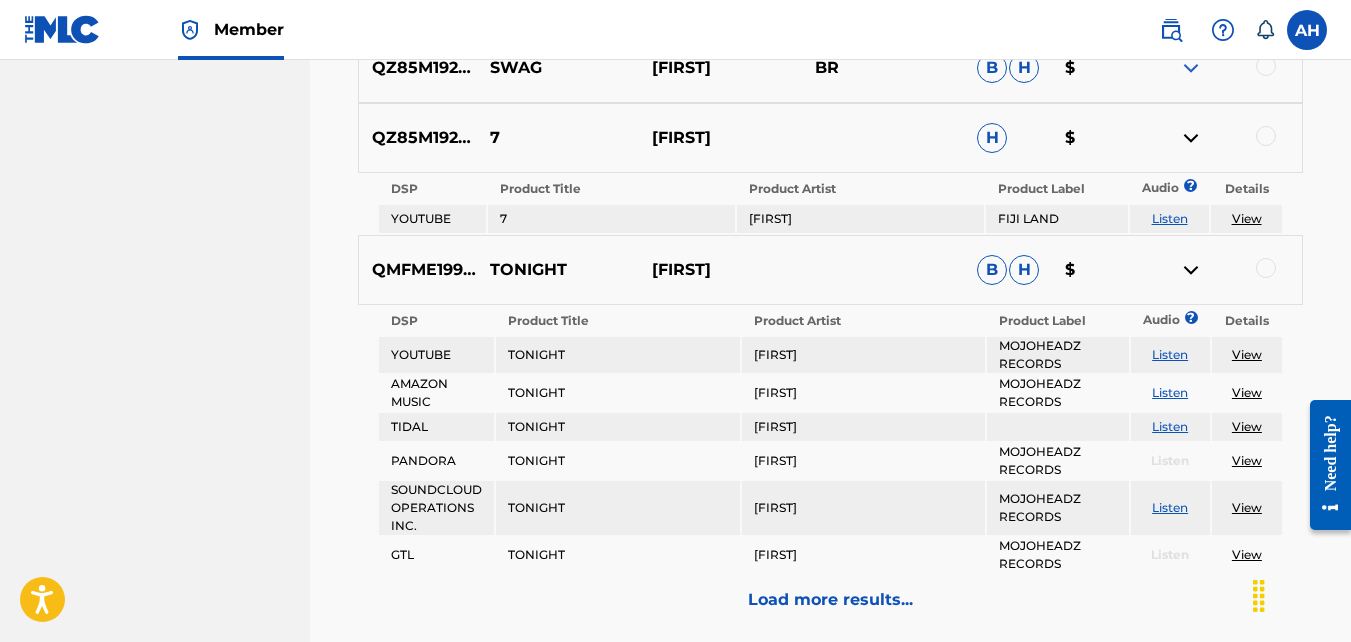 scroll, scrollTop: 10193, scrollLeft: 0, axis: vertical 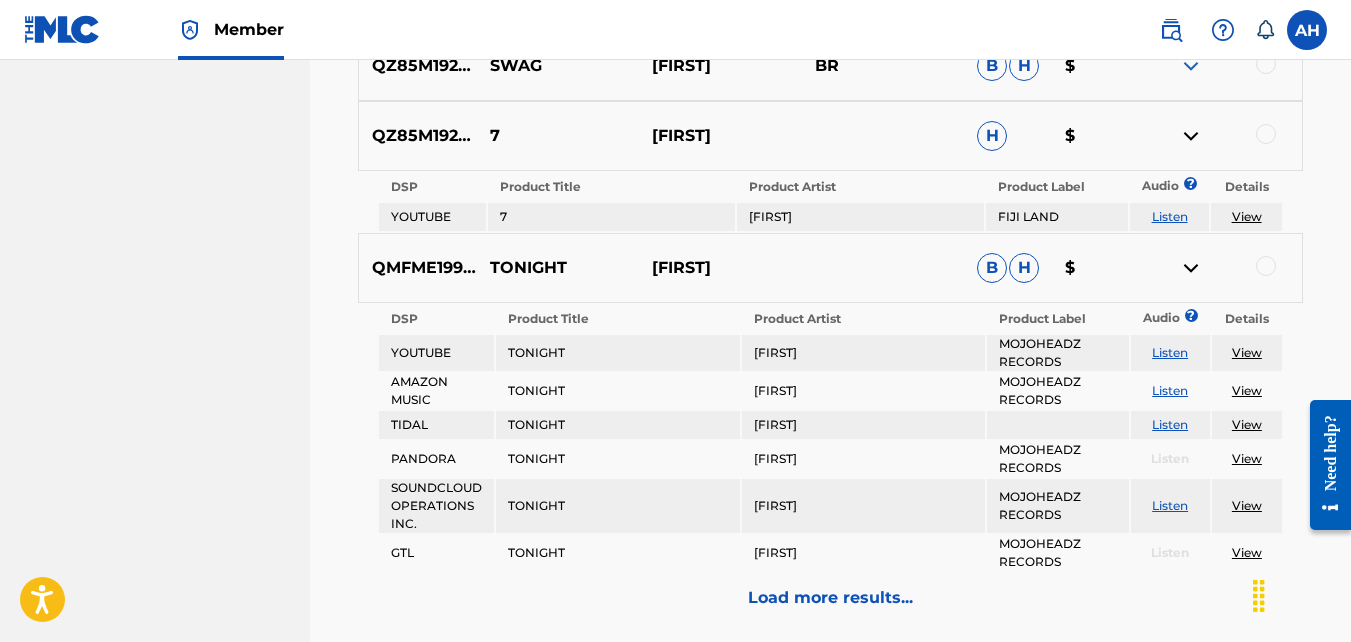 click on "Load more results..." at bounding box center (830, 598) 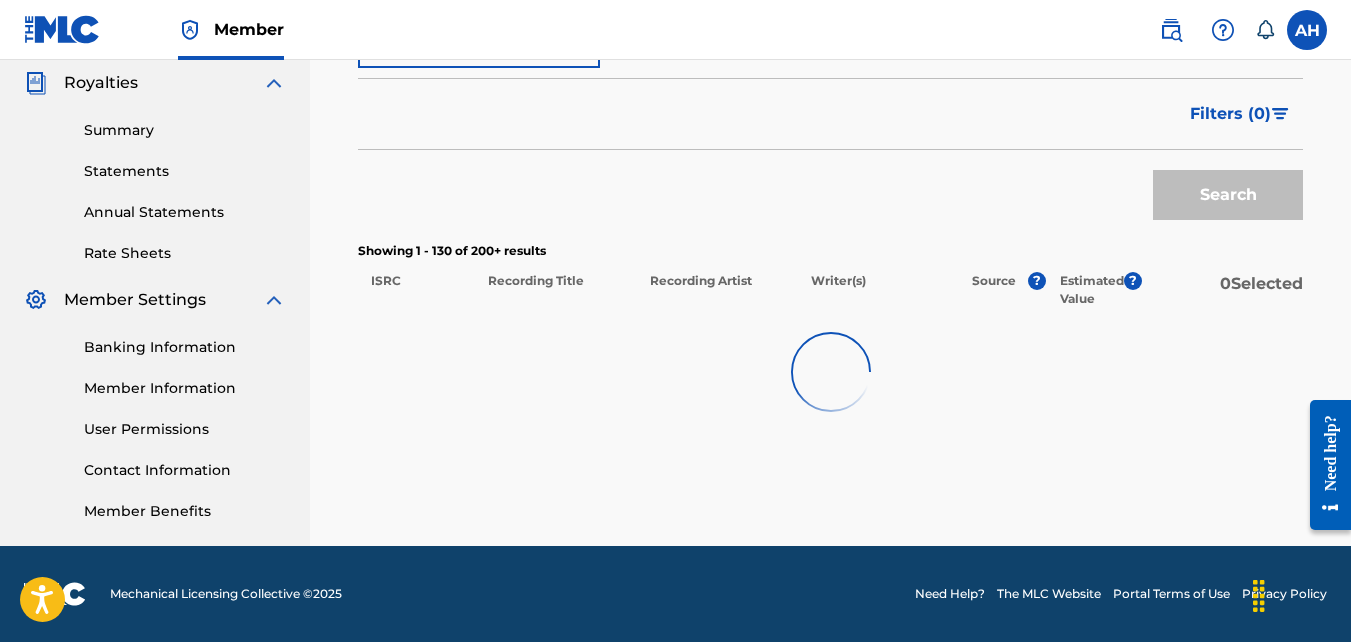 scroll, scrollTop: 10310, scrollLeft: 0, axis: vertical 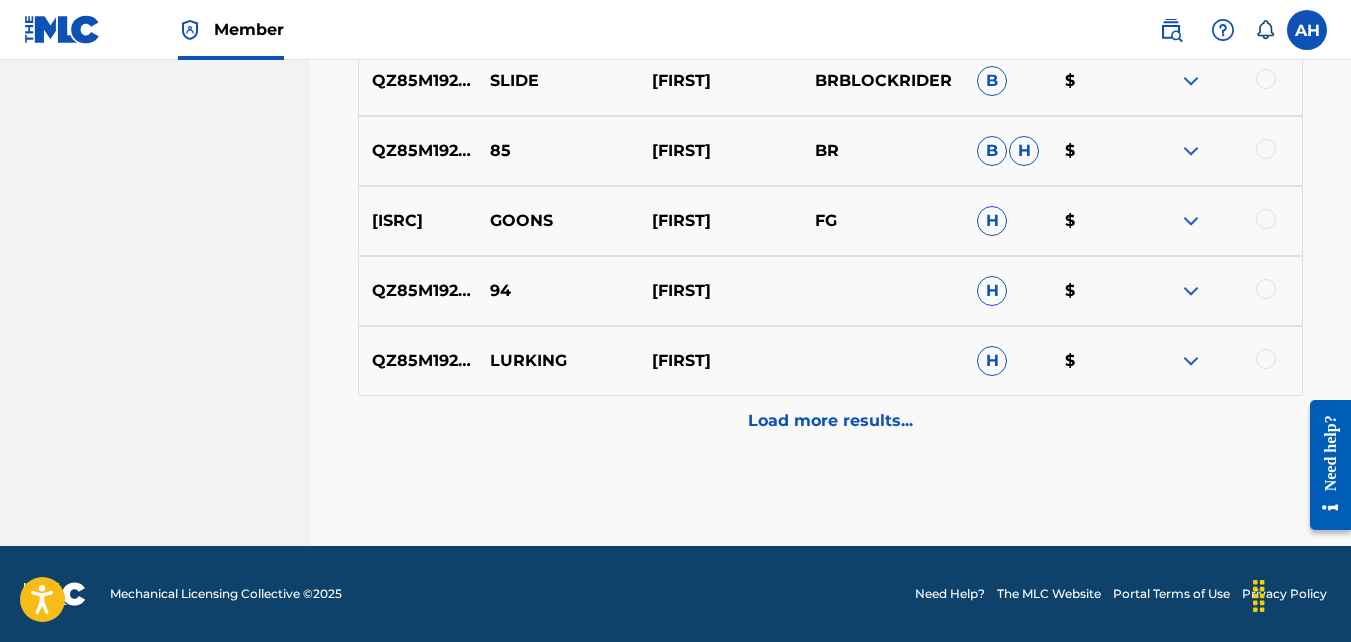 click on "Load more results..." at bounding box center [830, 421] 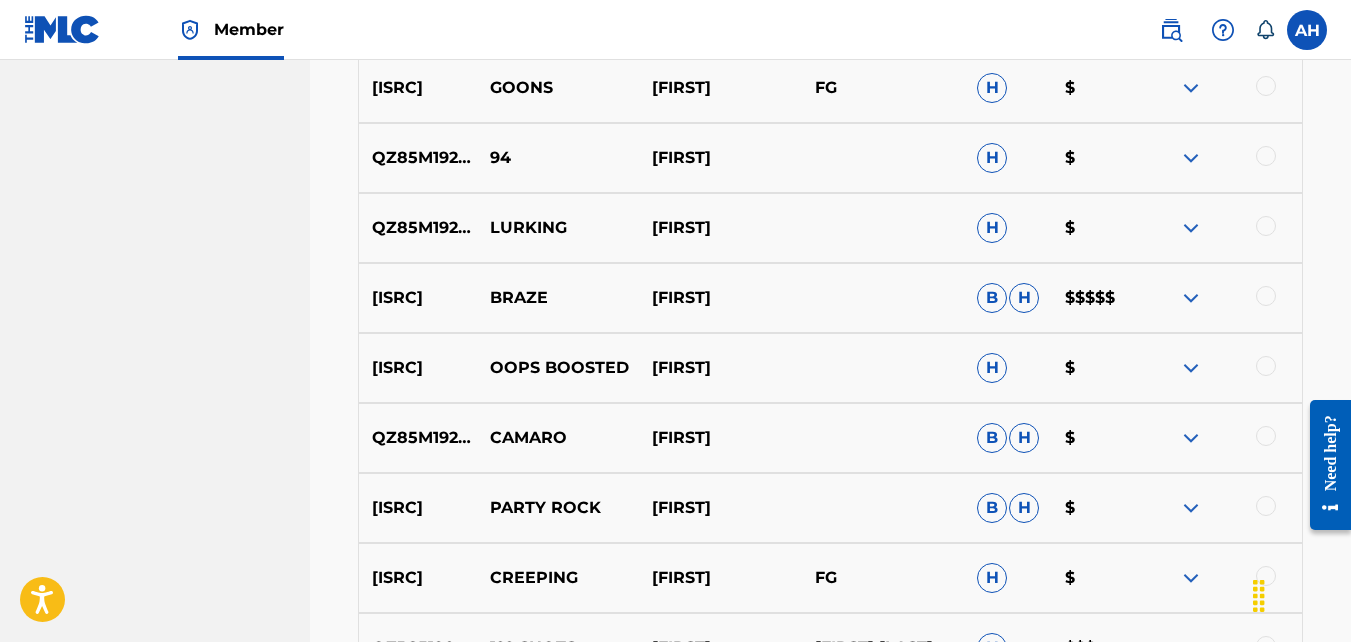 scroll, scrollTop: 10450, scrollLeft: 0, axis: vertical 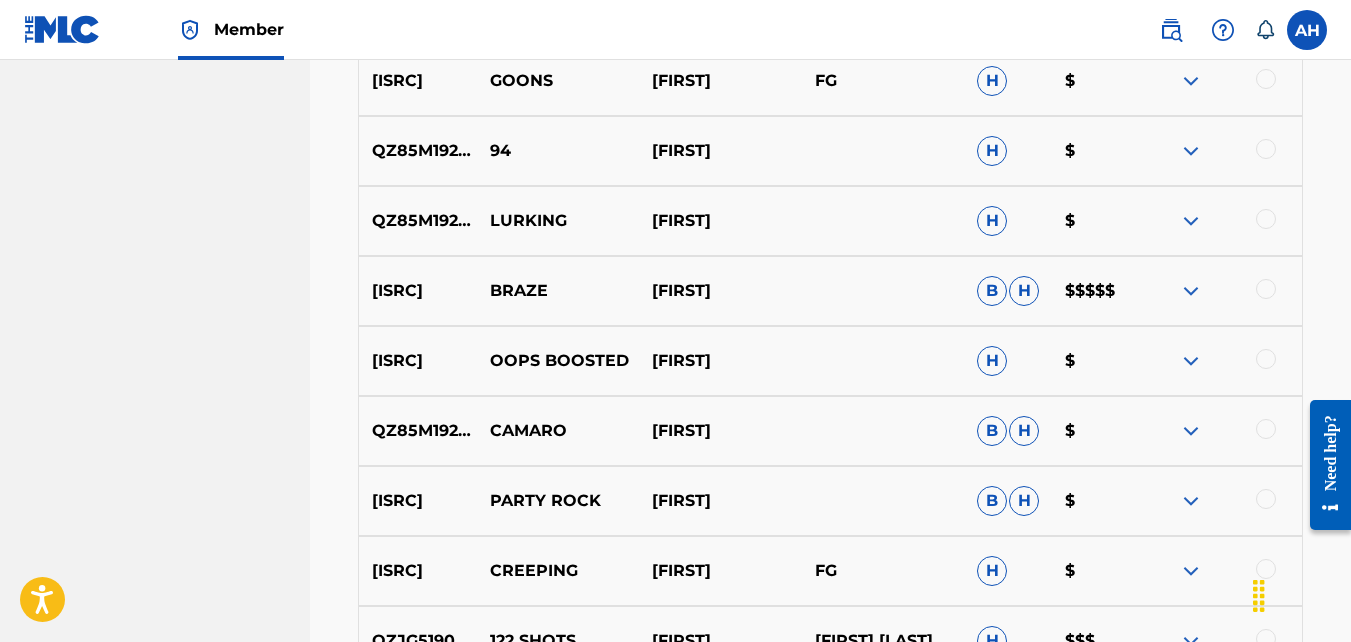 click at bounding box center [1191, 291] 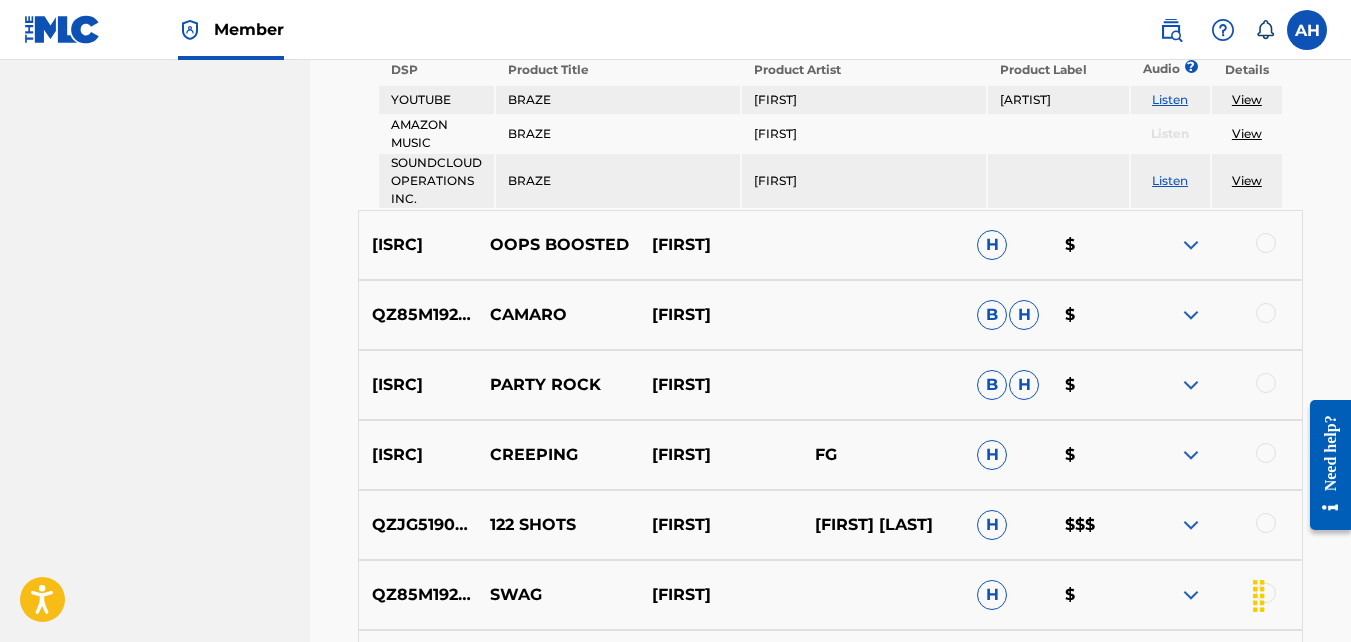 scroll, scrollTop: 10723, scrollLeft: 0, axis: vertical 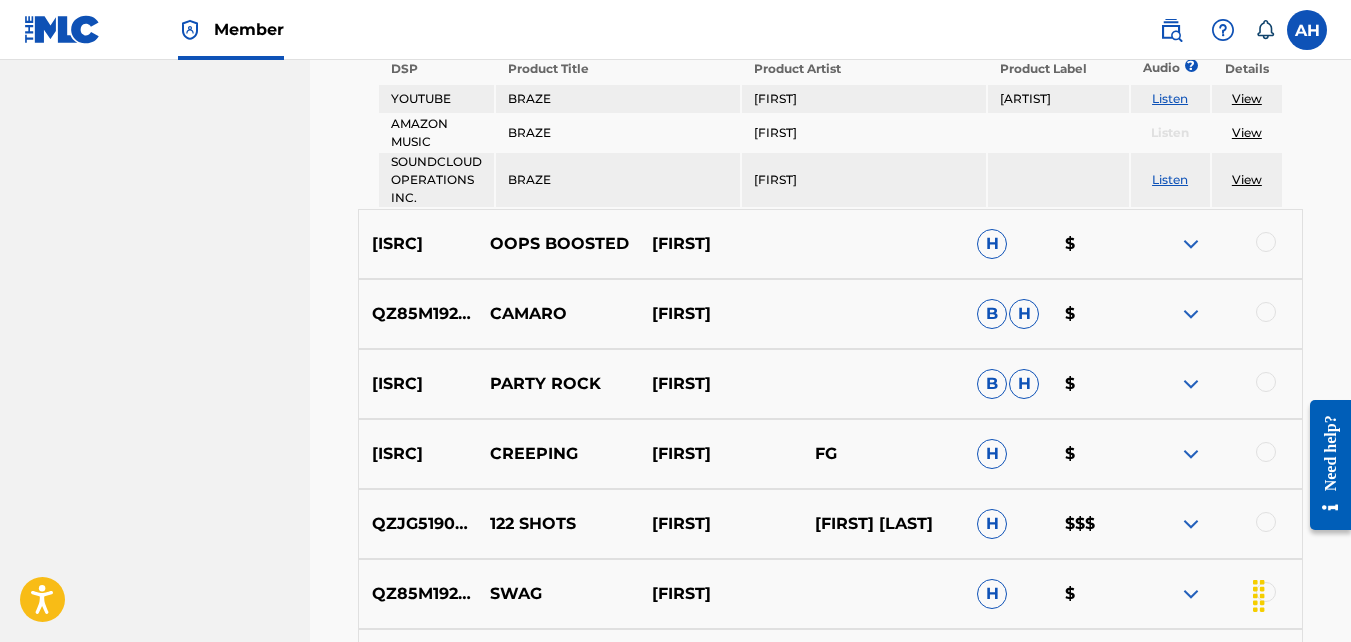 click at bounding box center (1221, 244) 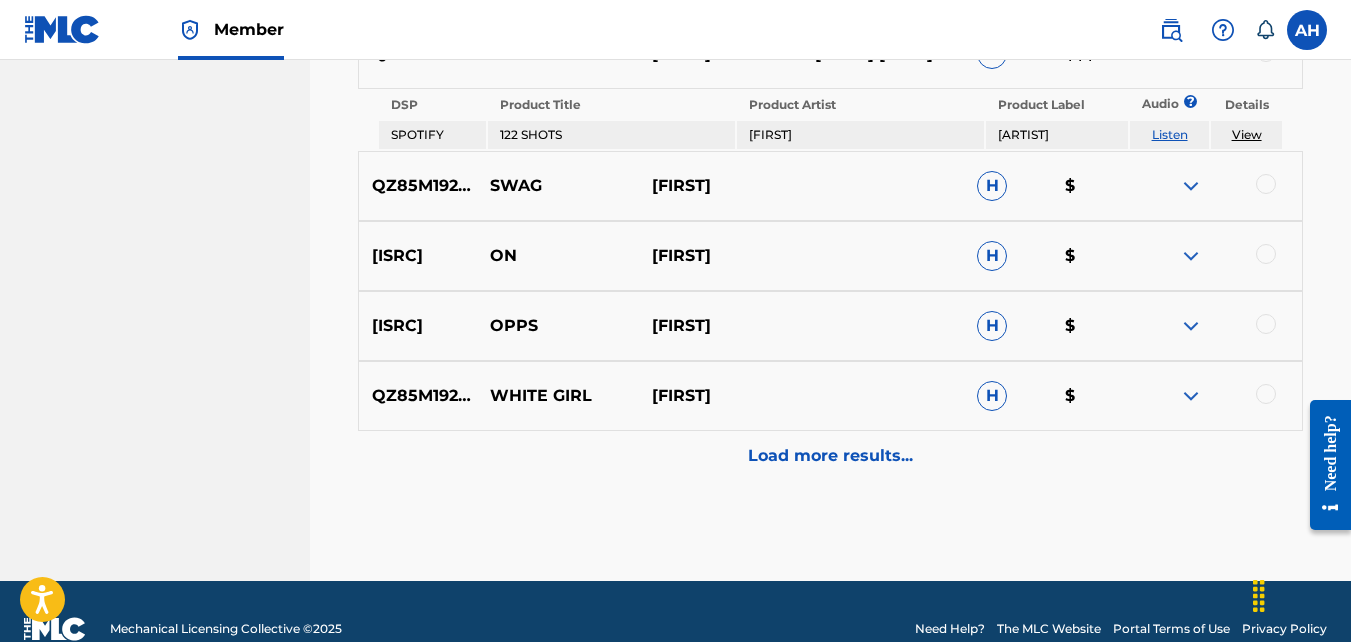 scroll, scrollTop: 11190, scrollLeft: 0, axis: vertical 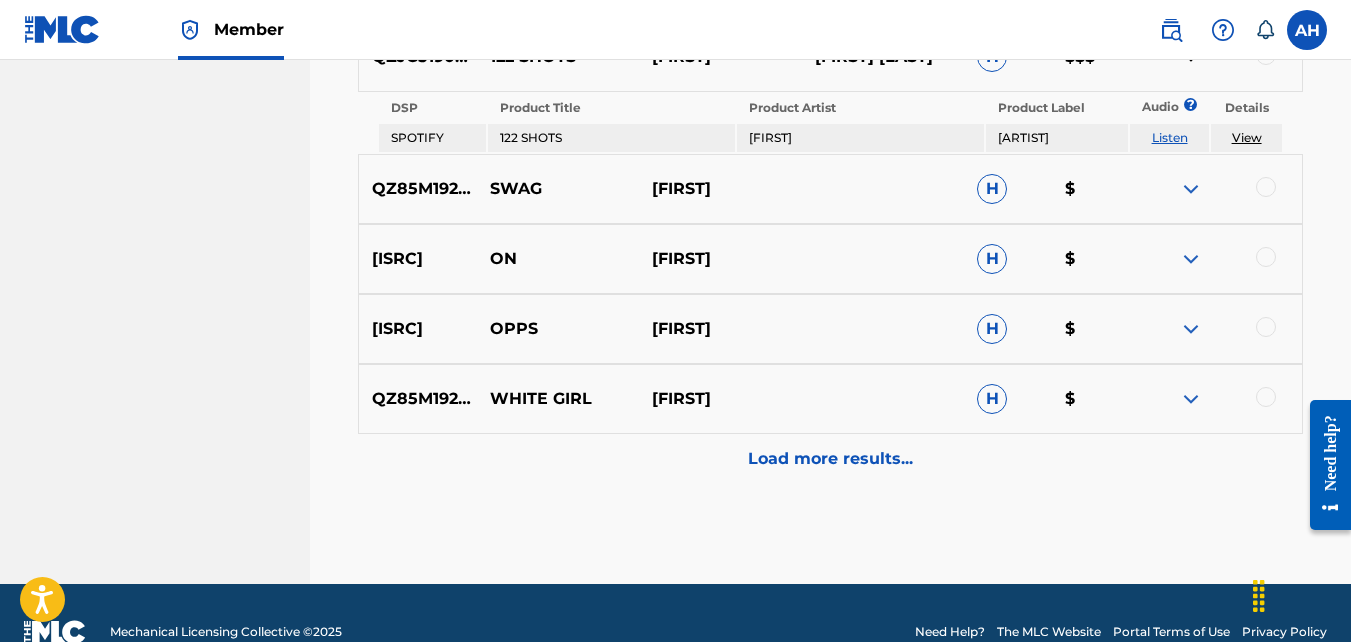 click on "Load more results..." at bounding box center (830, 459) 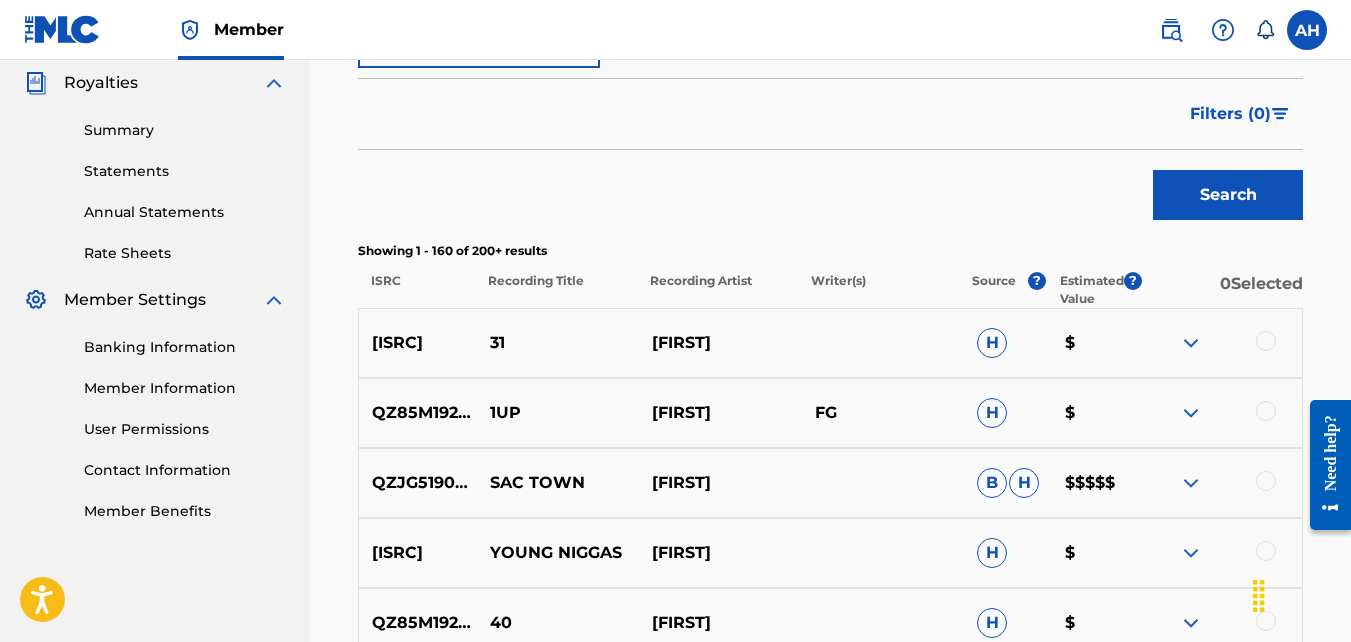 scroll, scrollTop: 11190, scrollLeft: 0, axis: vertical 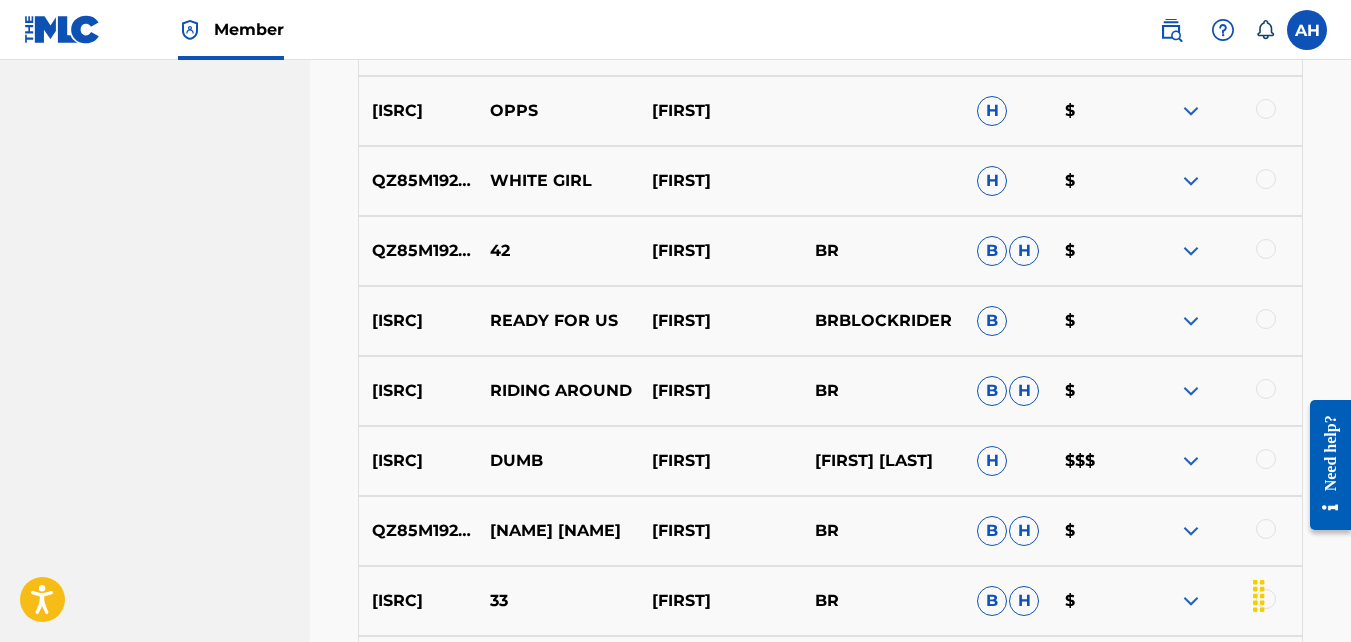 click at bounding box center (1191, 461) 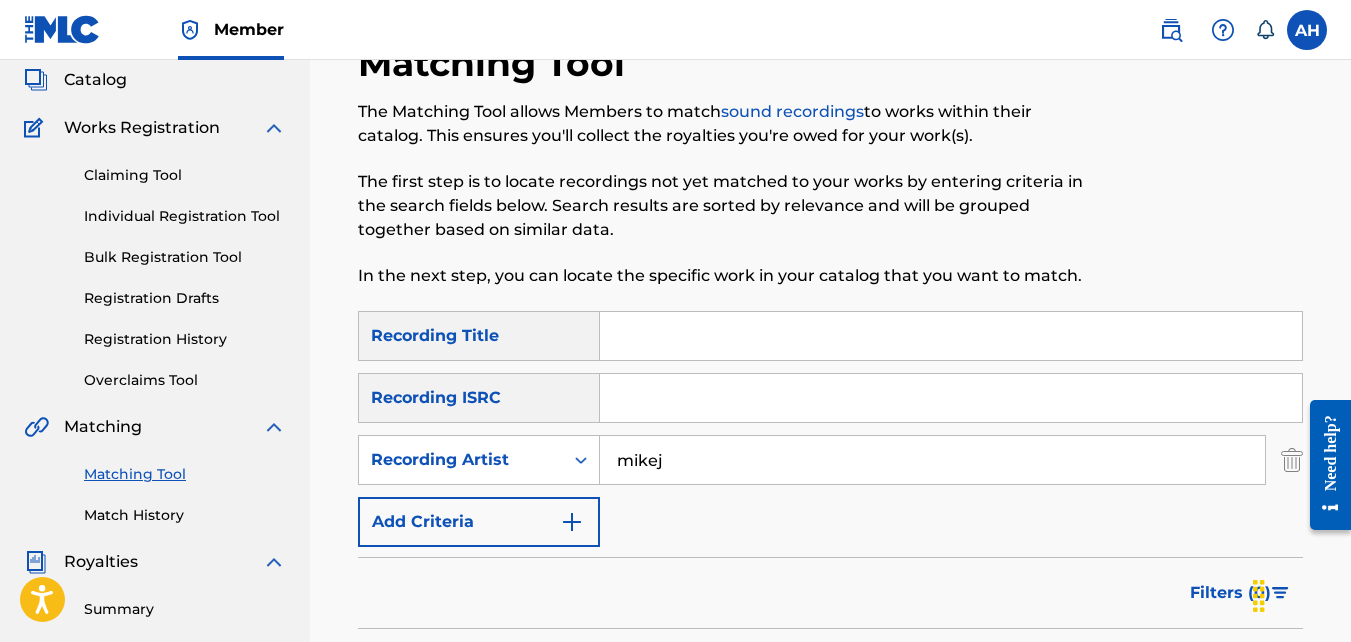 scroll, scrollTop: 0, scrollLeft: 0, axis: both 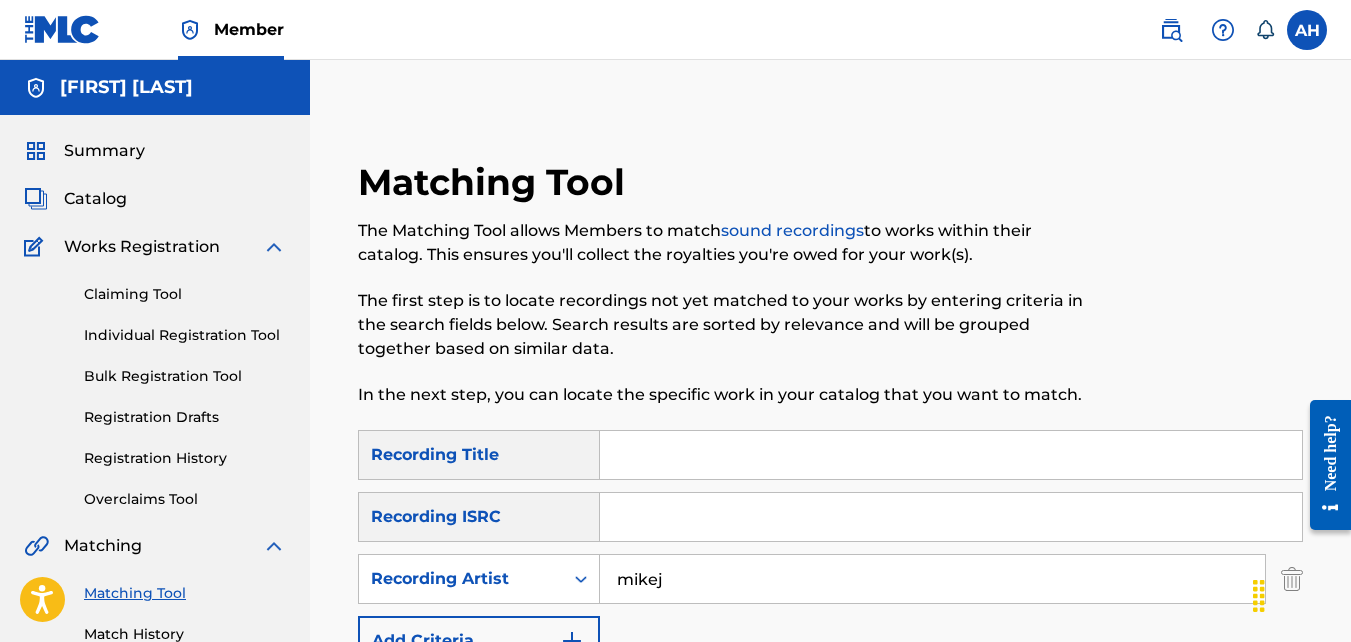 click at bounding box center (951, 455) 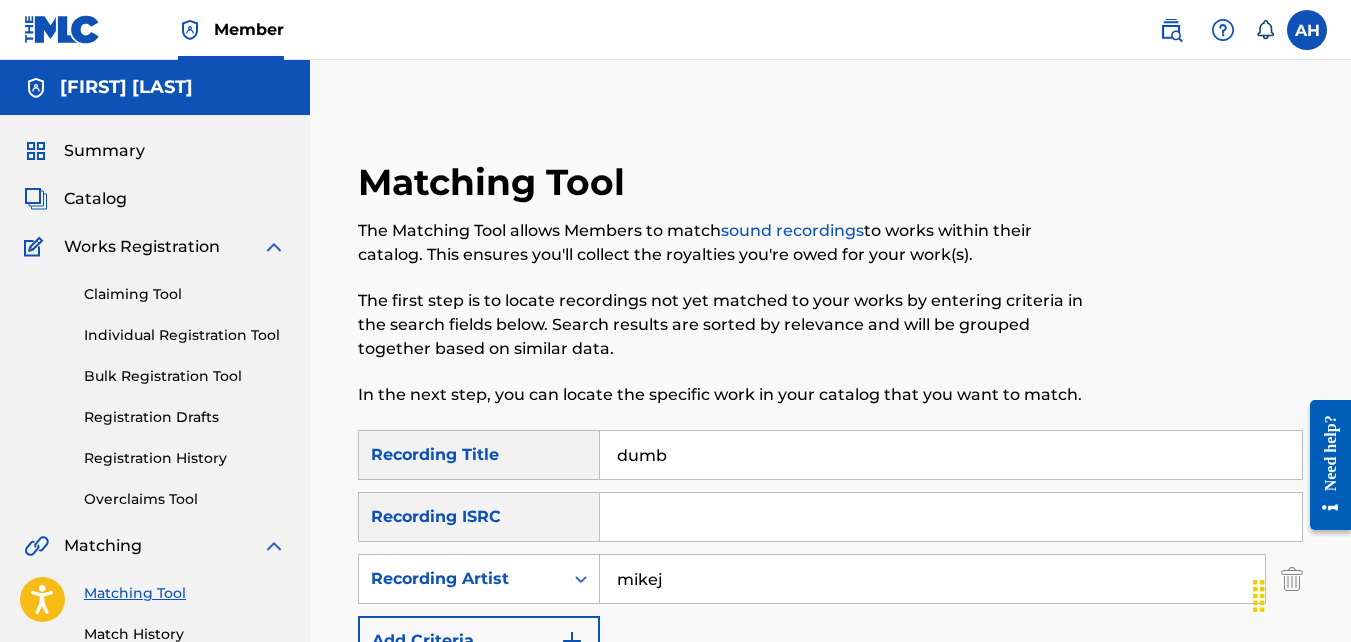 type on "dumb" 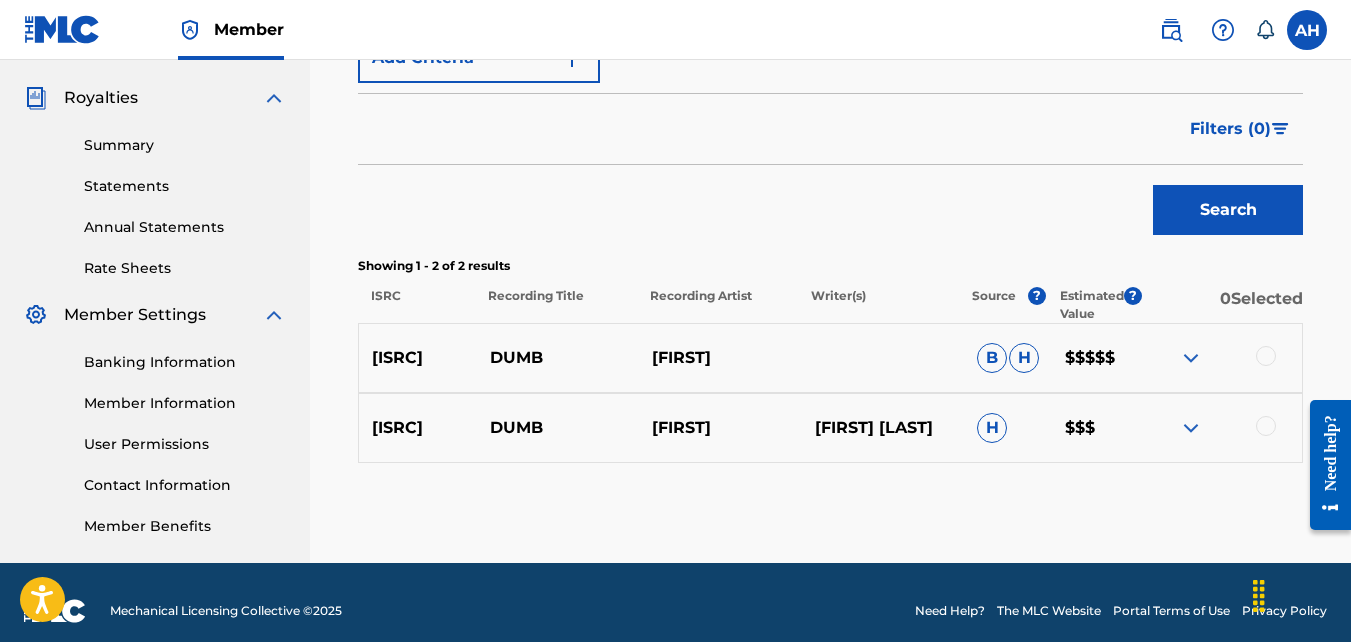 scroll, scrollTop: 600, scrollLeft: 0, axis: vertical 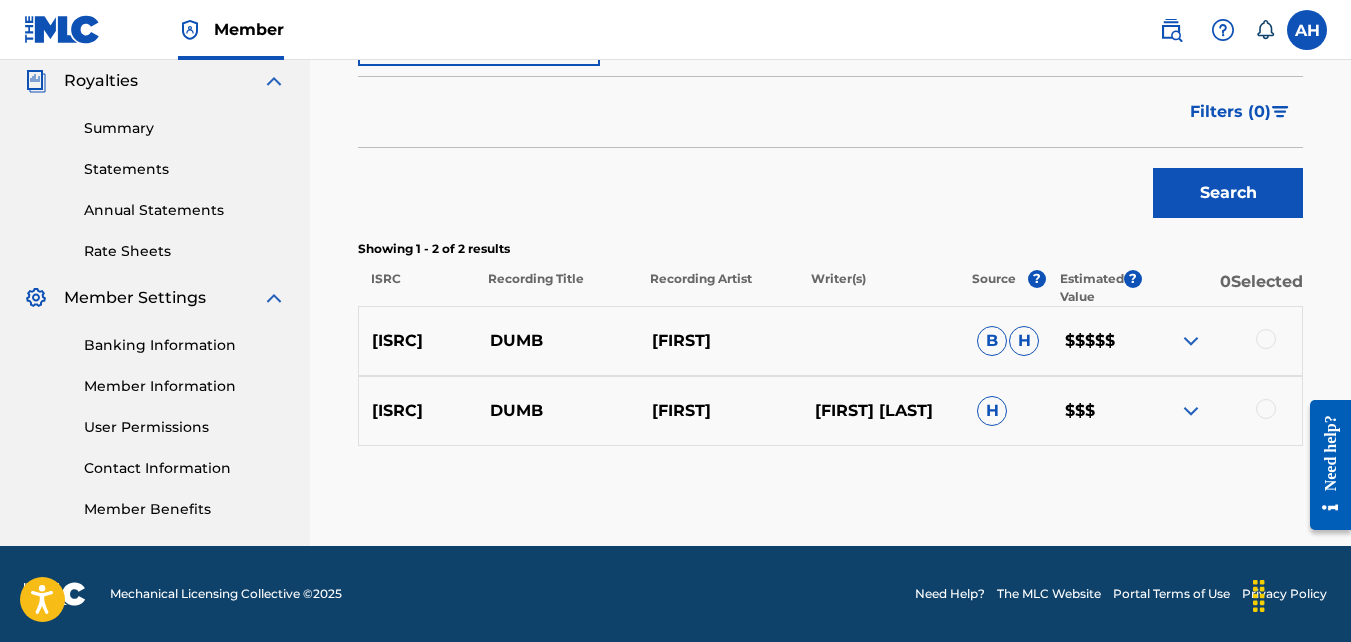 click at bounding box center (1191, 341) 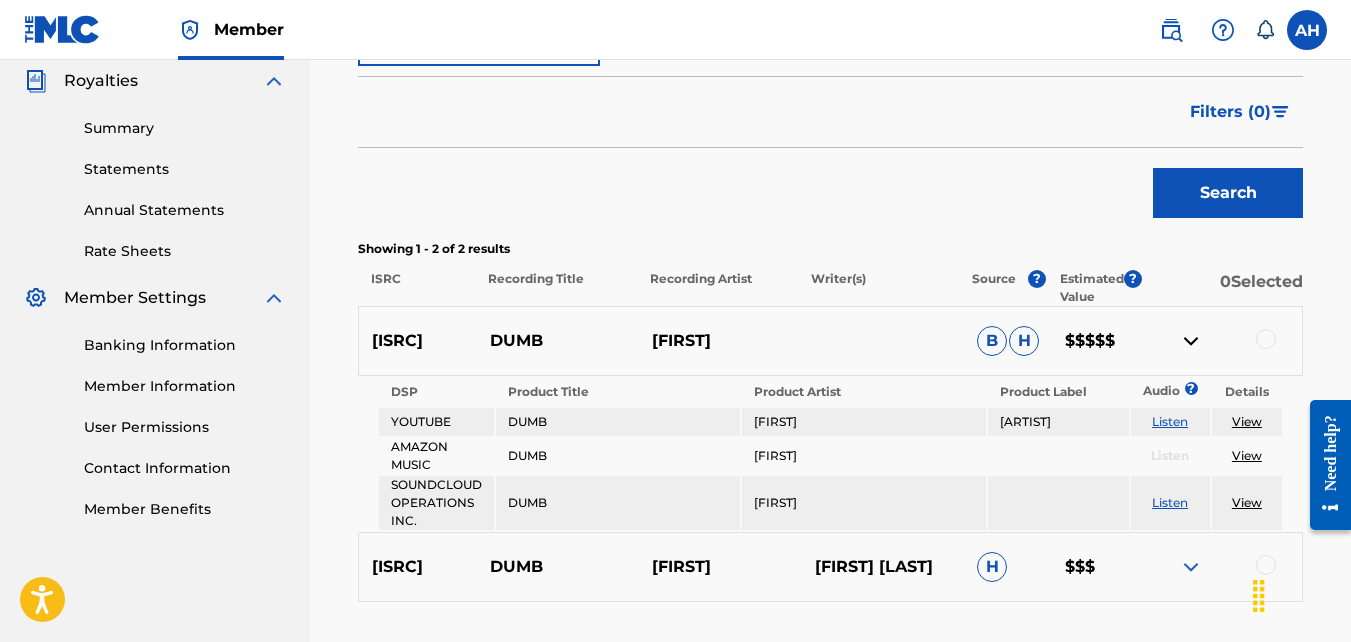 click at bounding box center (1191, 567) 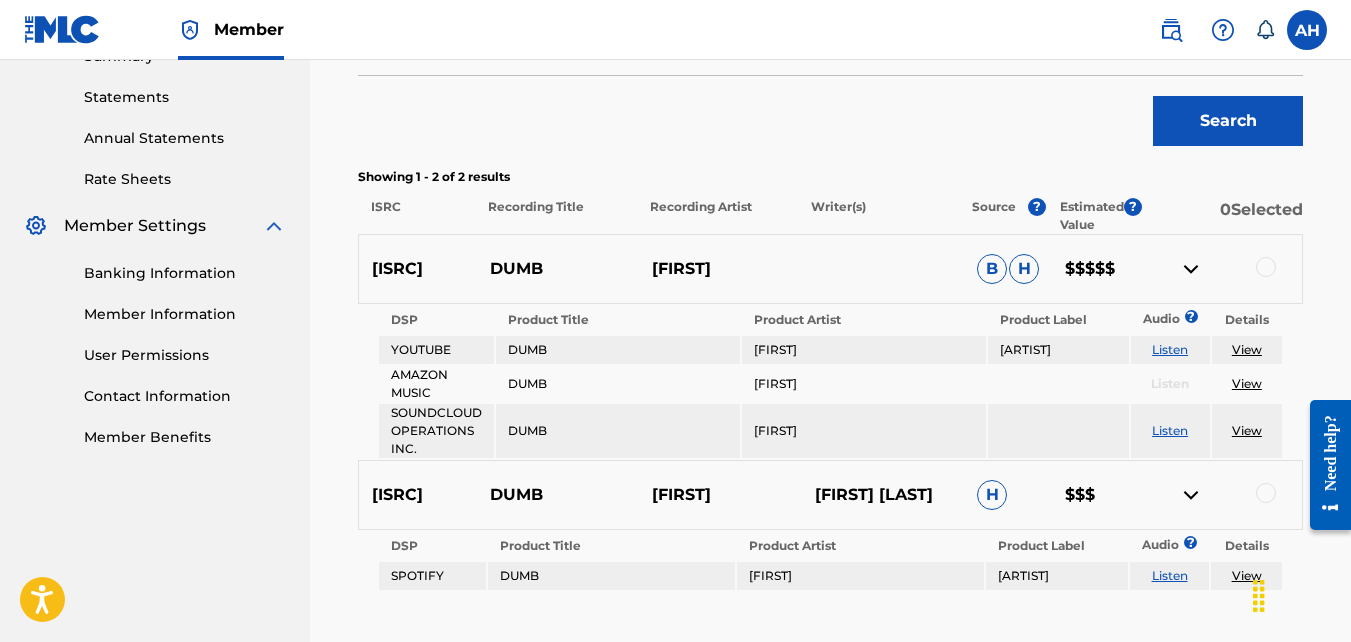 scroll, scrollTop: 671, scrollLeft: 0, axis: vertical 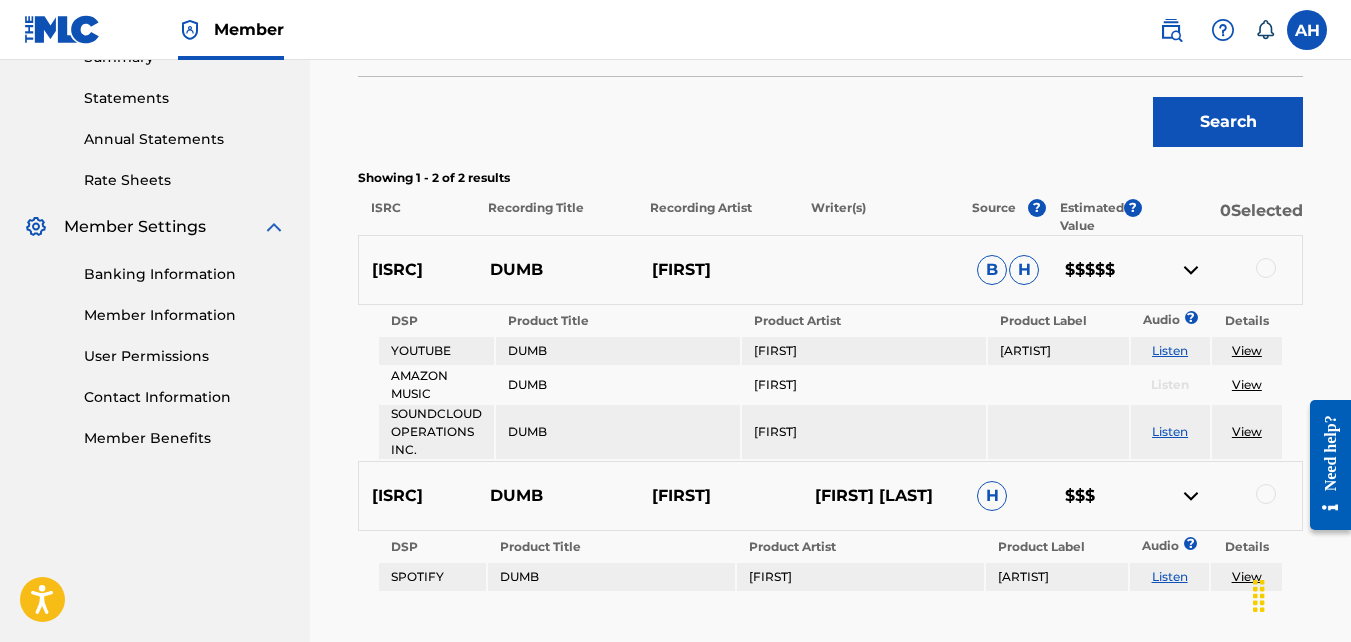 click on "Listen" at bounding box center (1170, 576) 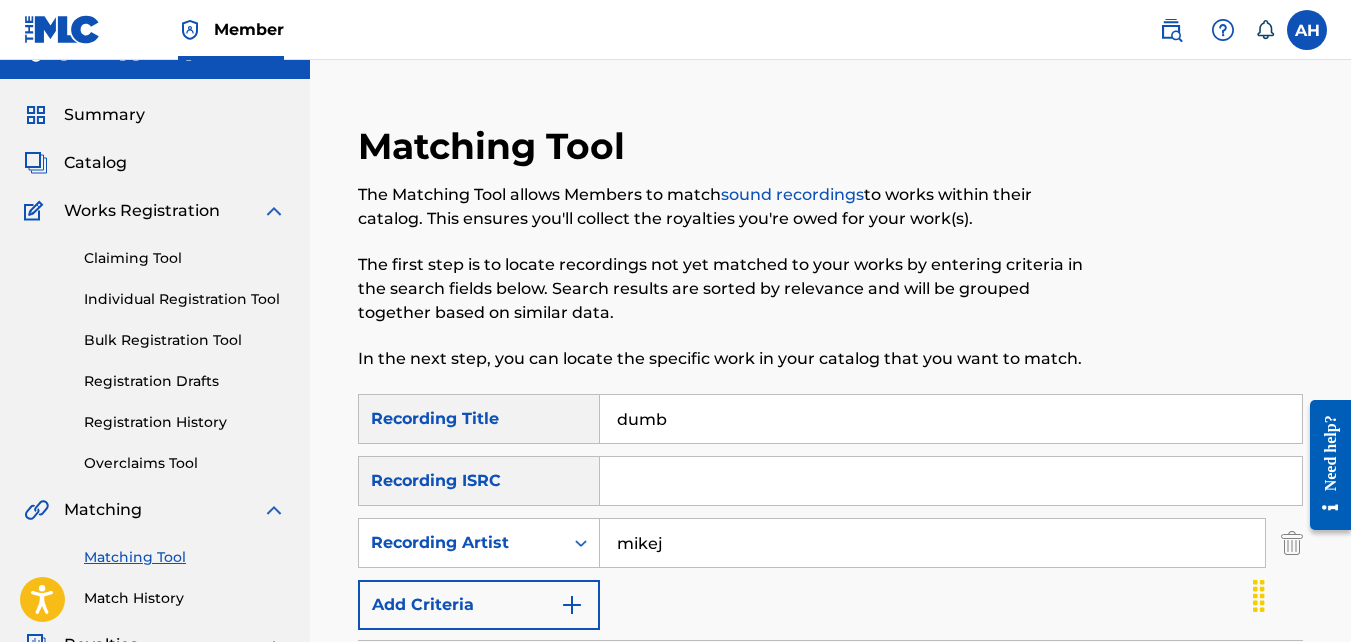 scroll, scrollTop: 0, scrollLeft: 0, axis: both 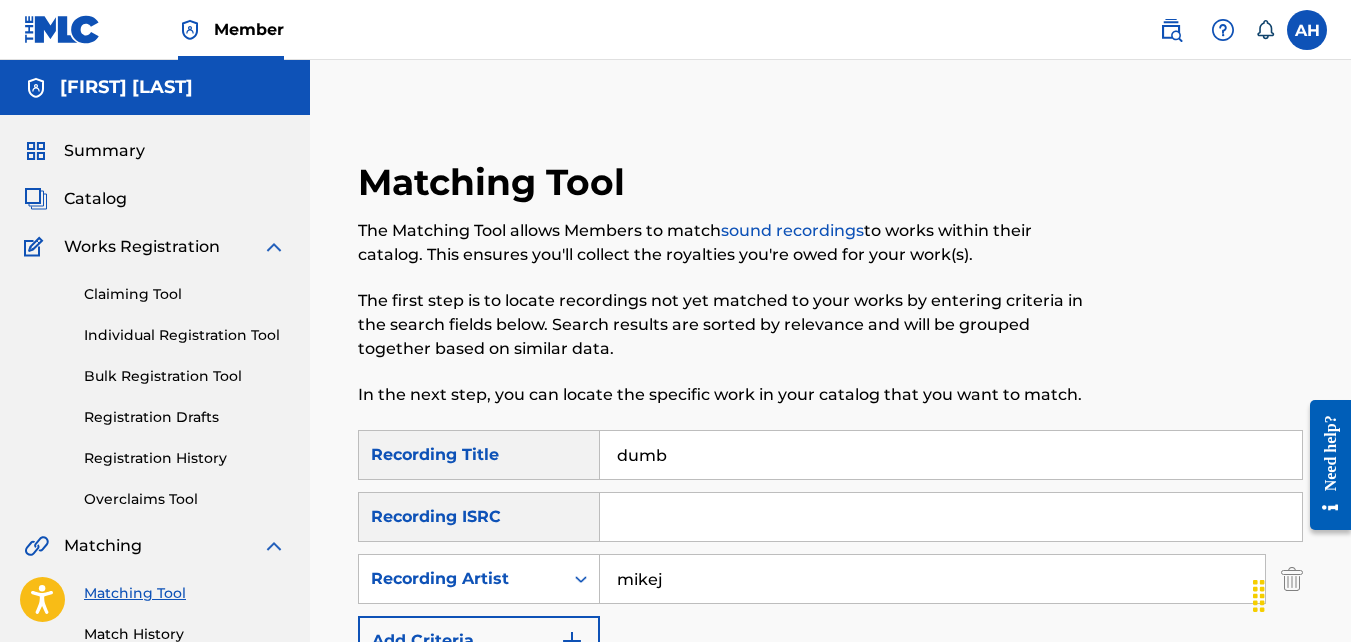 click on "Registration Drafts" at bounding box center (185, 417) 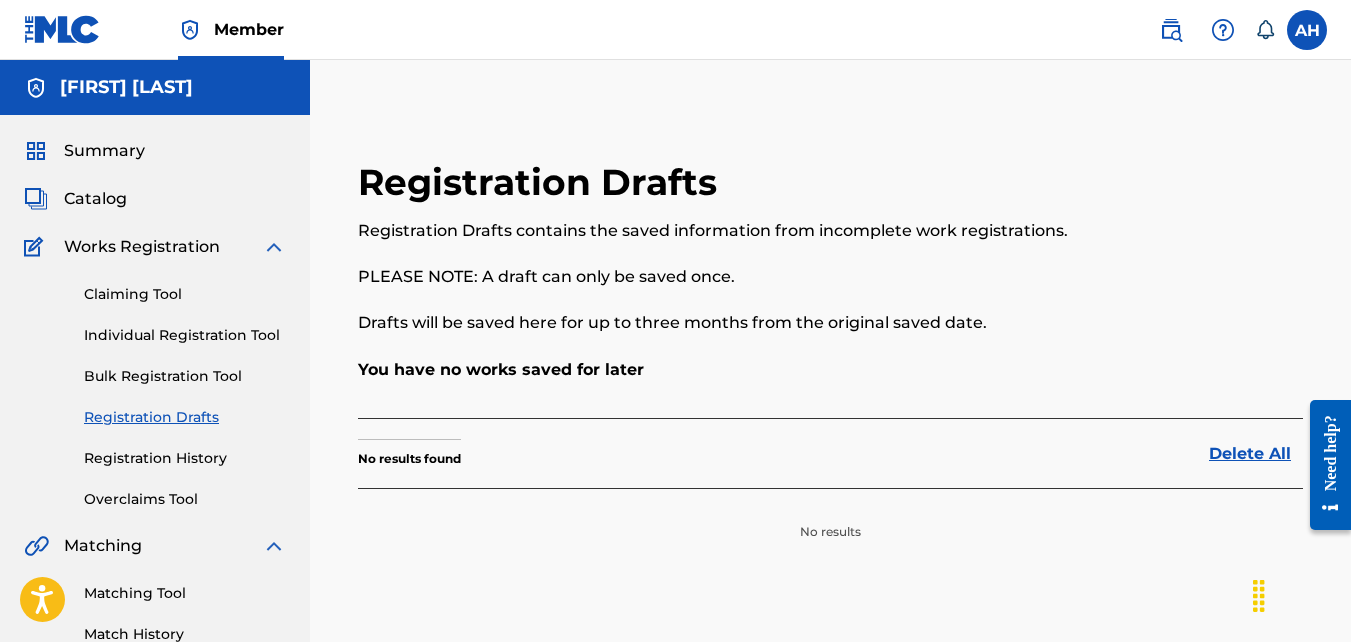 click on "Registration History" at bounding box center (185, 458) 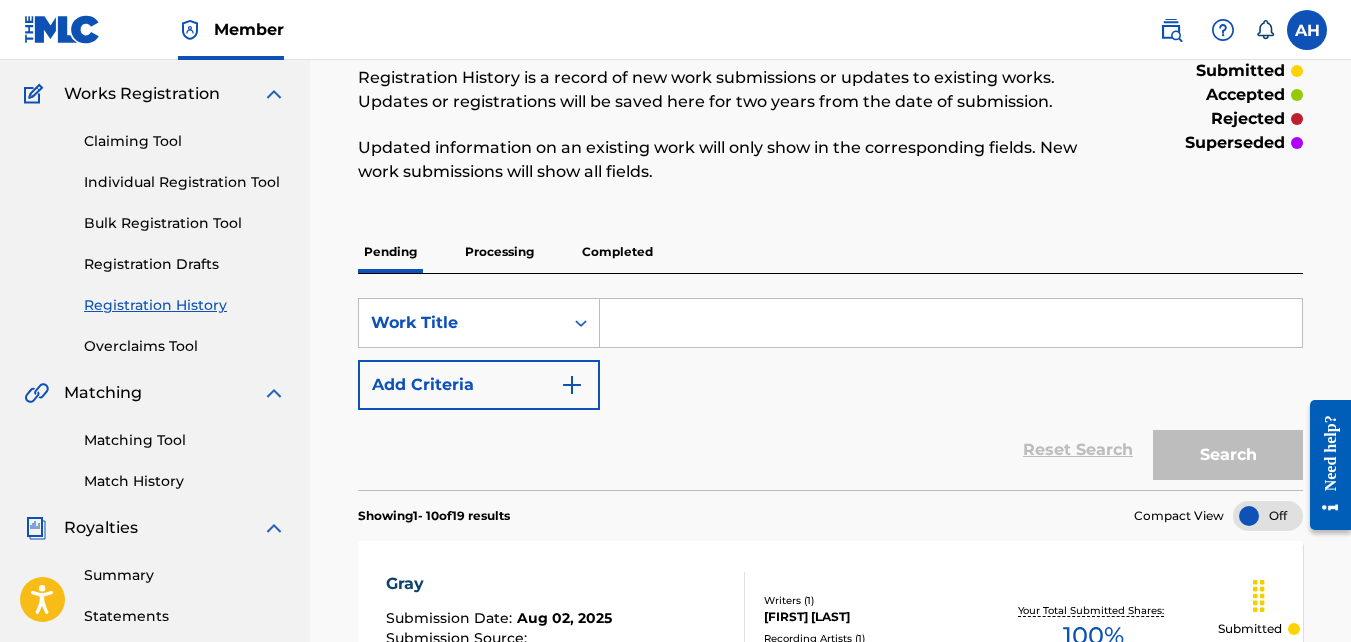 scroll, scrollTop: 85, scrollLeft: 0, axis: vertical 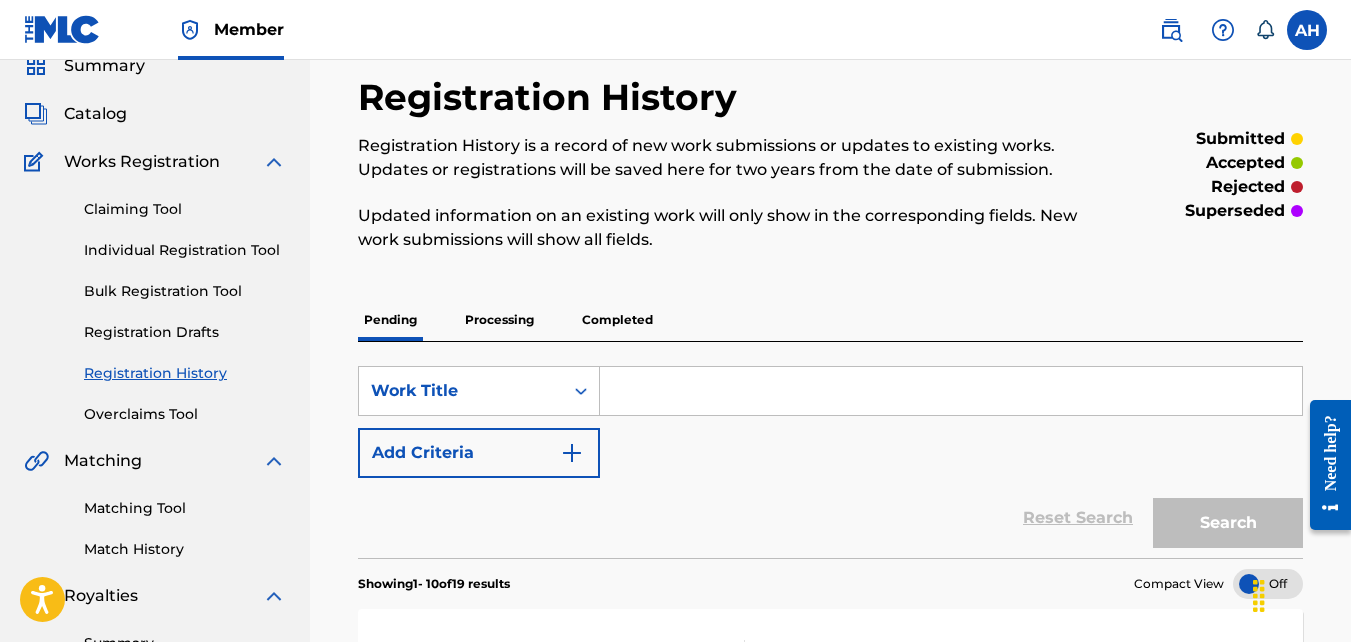 click on "Registration History Registration History is a record of new work submissions or updates to existing works. Updates or registrations will be saved here for two years from the date of submission. Updated information on an existing work will only show in the corresponding fields. New work submissions will show all fields. submitted accepted rejected superseded Pending Processing Completed SearchWithCriteriae3527aa9-8cde-4054-bb7f-89a38bd8fdfd Work Title Add Criteria Reset Search Search Showing 1 - 10 of 19 results Compact View Gray Submission Date : [DATE] Submission Source : ISWC : Member Work Identifier : Writers ( 1 ) [LAST] [FIRST] Recording Artists ( 1 ) BabyFace Br Your Total Submitted Shares: 100 % Submitted 100K Submission Date : [DATE] Submission Source : ISWC : Member Work Identifier : Writers ( 1 ) [LAST] [FIRST] Recording Artists ( 1 ) BabyFace Br Your Total Submitted Shares: 100 % Submitted Trapping Submission Date : [DATE] Submission Source : ISWC : : Writers ( 1)" at bounding box center (830, 1316) 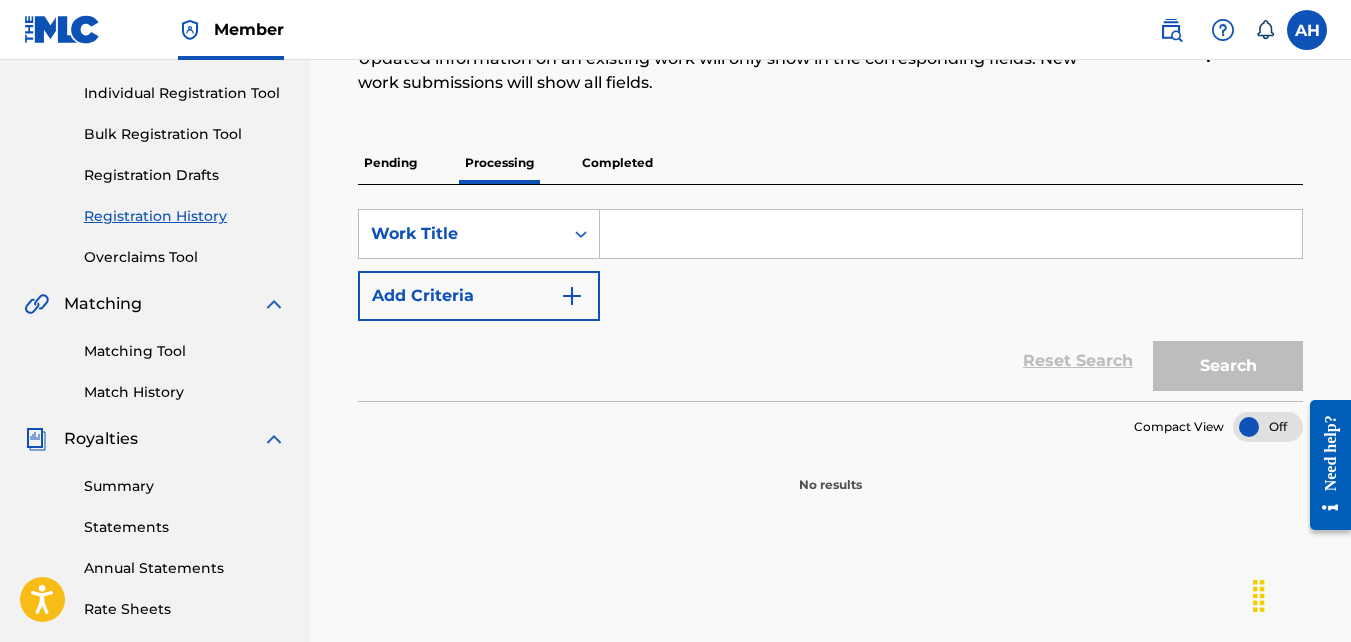 scroll, scrollTop: 247, scrollLeft: 0, axis: vertical 